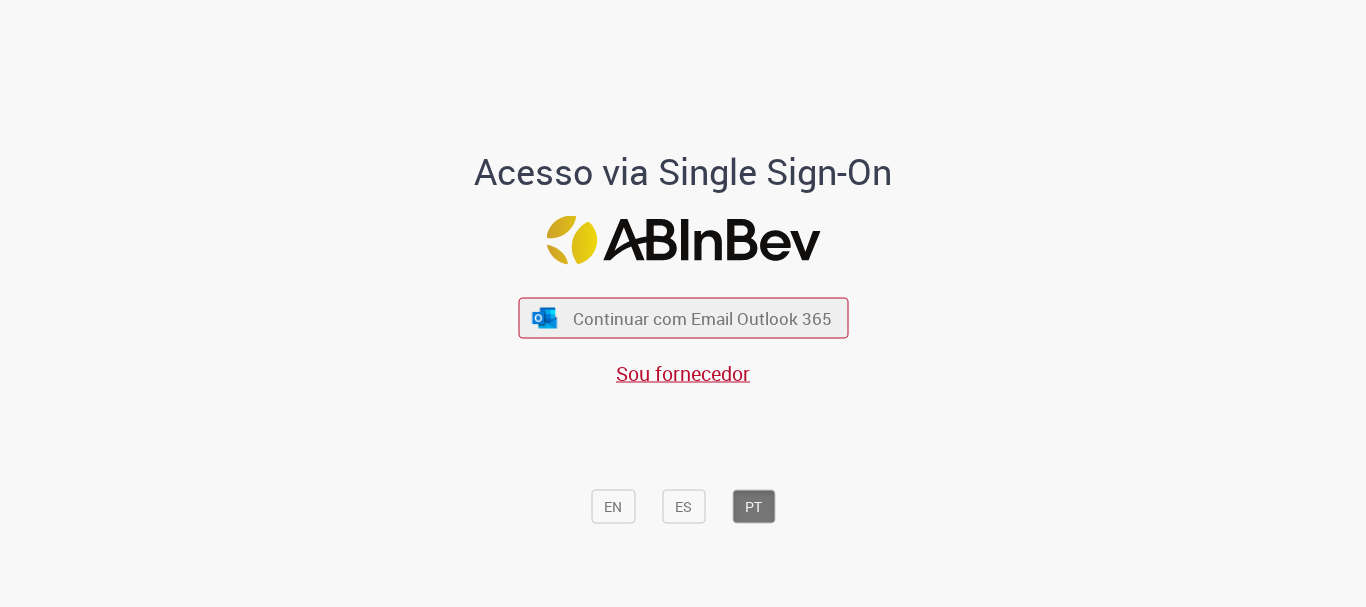 scroll, scrollTop: 0, scrollLeft: 0, axis: both 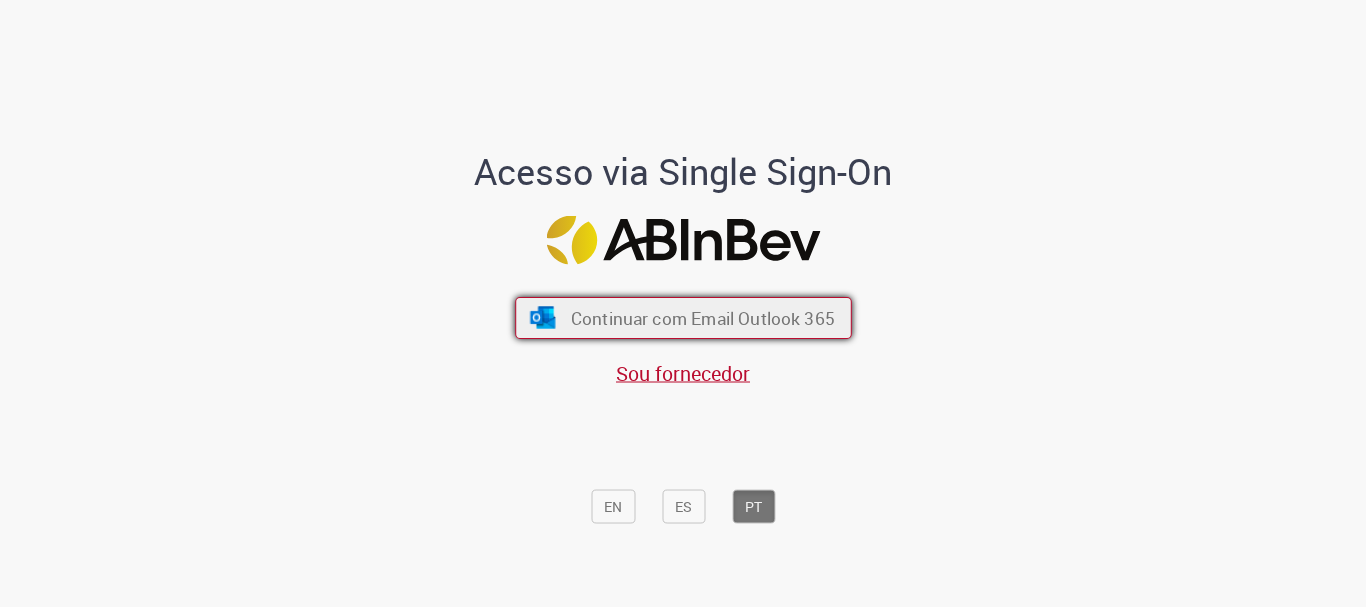 click on "Continuar com Email Outlook 365" at bounding box center [683, 318] 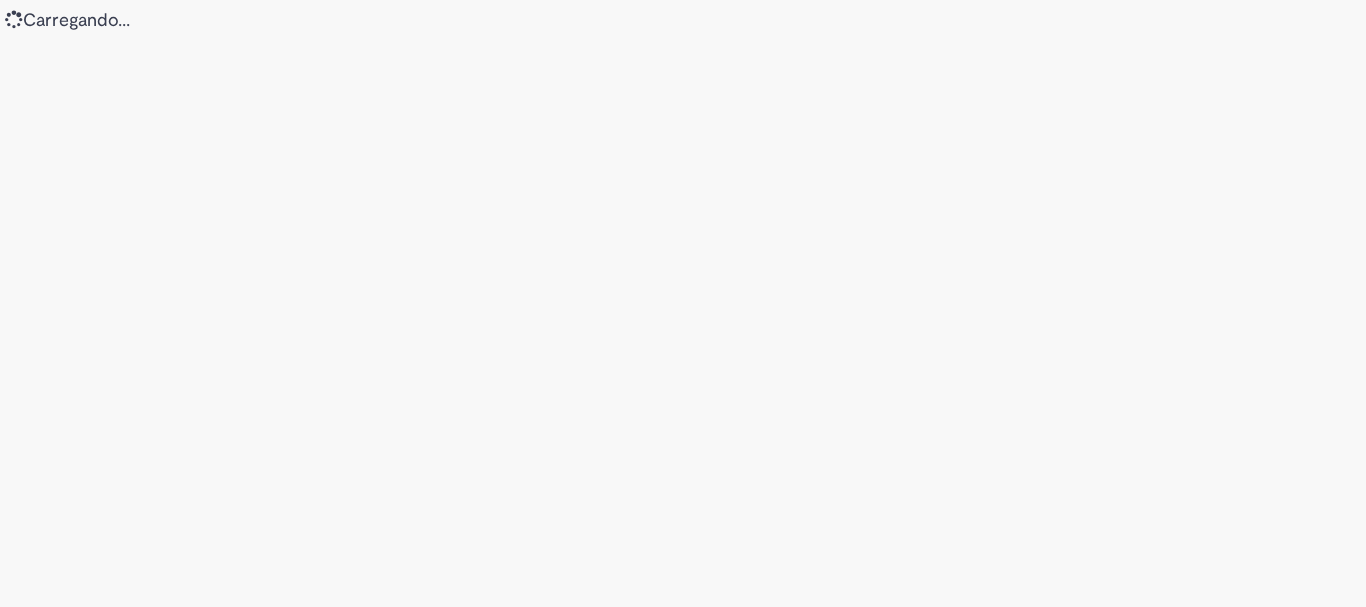 scroll, scrollTop: 0, scrollLeft: 0, axis: both 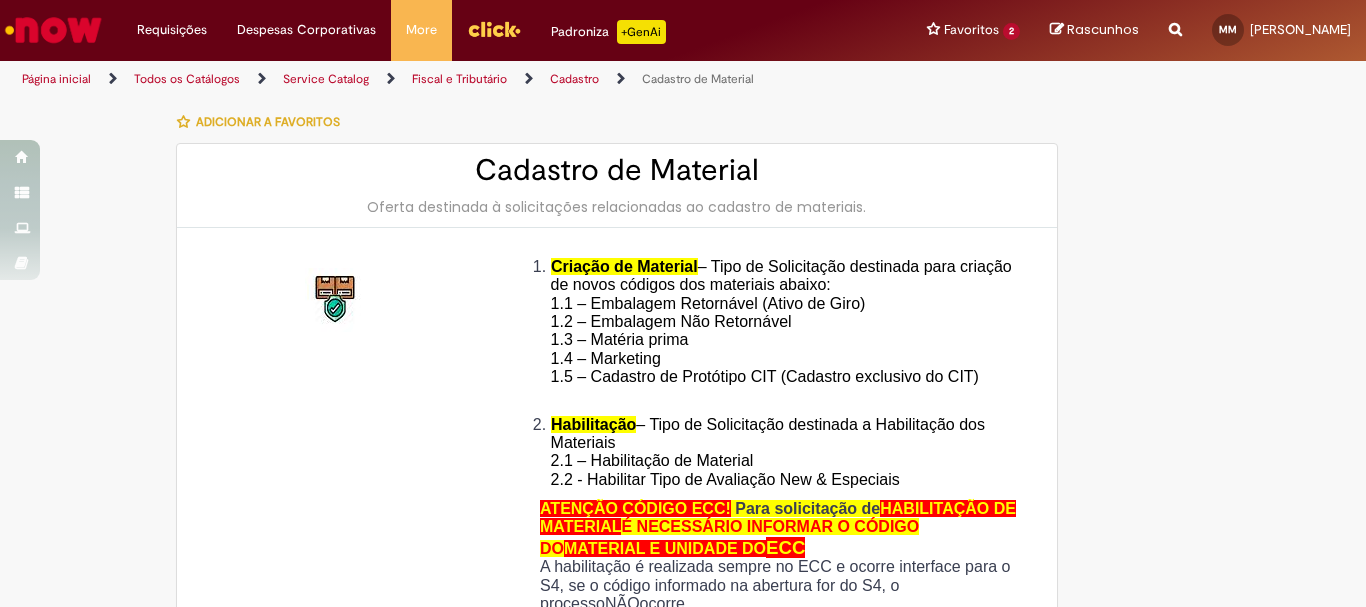 type on "********" 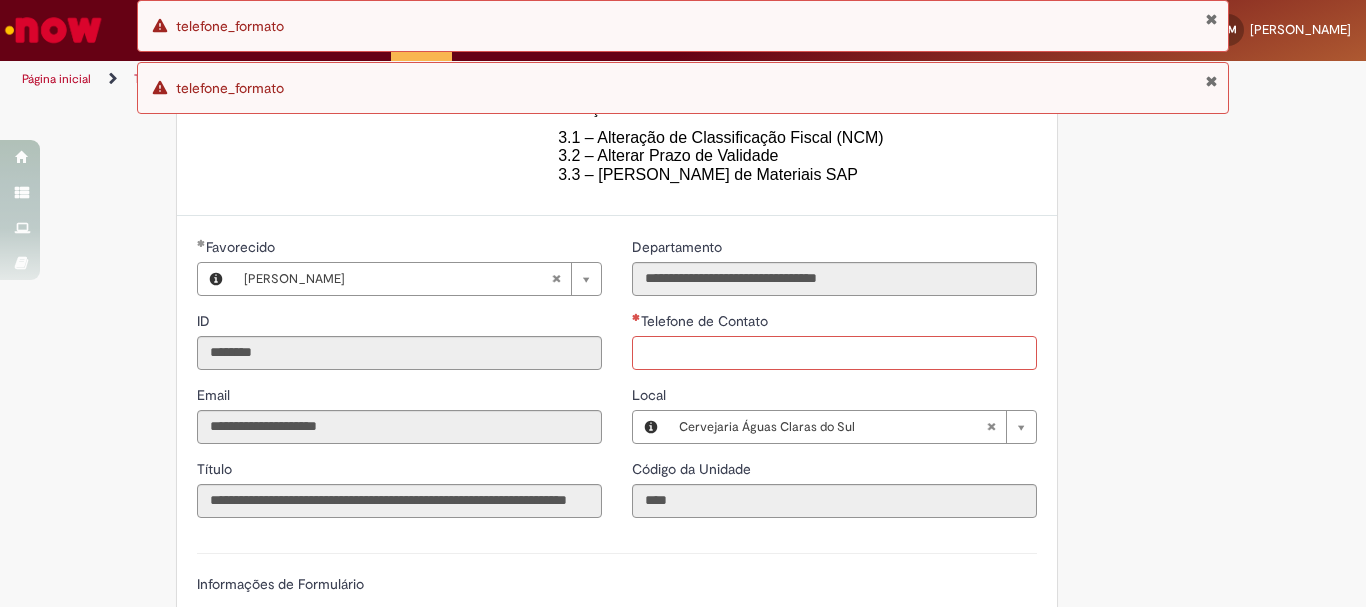 scroll, scrollTop: 1090, scrollLeft: 0, axis: vertical 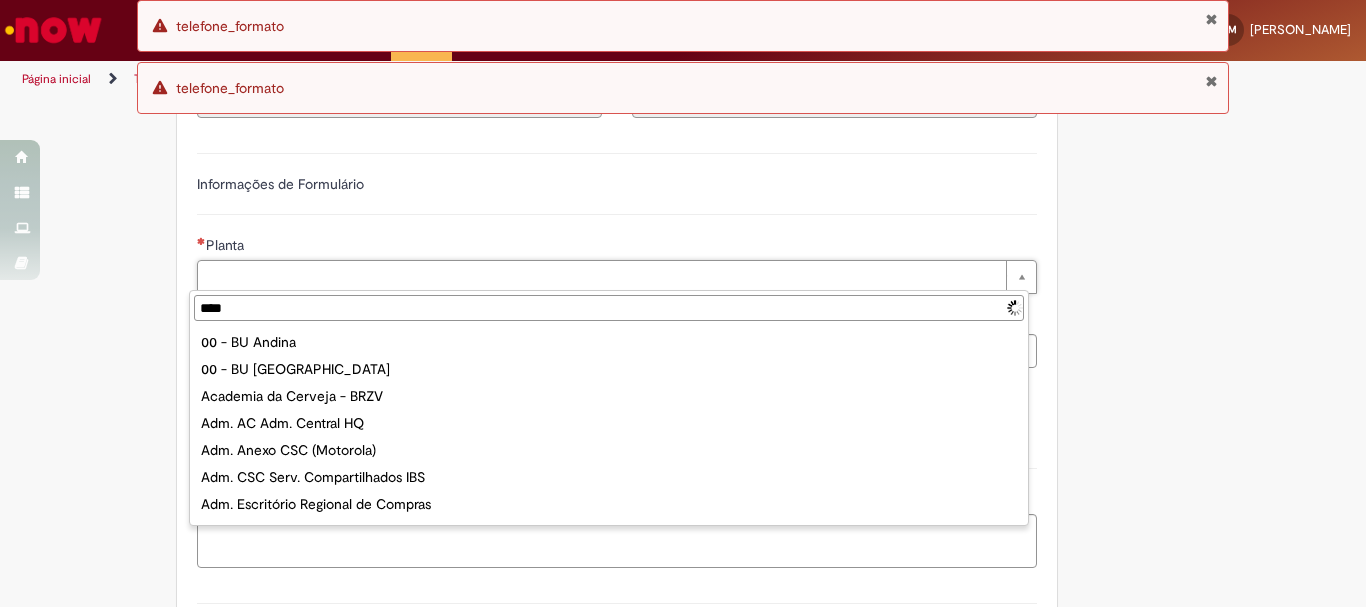 type on "*****" 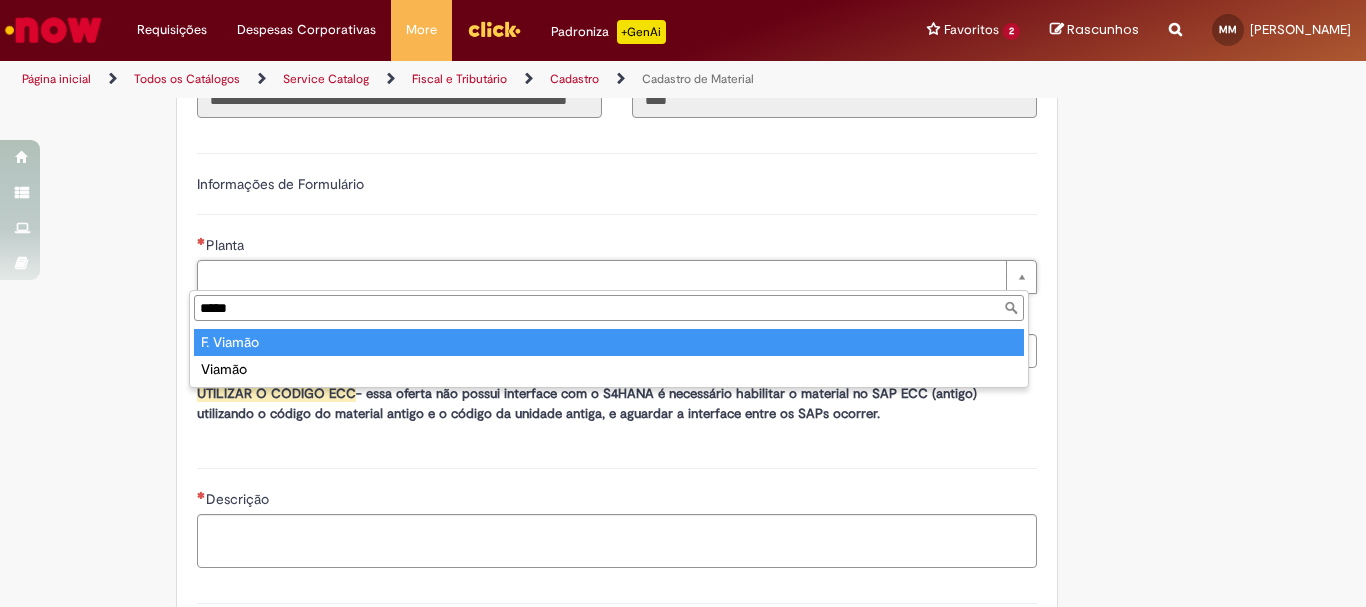 type on "*********" 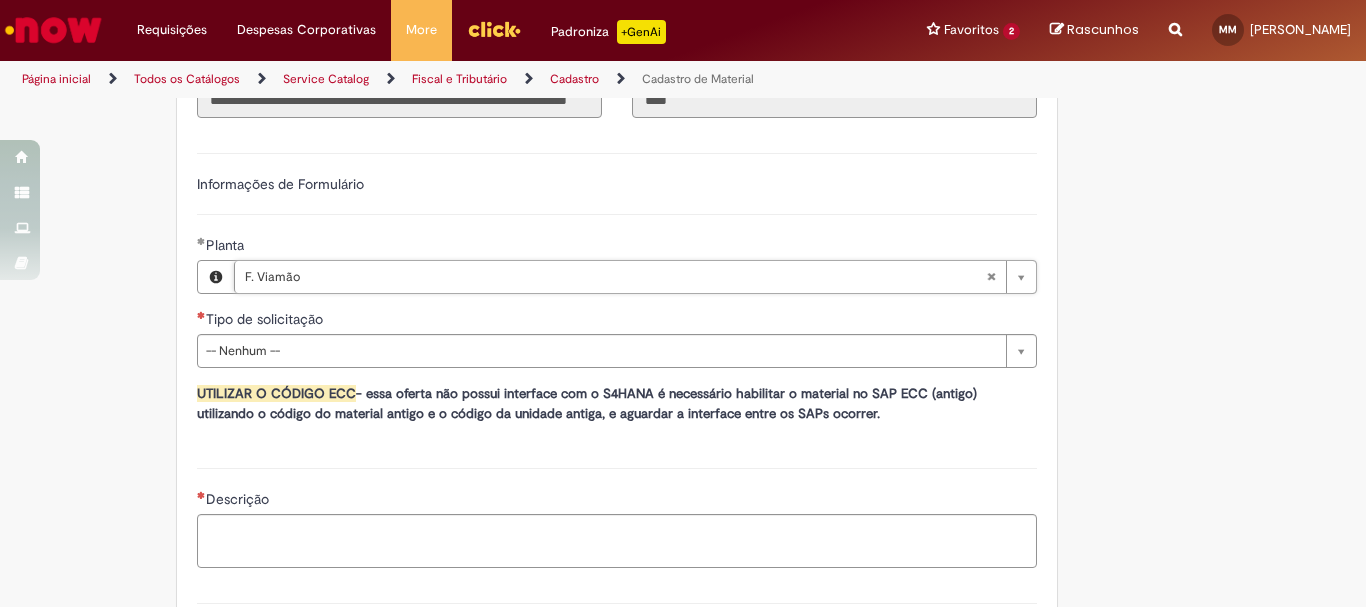 type 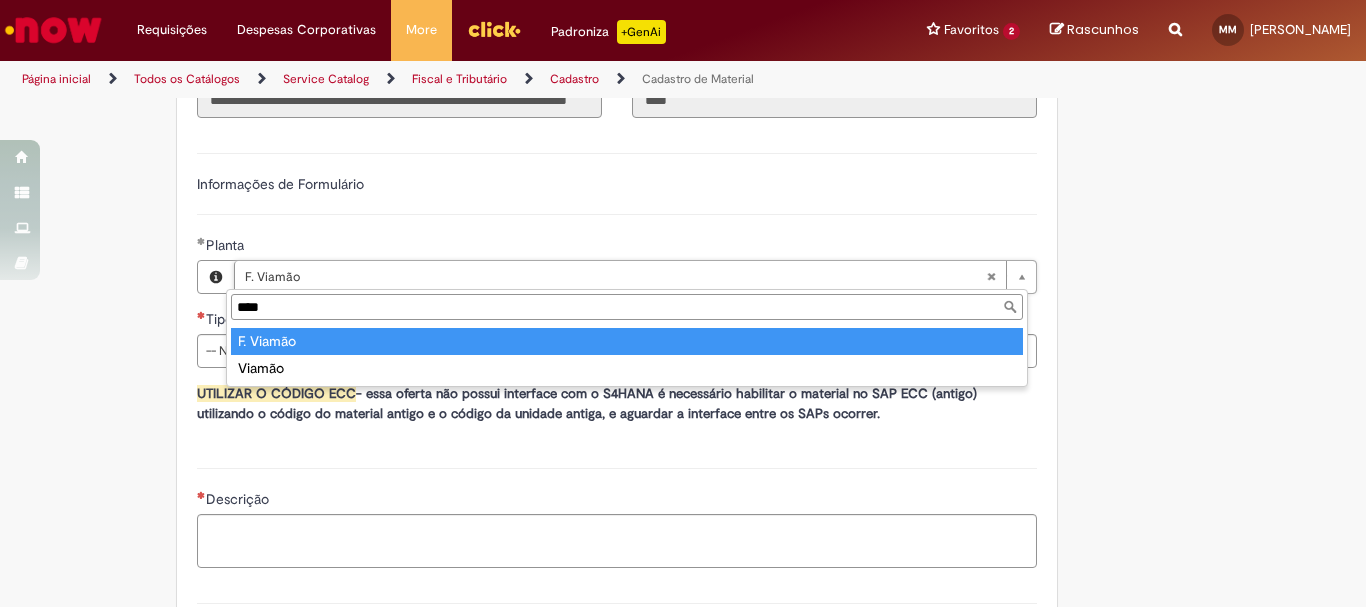 type on "****" 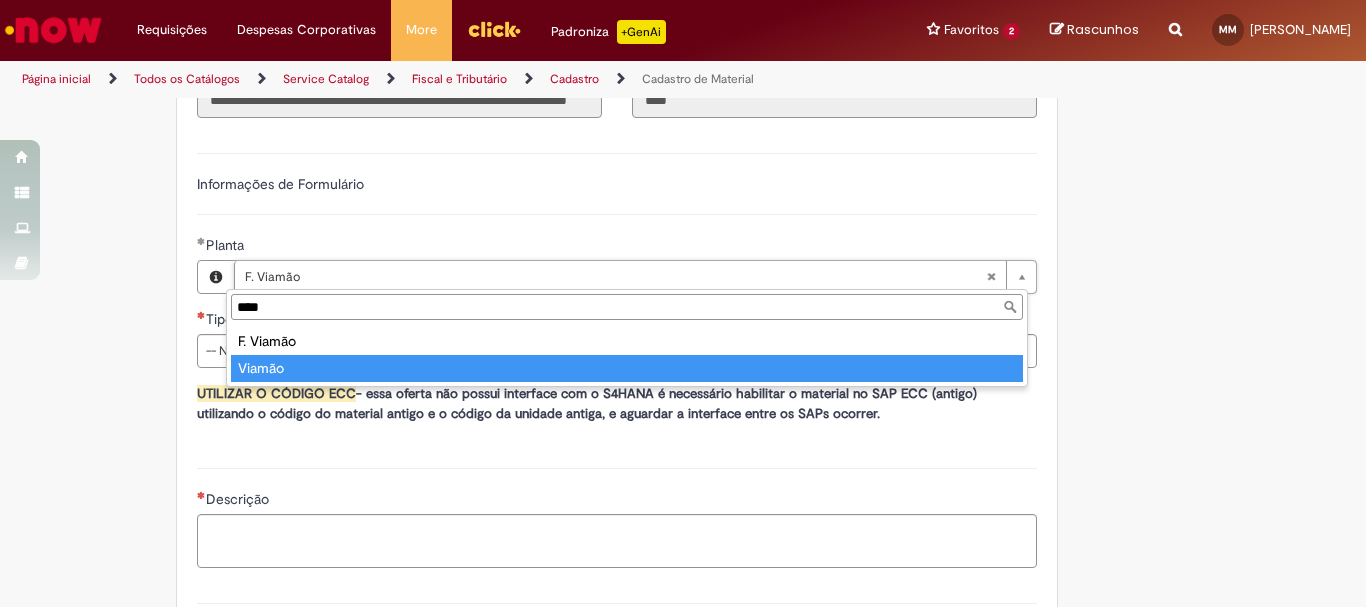 type on "******" 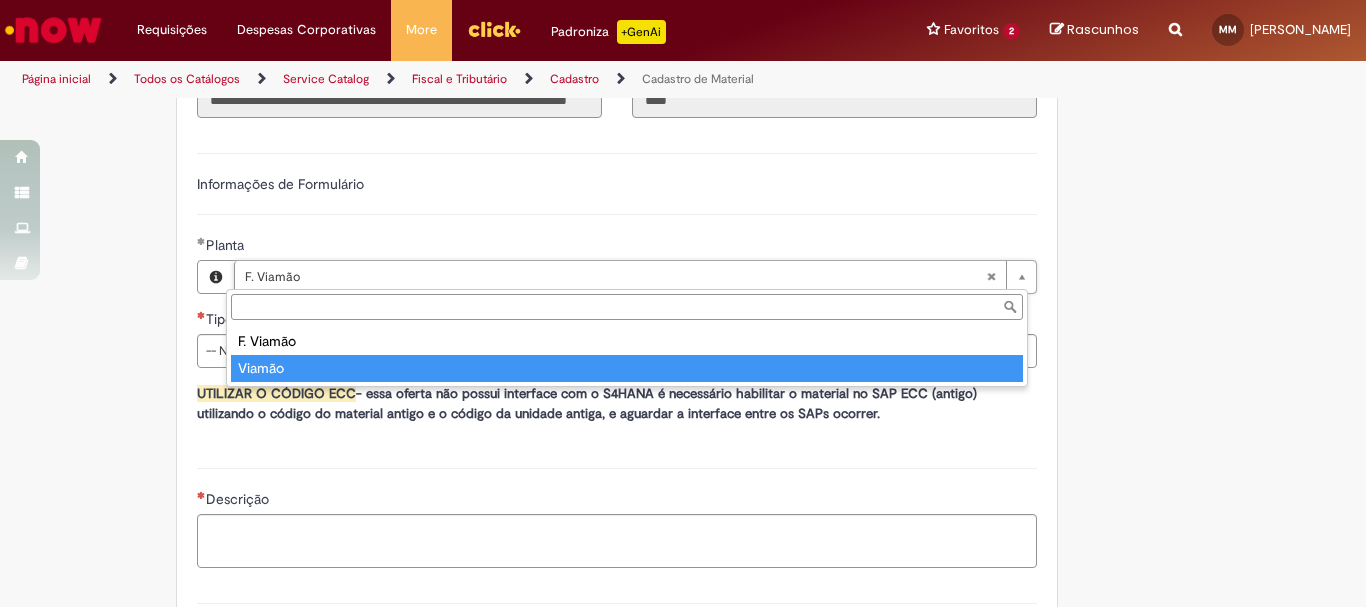 scroll, scrollTop: 0, scrollLeft: 46, axis: horizontal 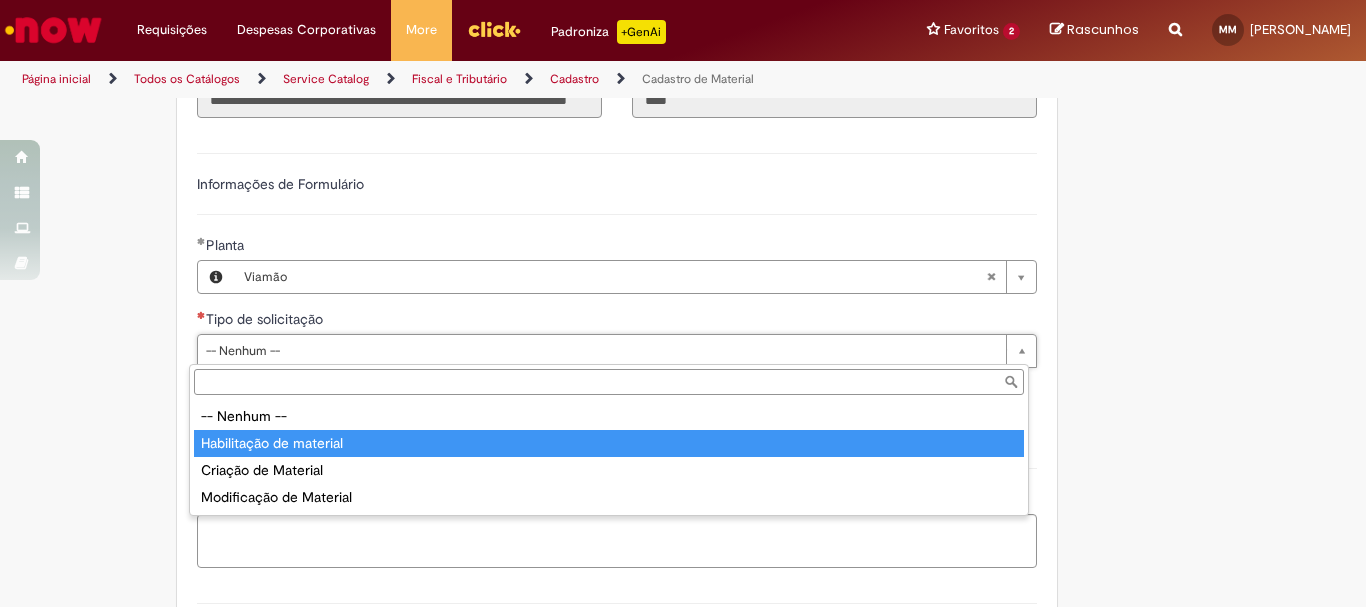 type on "**********" 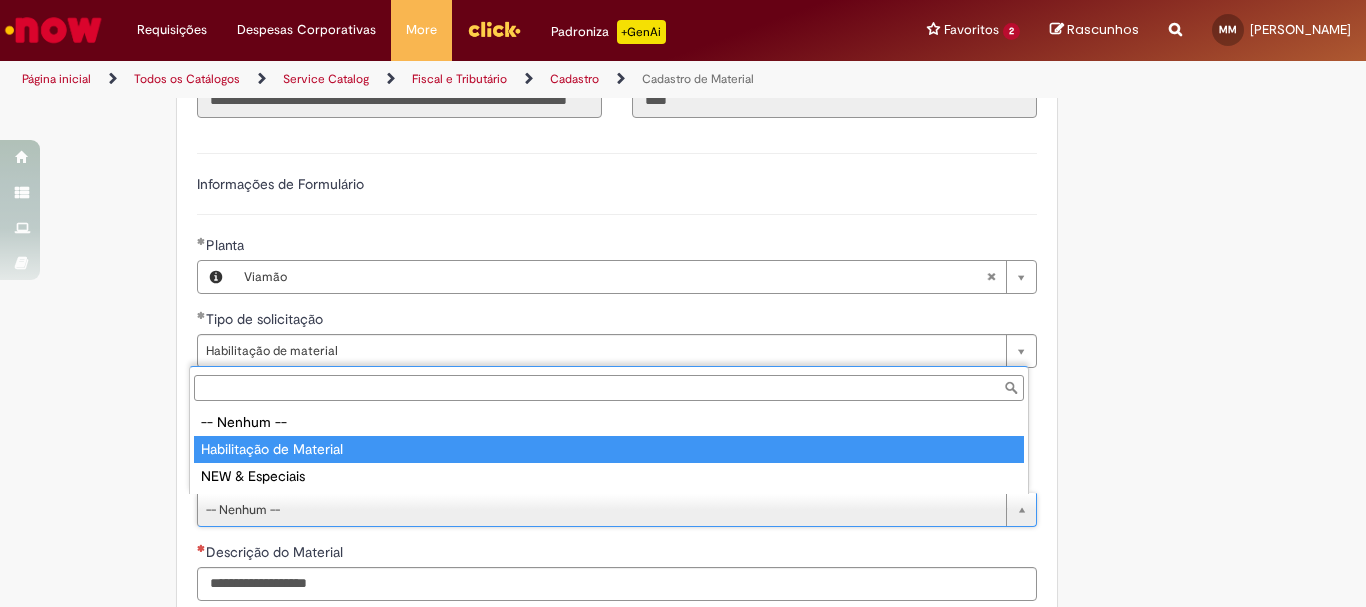 type on "**********" 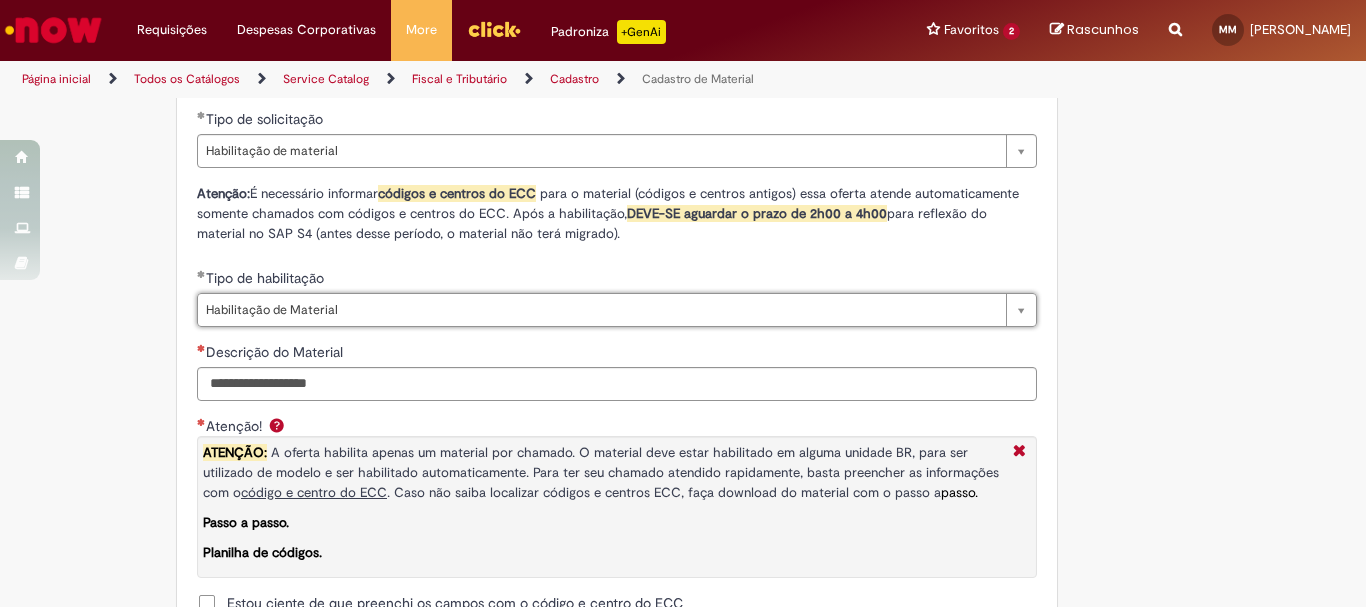scroll, scrollTop: 1390, scrollLeft: 0, axis: vertical 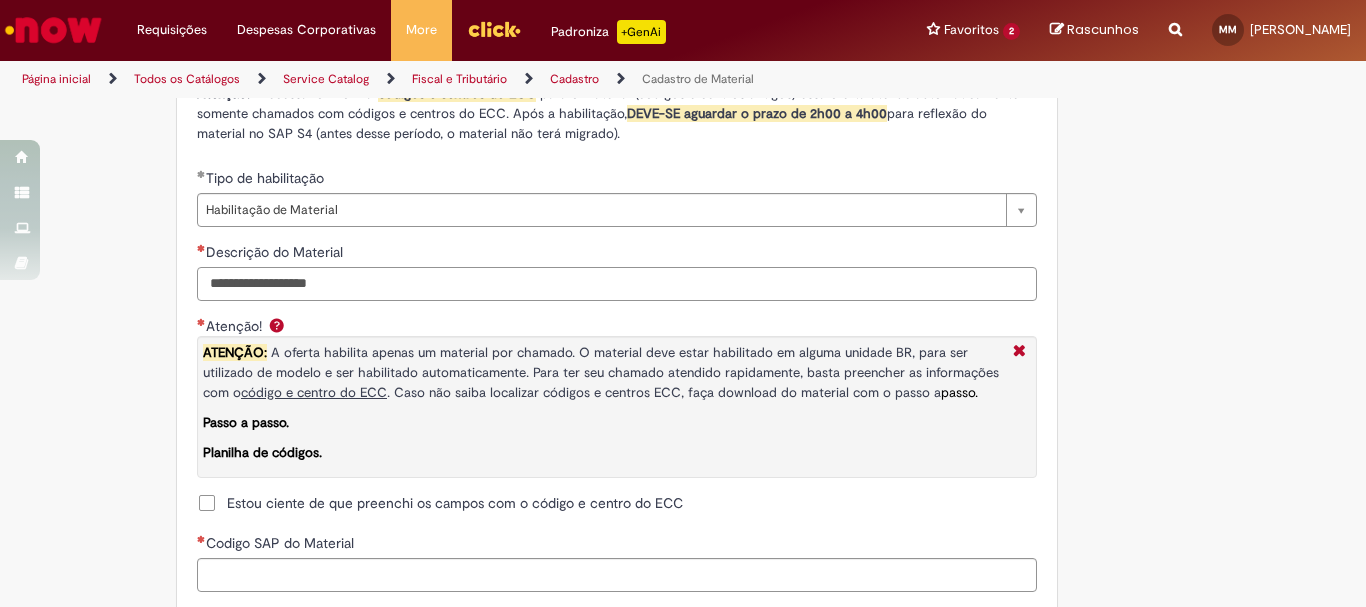 click on "Descrição do Material" at bounding box center [617, 284] 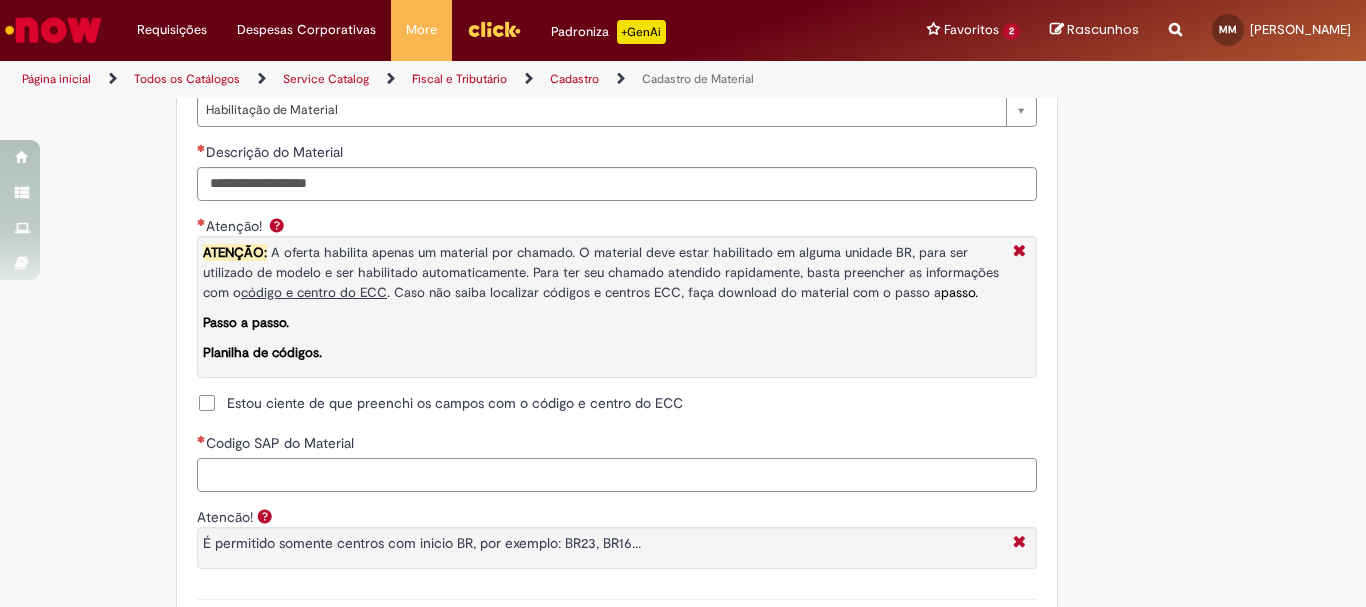 click on "Codigo SAP do Material" at bounding box center (617, 475) 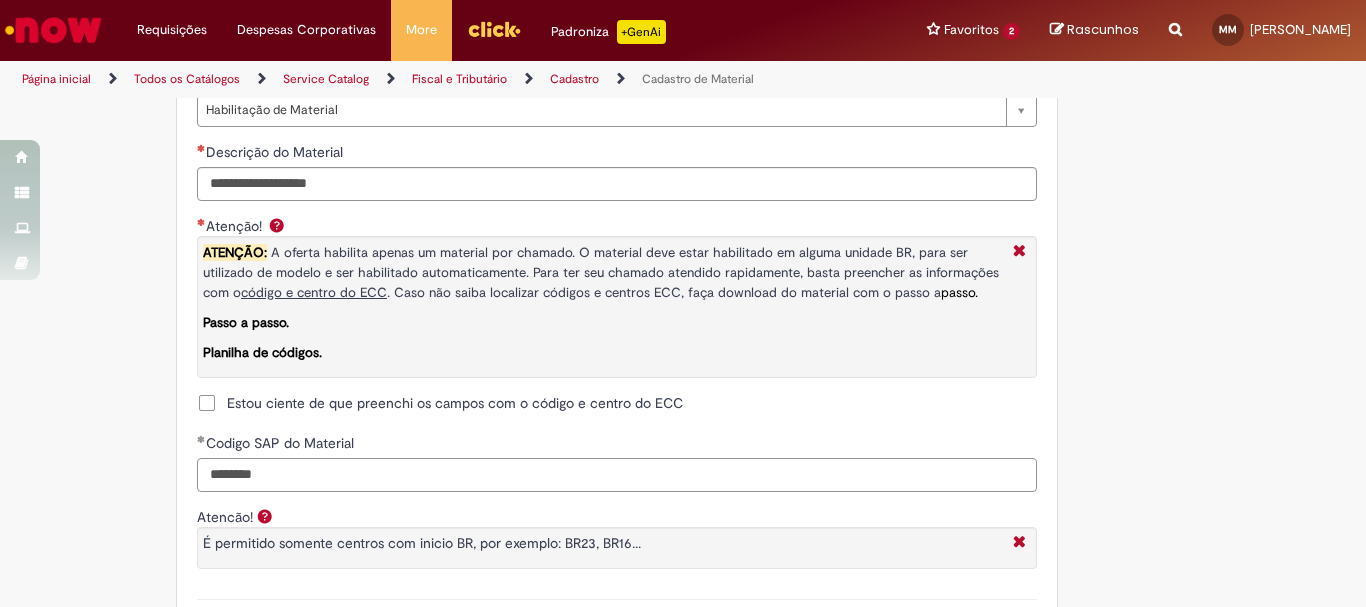 scroll, scrollTop: 1690, scrollLeft: 0, axis: vertical 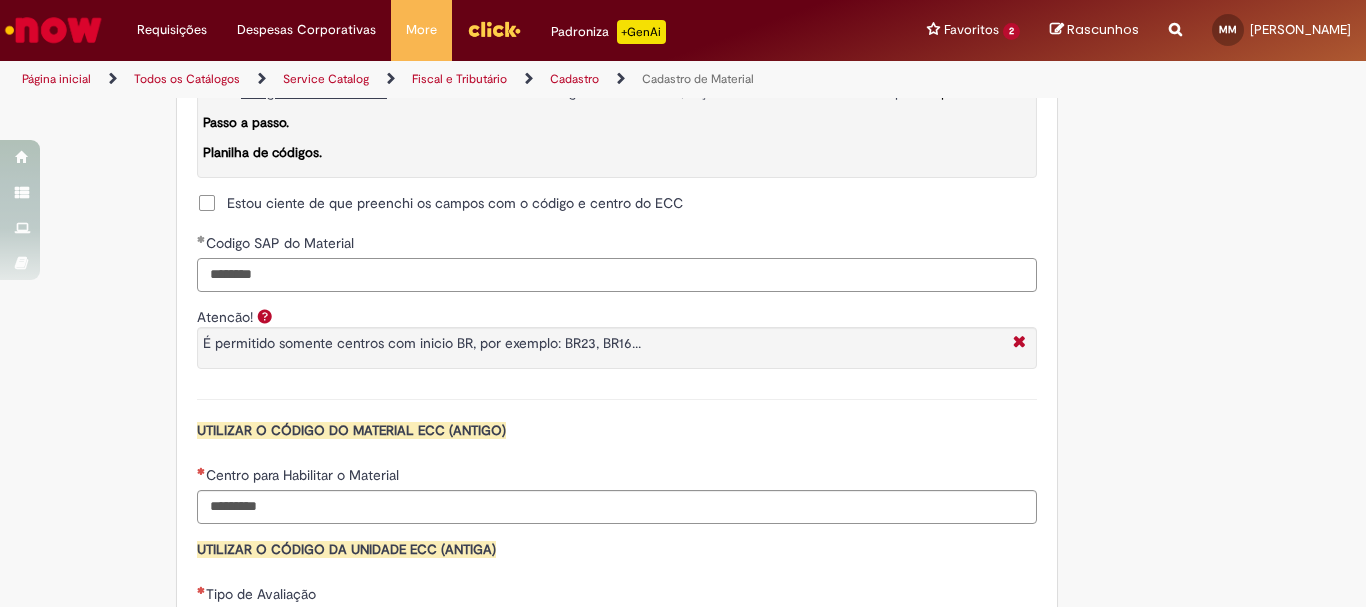 type on "********" 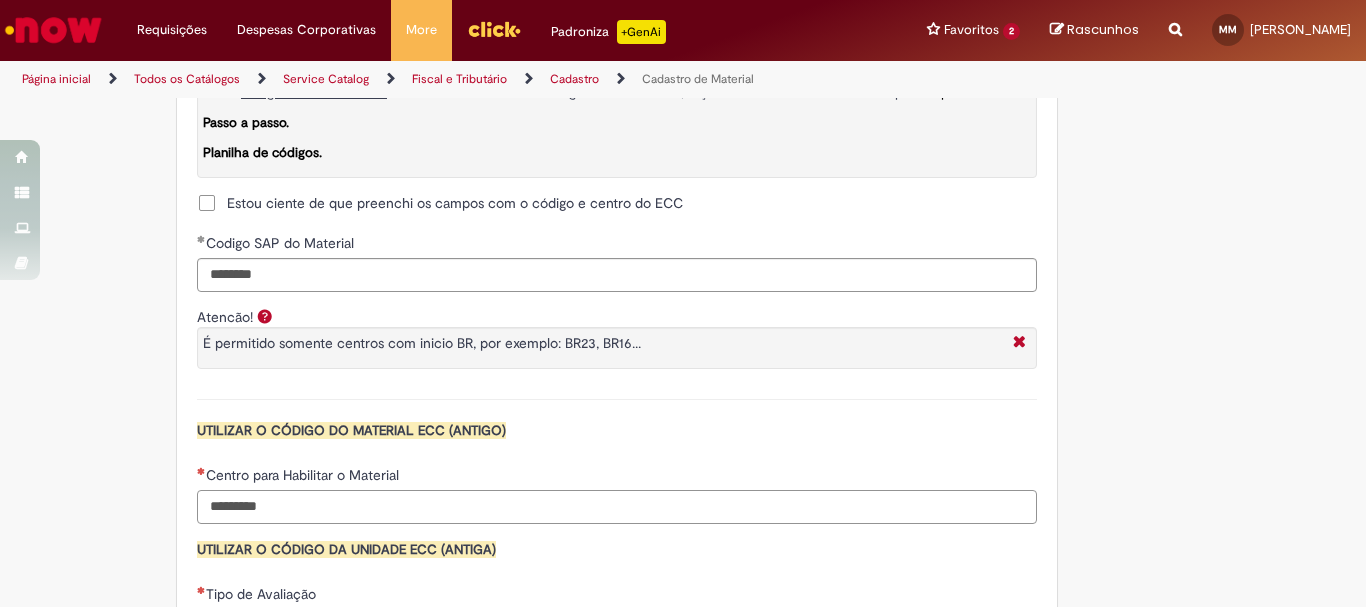 click on "Centro para Habilitar o Material" at bounding box center (617, 507) 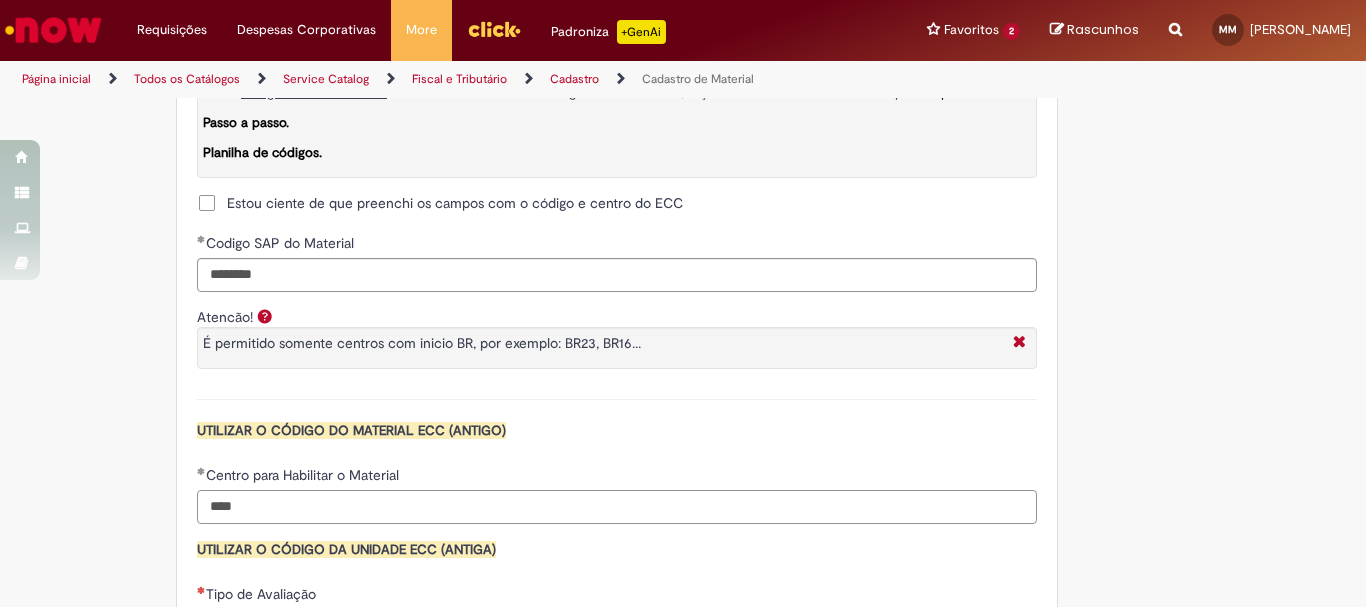 scroll, scrollTop: 2090, scrollLeft: 0, axis: vertical 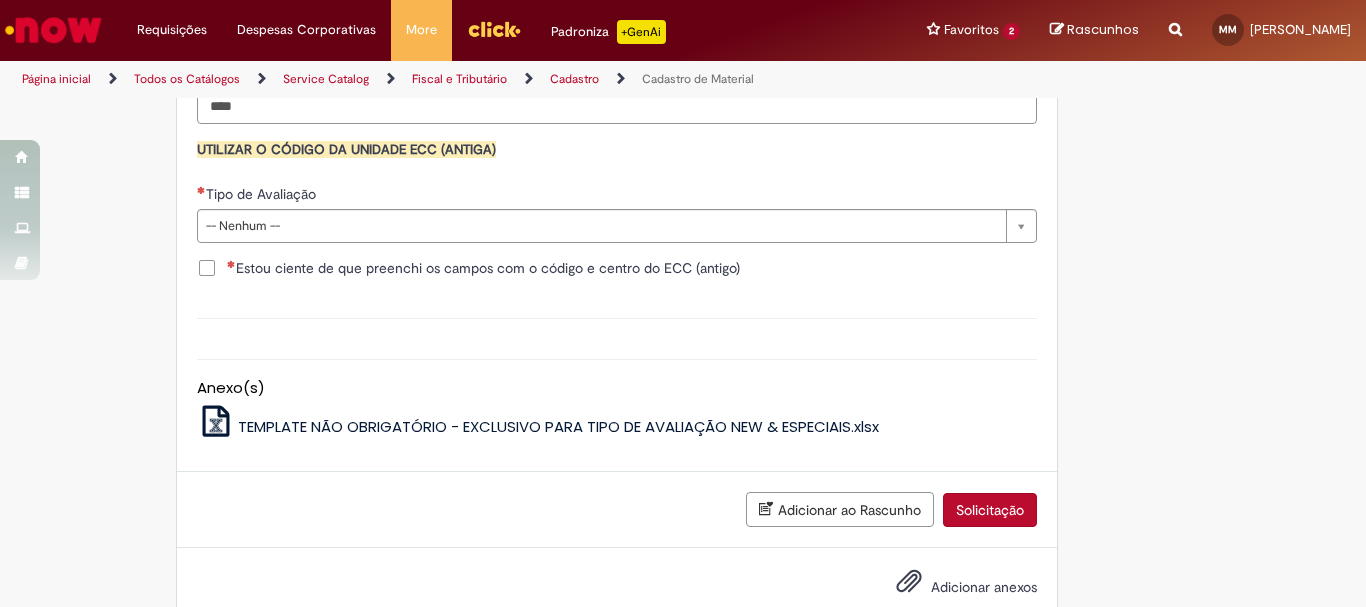 type on "****" 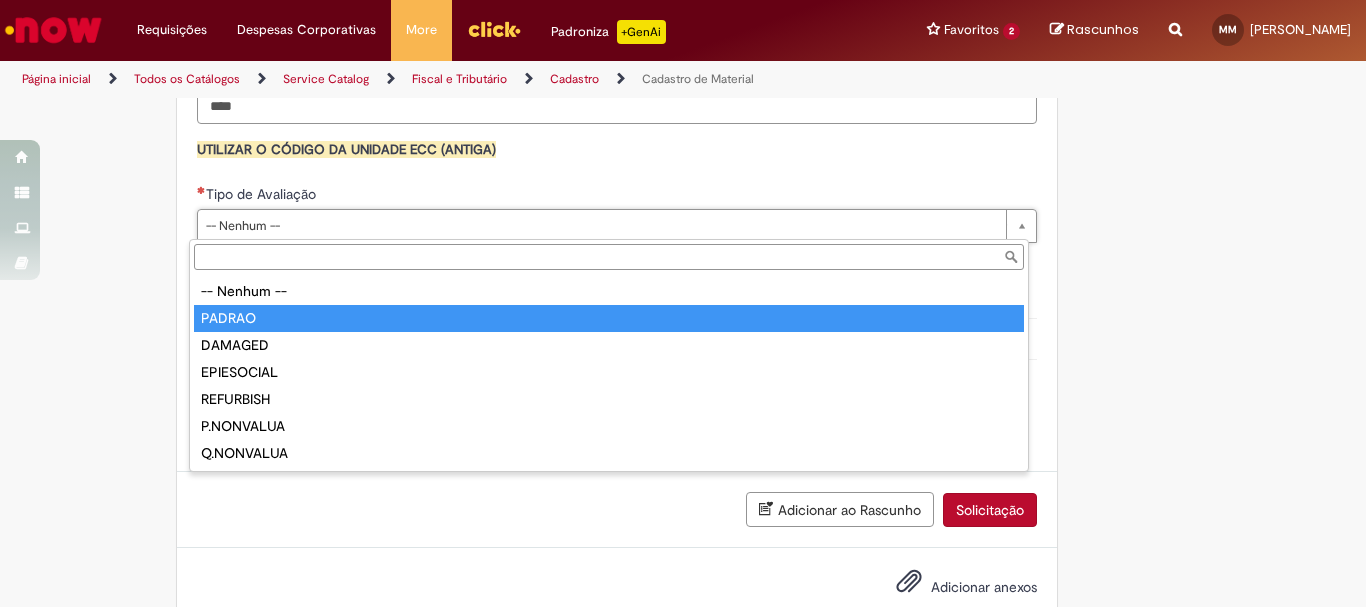 type on "******" 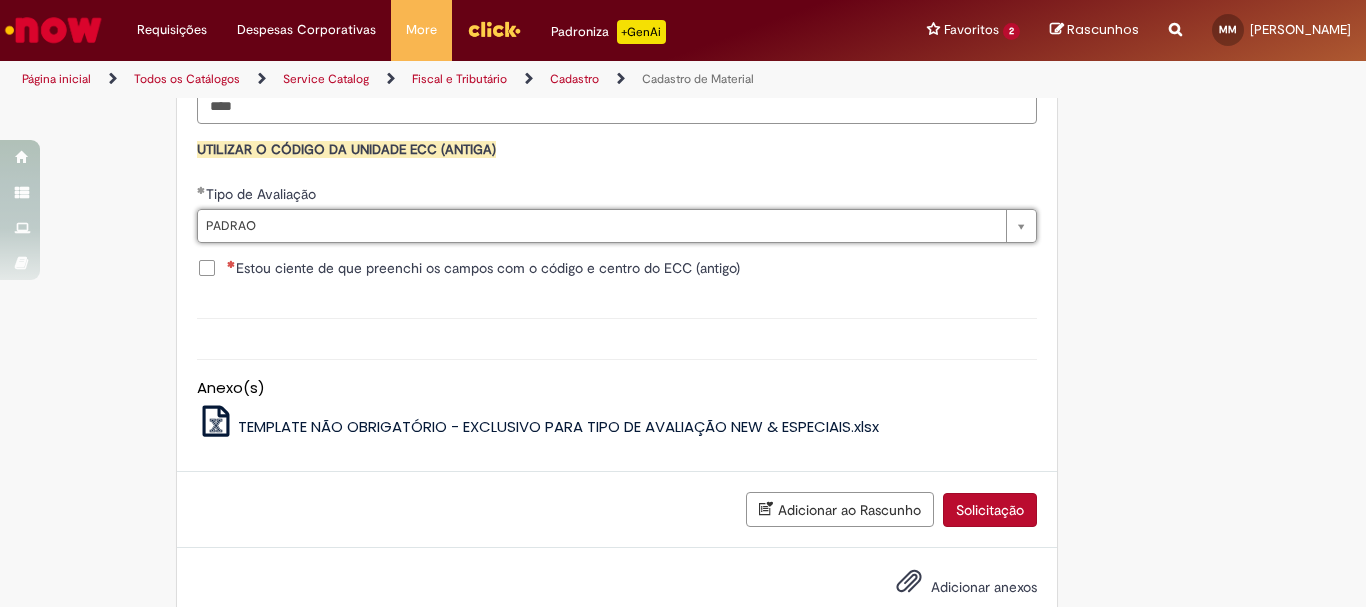 click on "Estou ciente de que preenchi os campos com o código e centro do ECC  (antigo)" at bounding box center (483, 268) 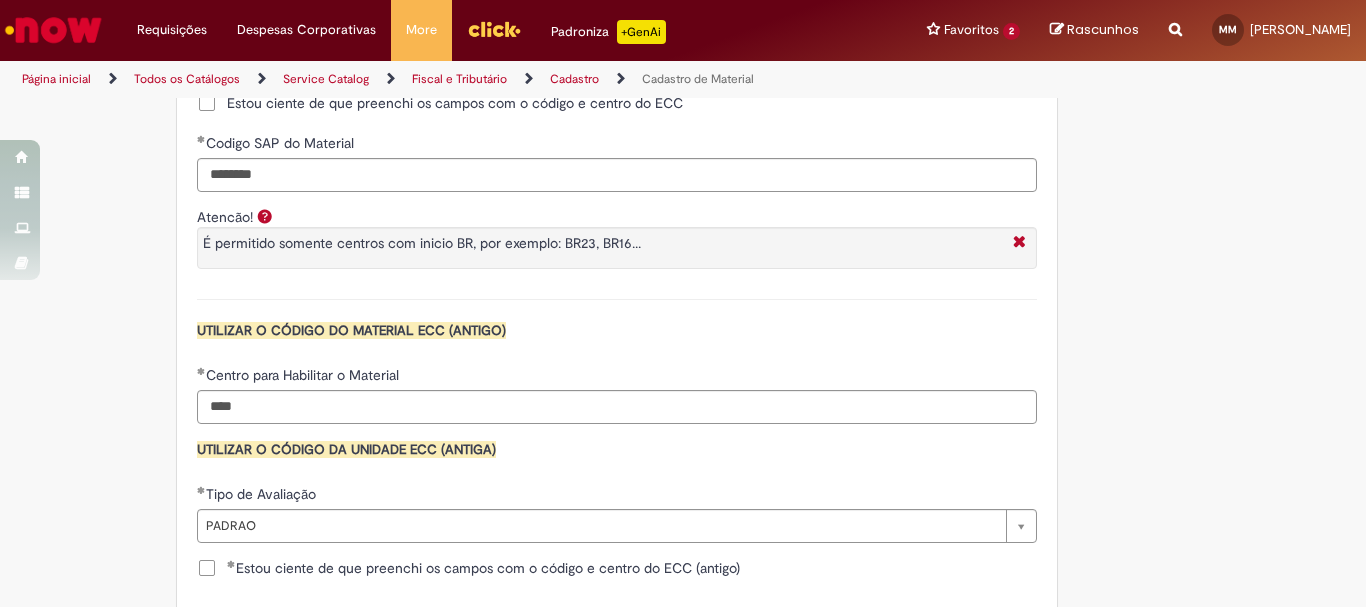 scroll, scrollTop: 1690, scrollLeft: 0, axis: vertical 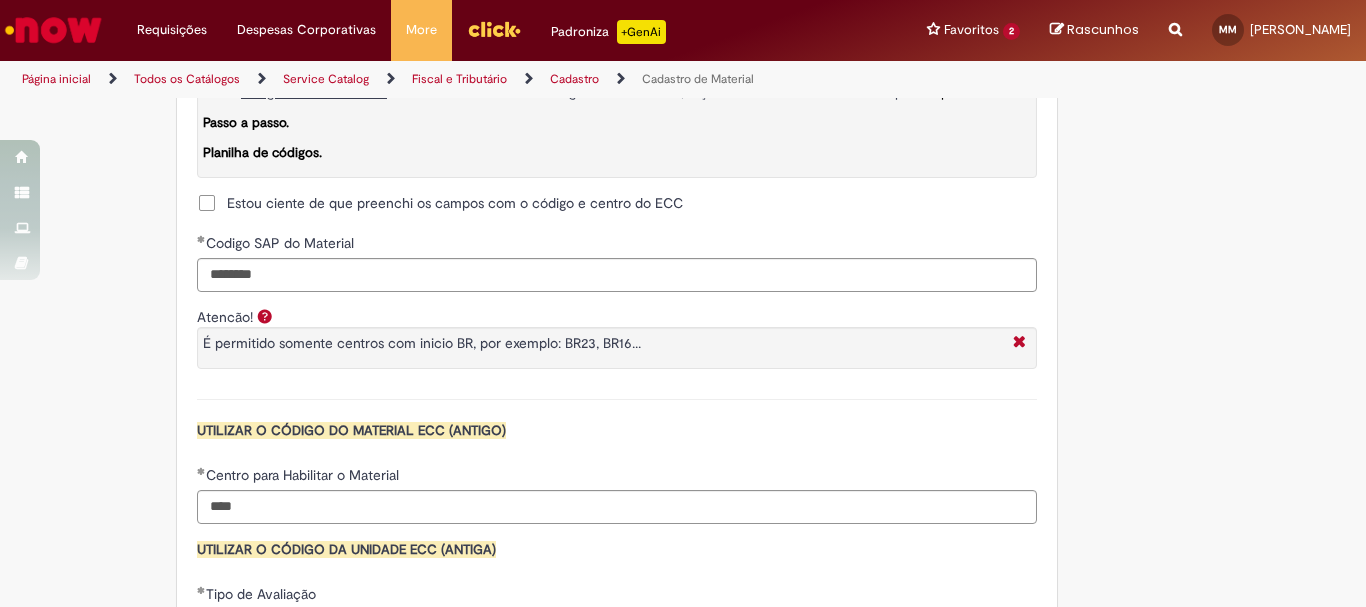 click on "Estou ciente de que preenchi os campos com o código e centro do ECC" at bounding box center [455, 203] 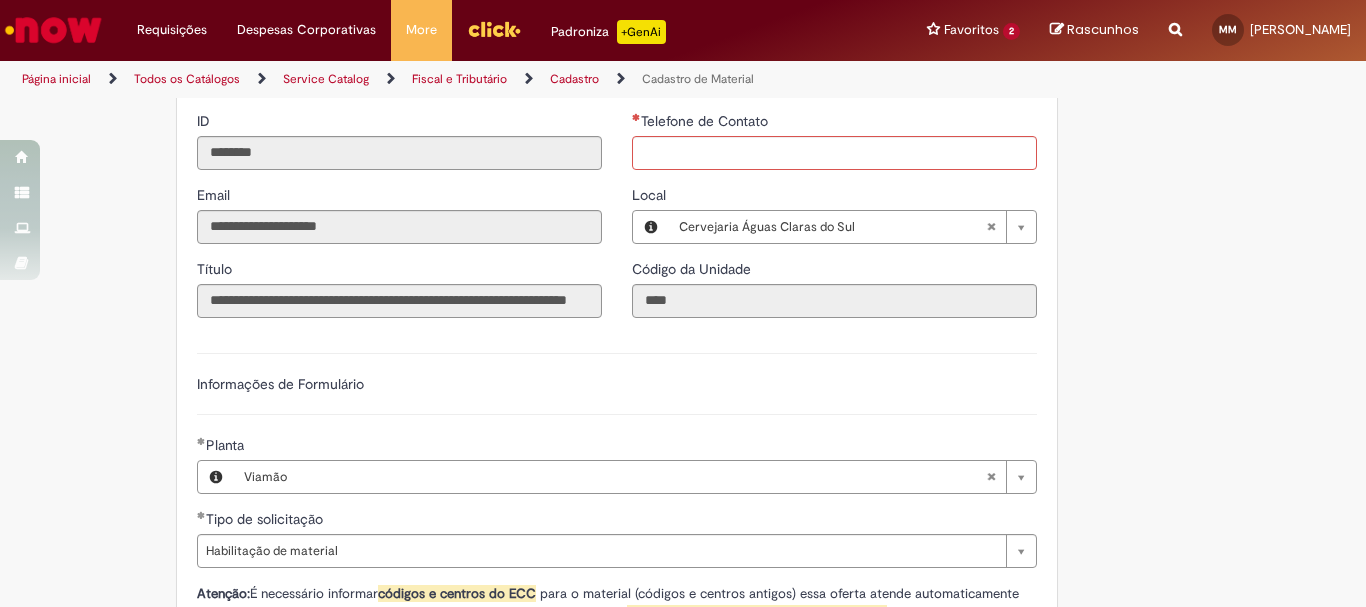 scroll, scrollTop: 790, scrollLeft: 0, axis: vertical 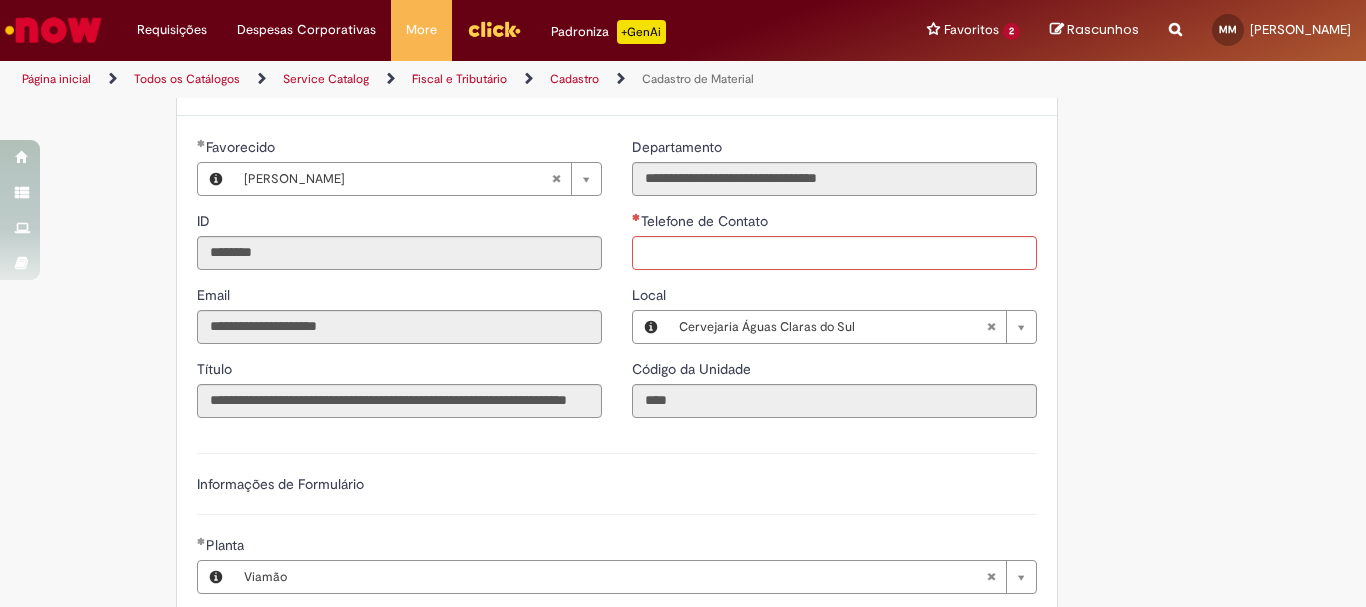 drag, startPoint x: 744, startPoint y: 215, endPoint x: 750, endPoint y: 231, distance: 17.088007 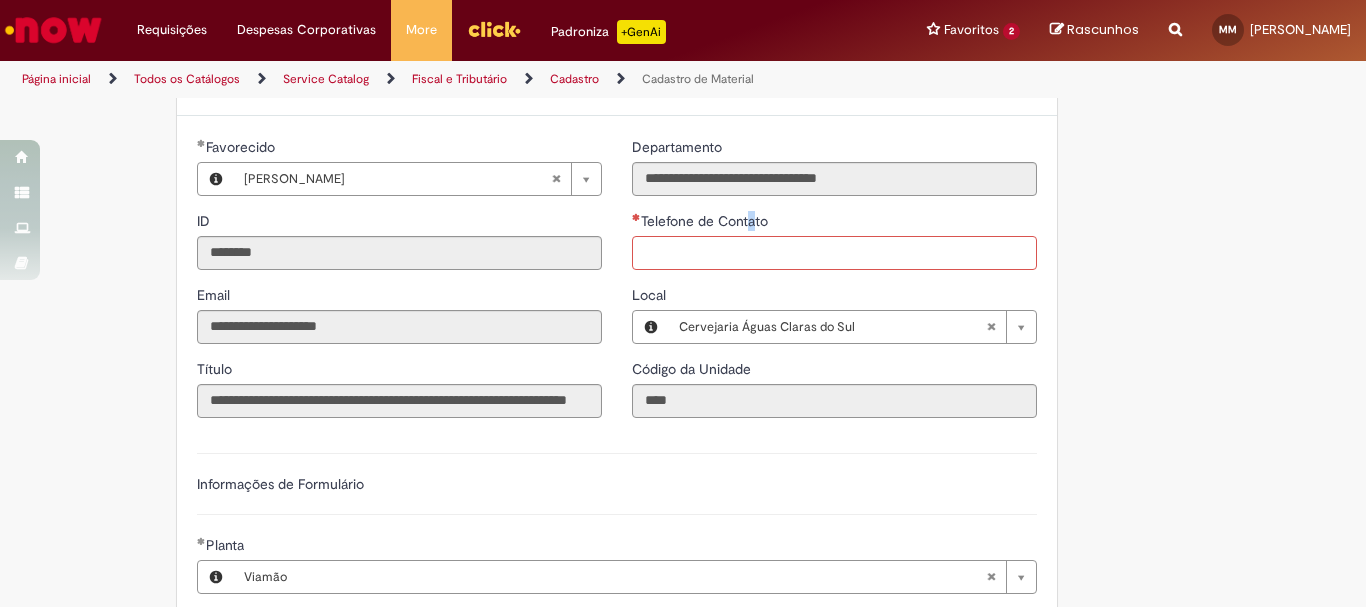 click on "Telefone de Contato" at bounding box center (834, 253) 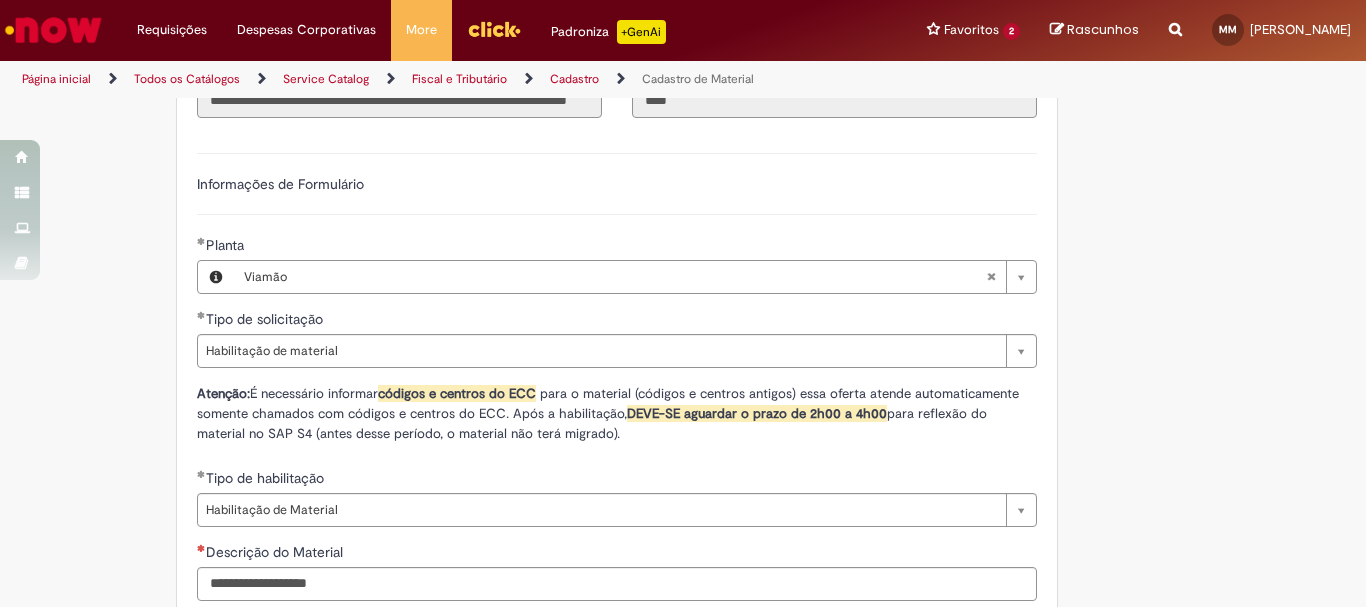 scroll, scrollTop: 1390, scrollLeft: 0, axis: vertical 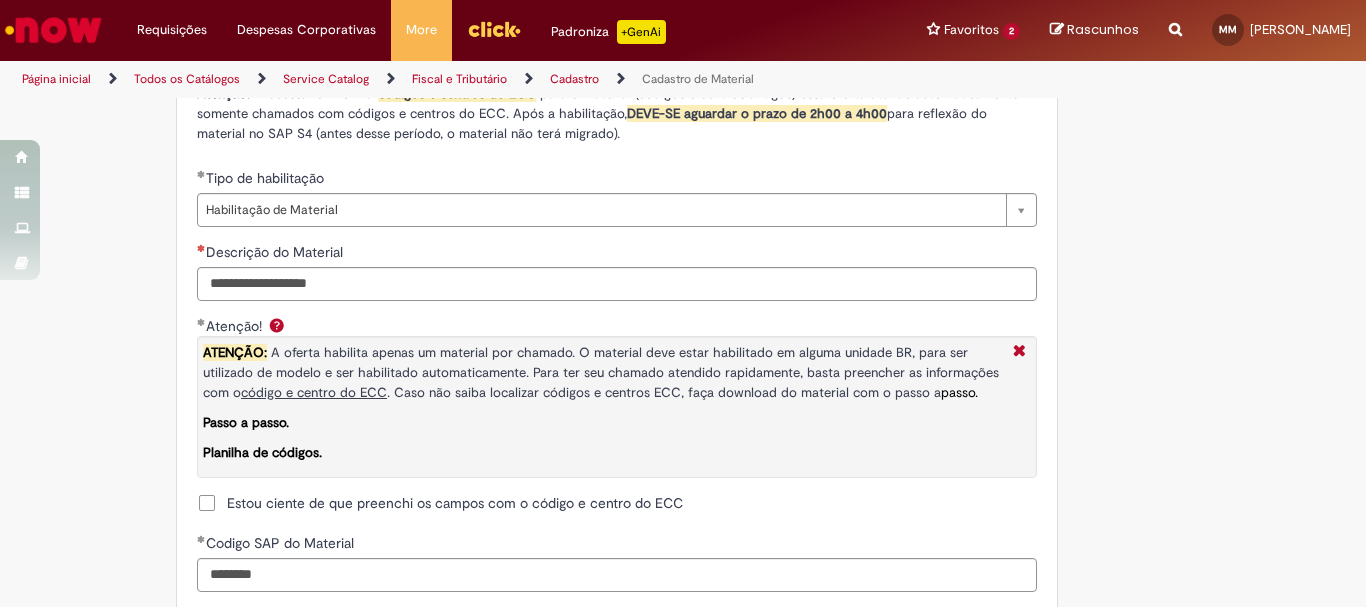 type on "**********" 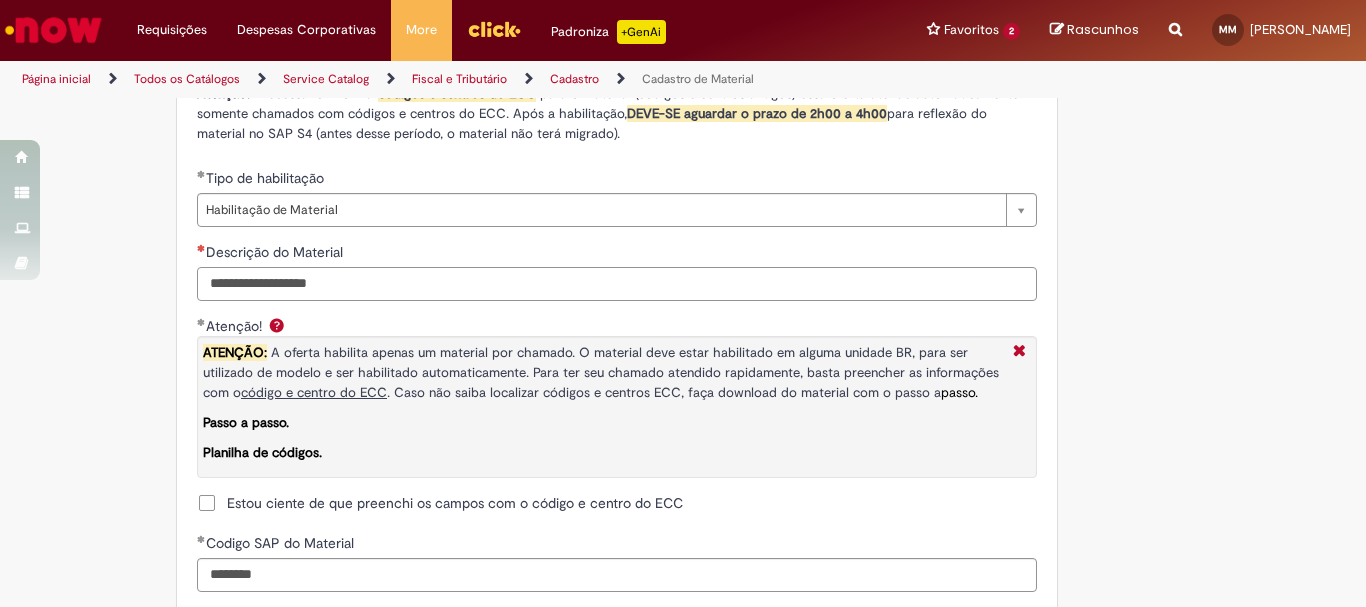 click on "Descrição do Material" at bounding box center [617, 284] 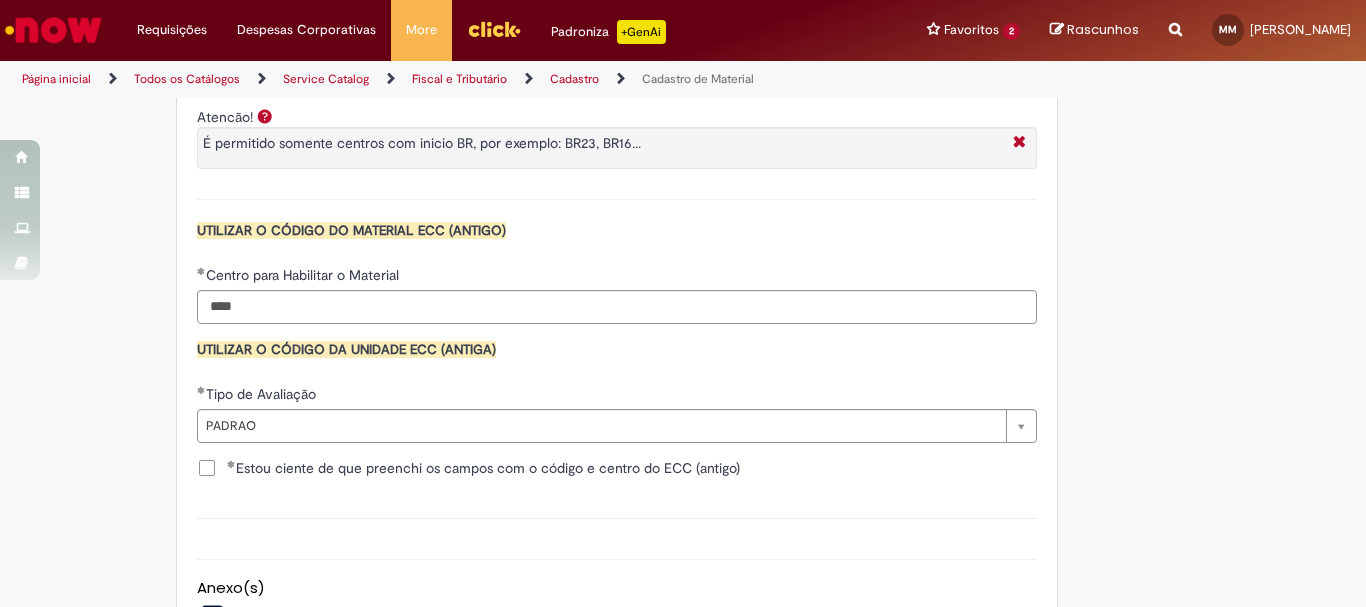 scroll, scrollTop: 2141, scrollLeft: 0, axis: vertical 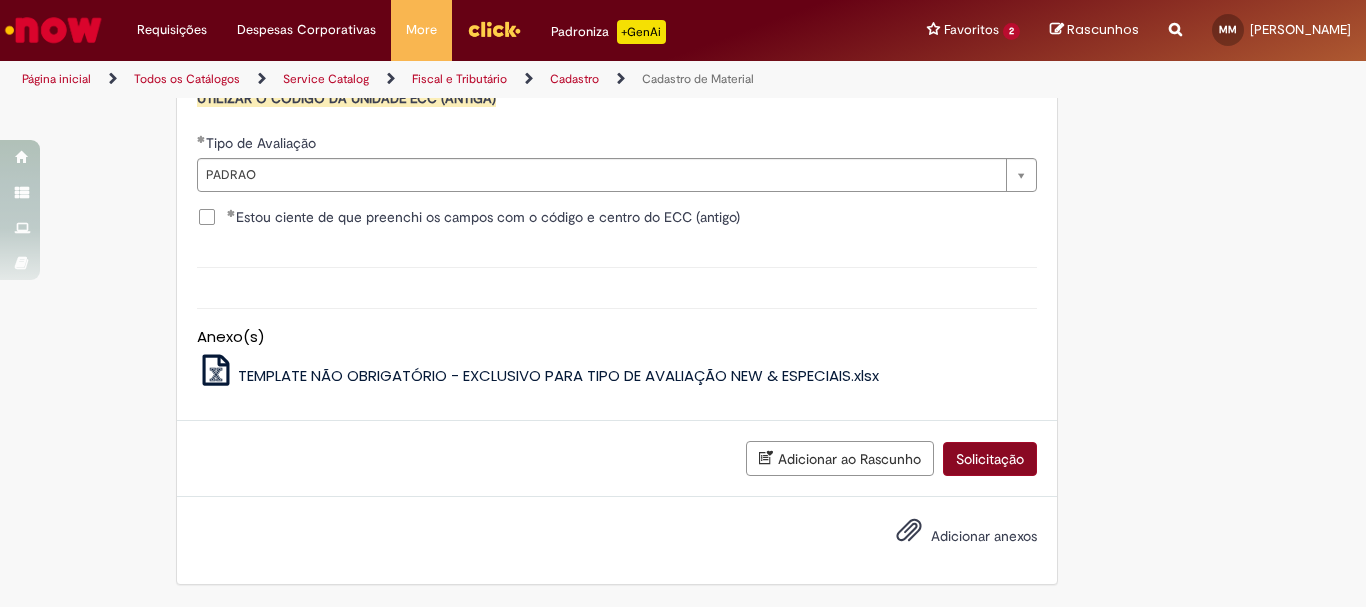 type on "**********" 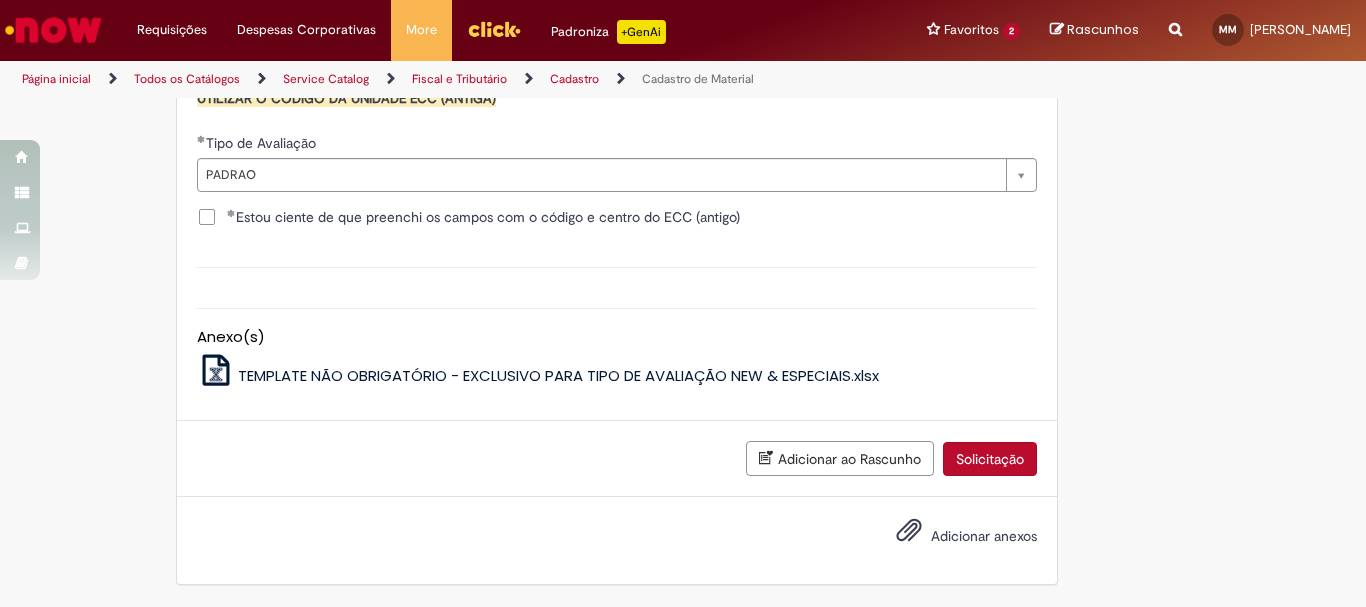 click on "Solicitação" at bounding box center [990, 459] 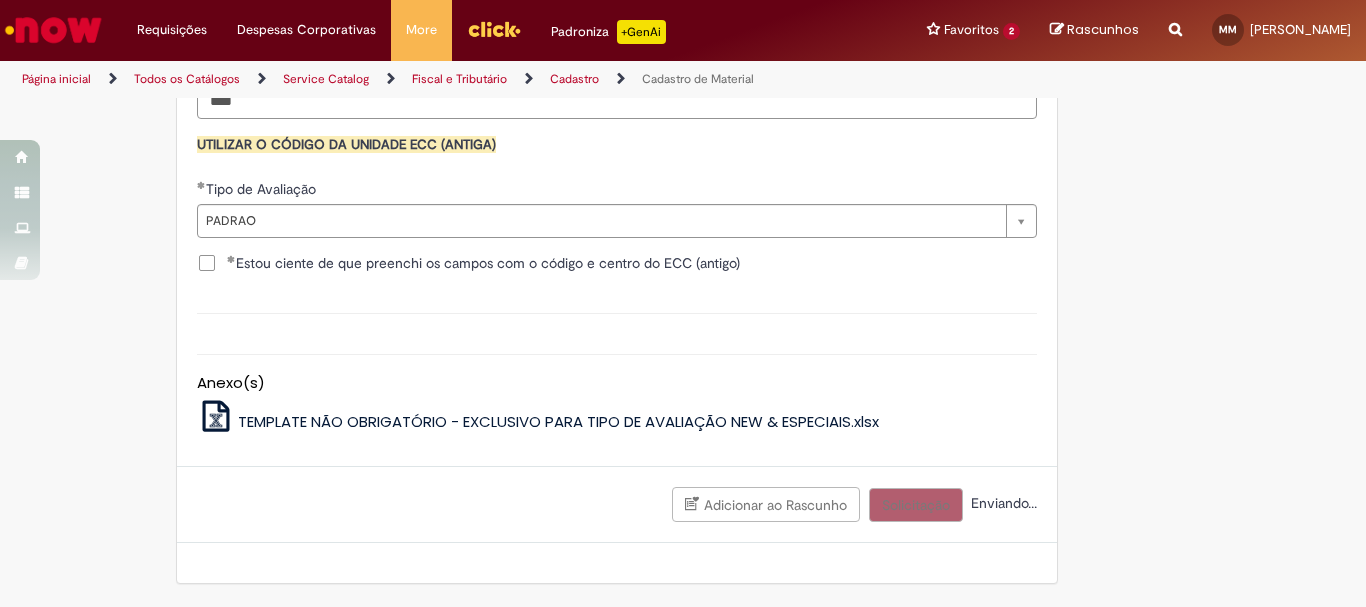 scroll, scrollTop: 2095, scrollLeft: 0, axis: vertical 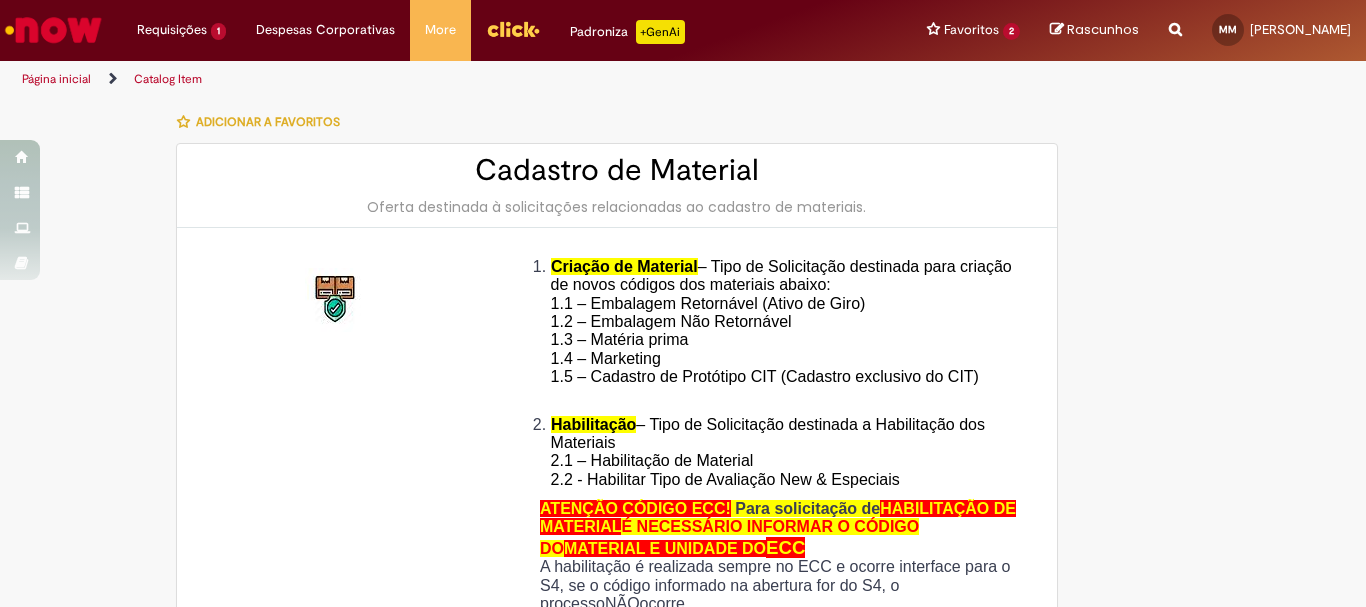 type on "********" 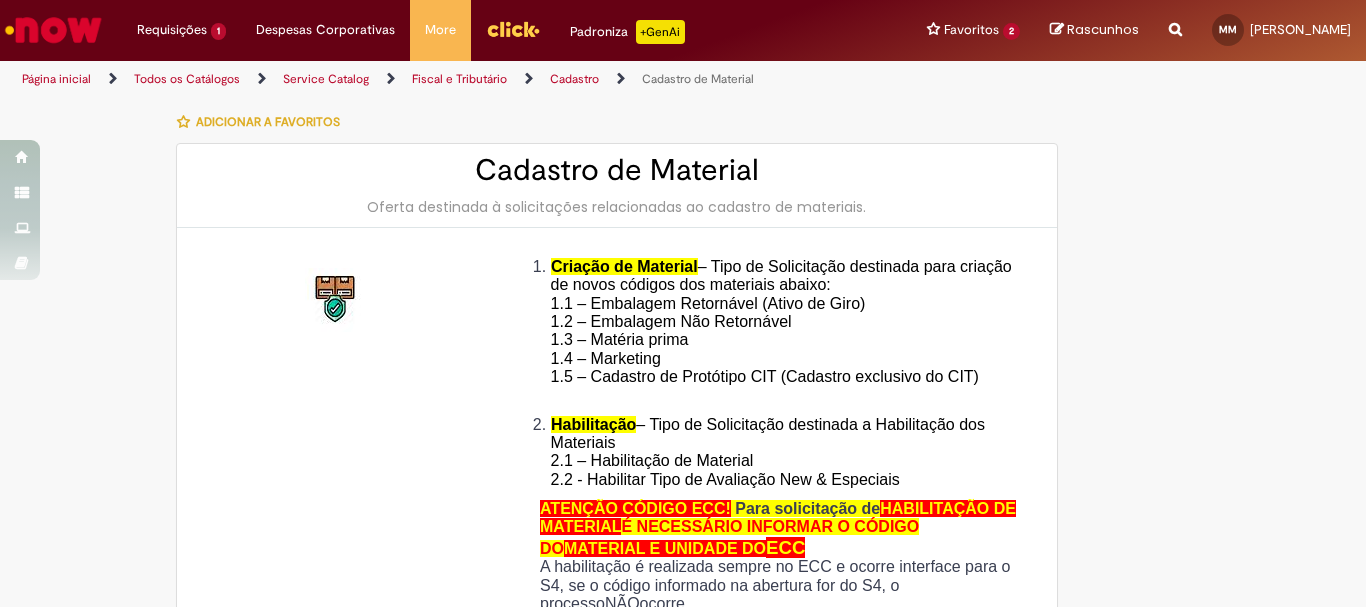 type on "**********" 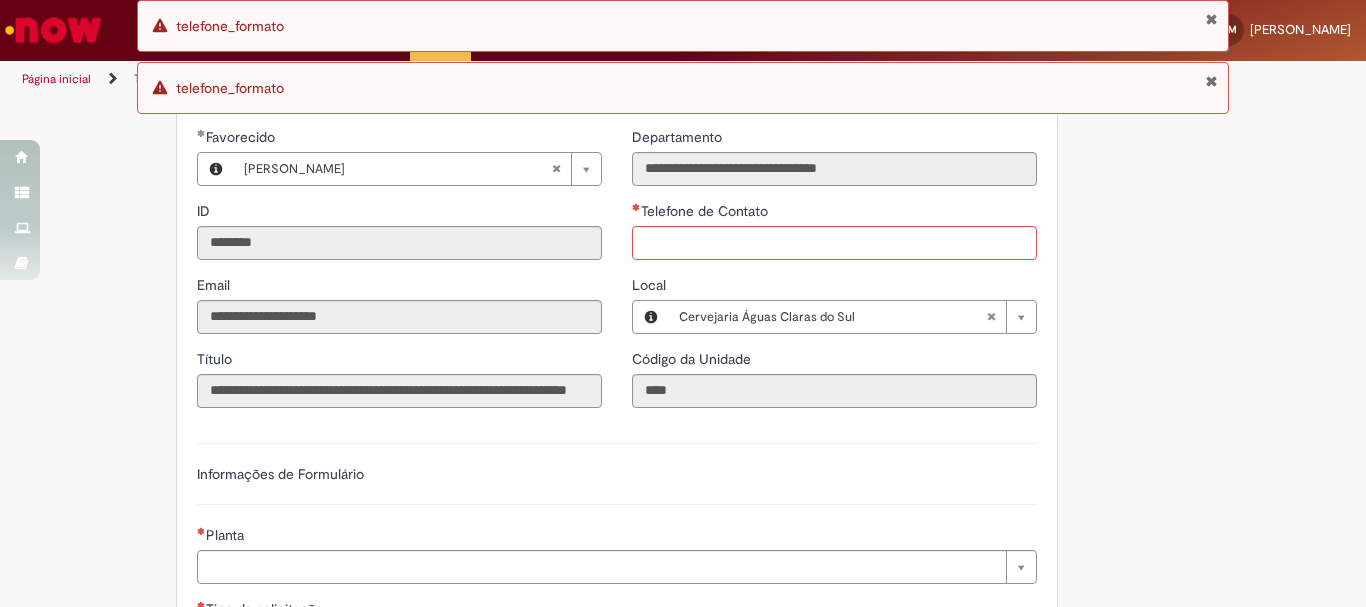 scroll, scrollTop: 1000, scrollLeft: 0, axis: vertical 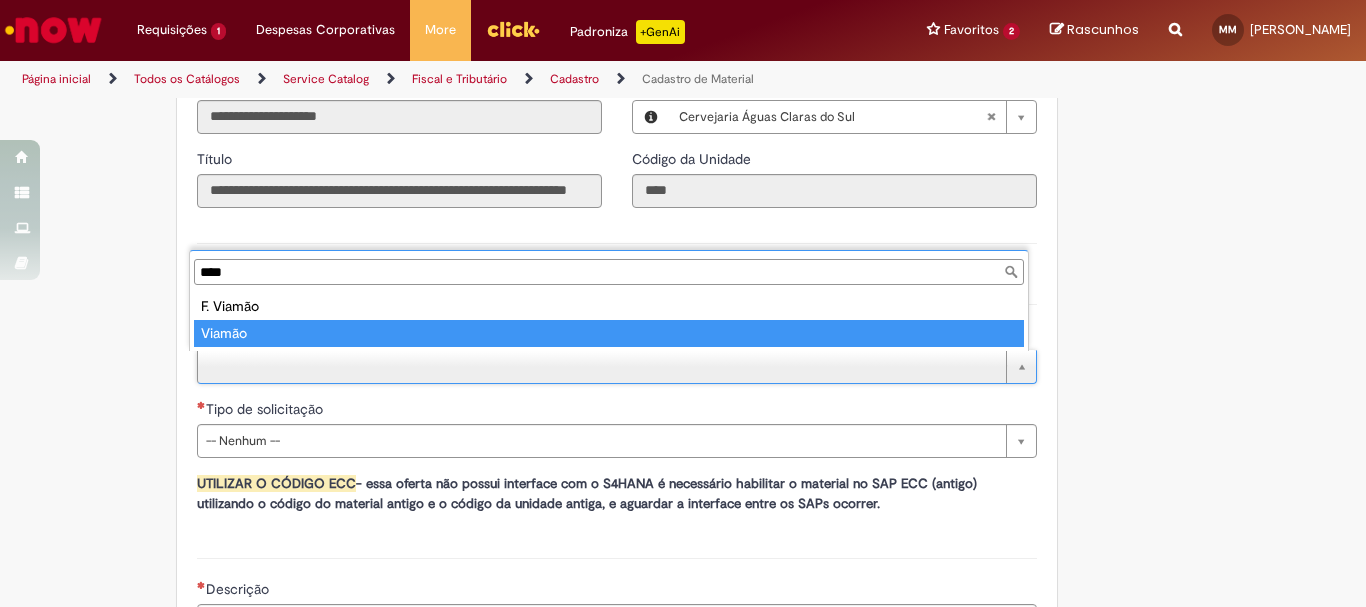 type on "****" 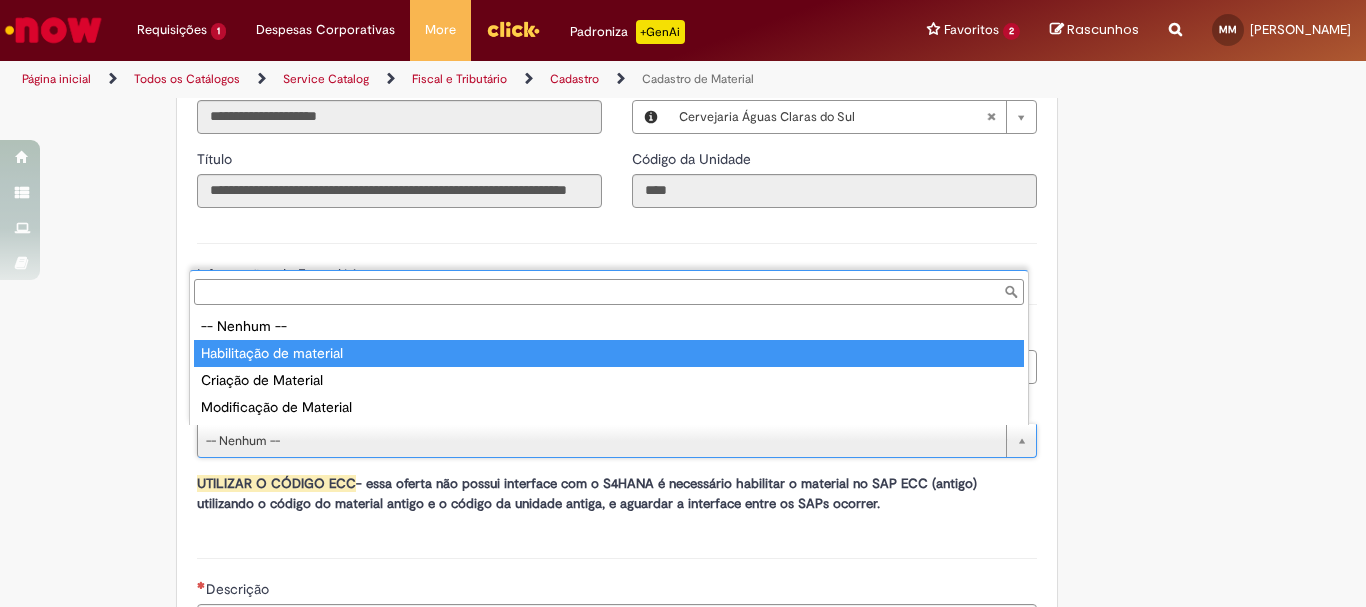 type on "**********" 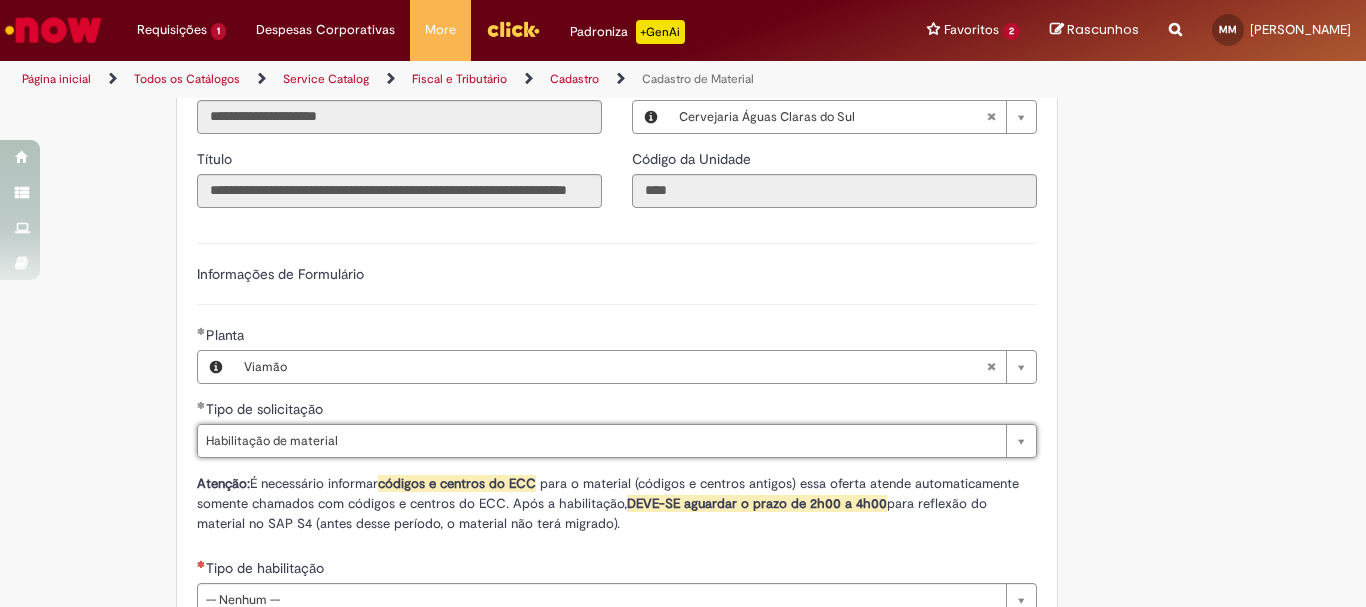 scroll, scrollTop: 1300, scrollLeft: 0, axis: vertical 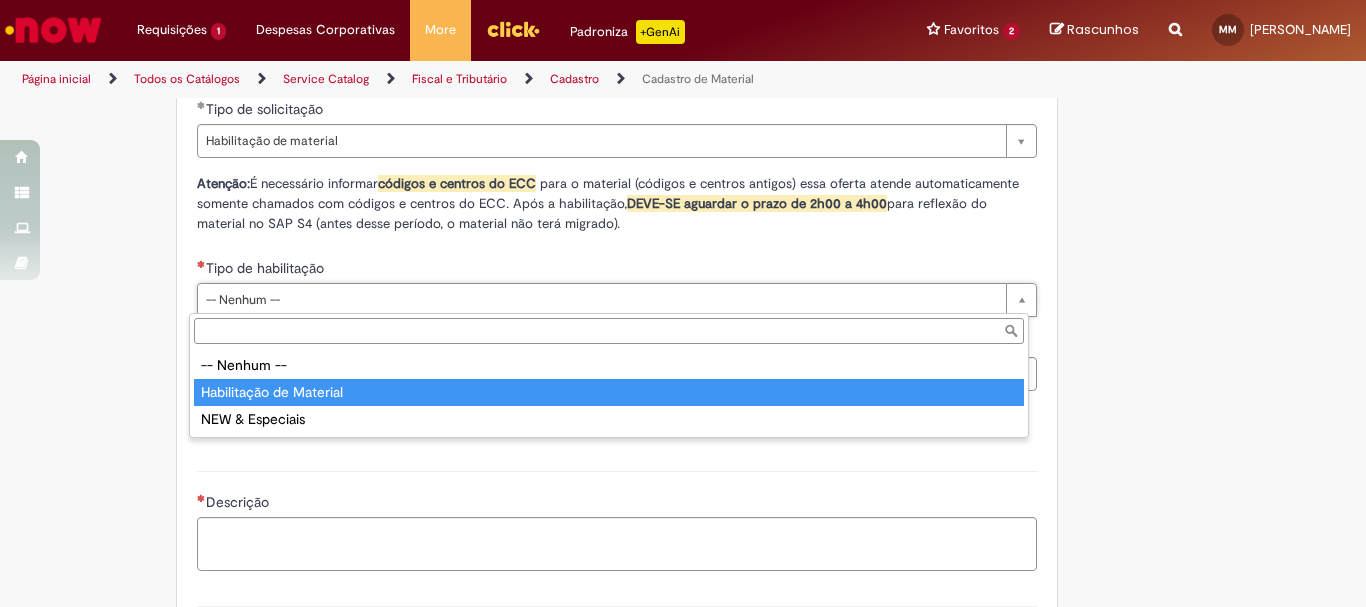 type on "**********" 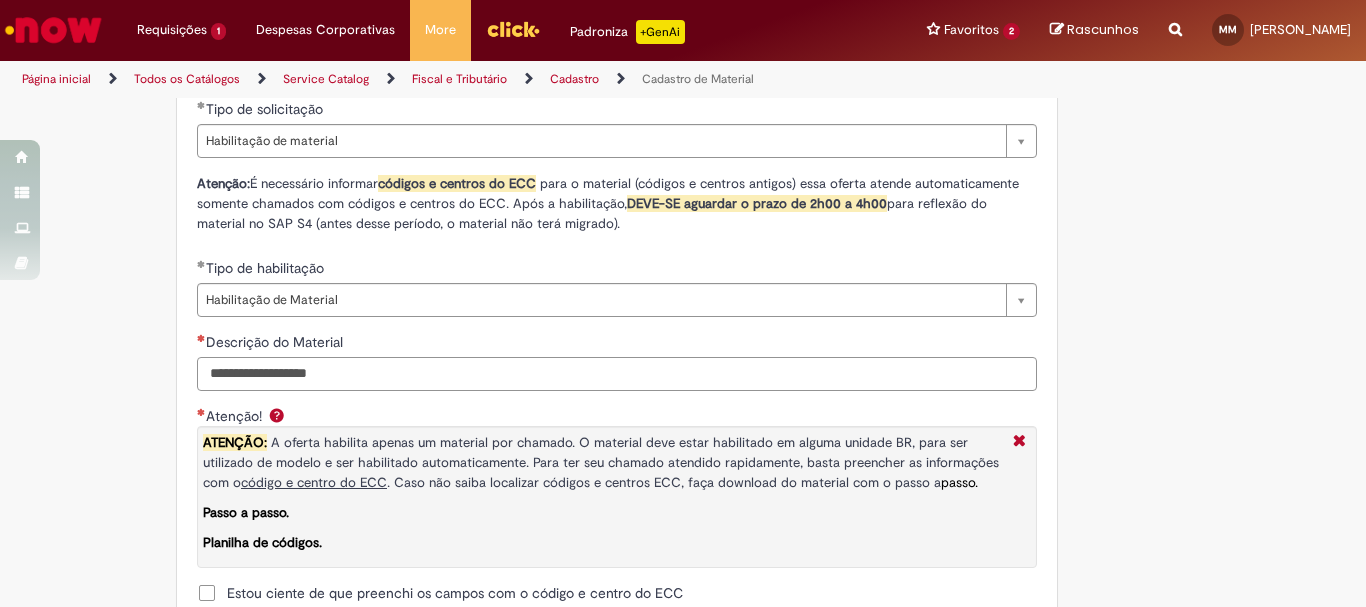 click on "Descrição do Material" at bounding box center [617, 374] 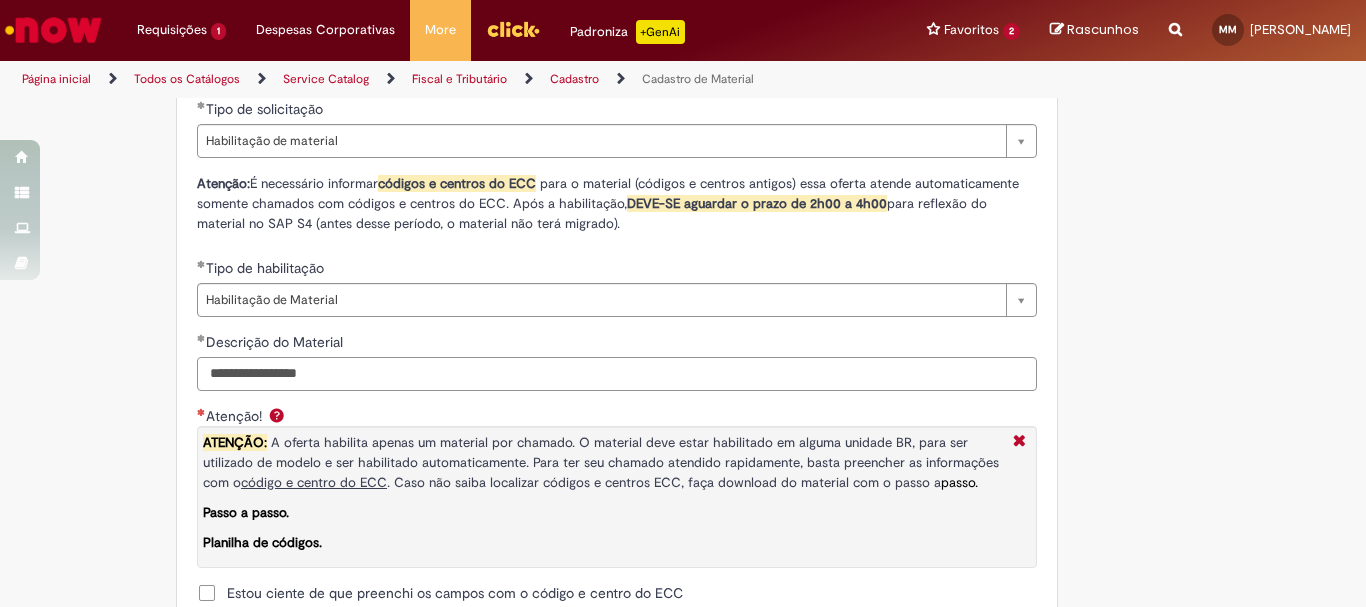 scroll, scrollTop: 1600, scrollLeft: 0, axis: vertical 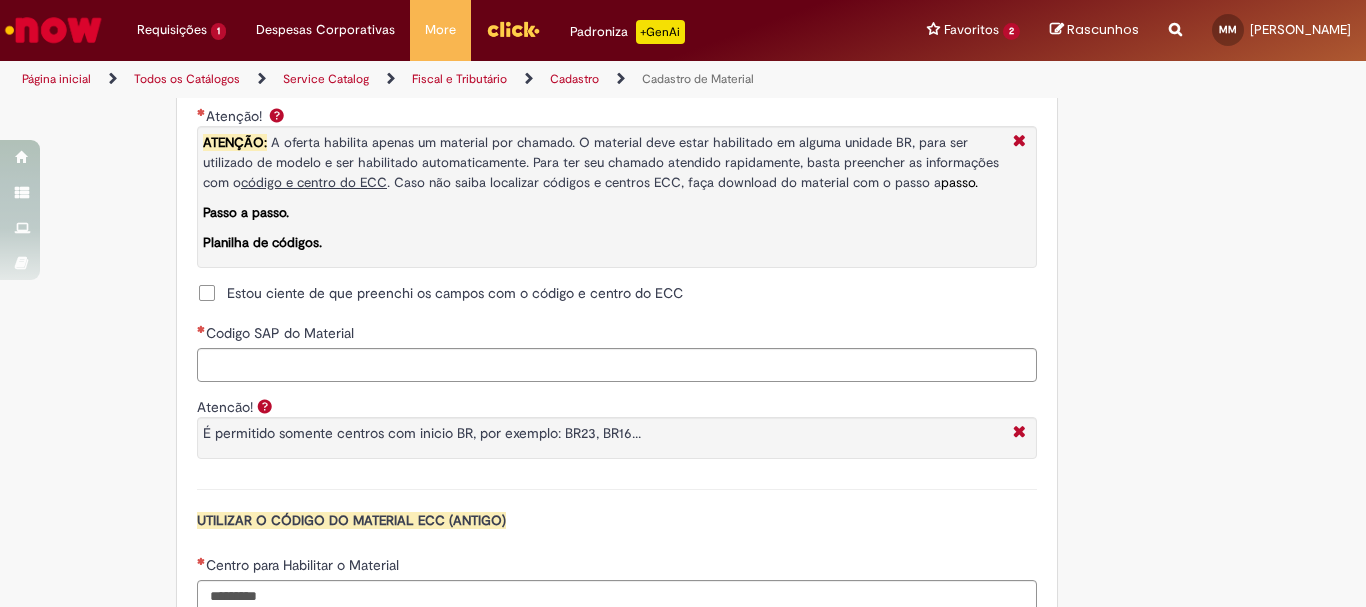 type on "**********" 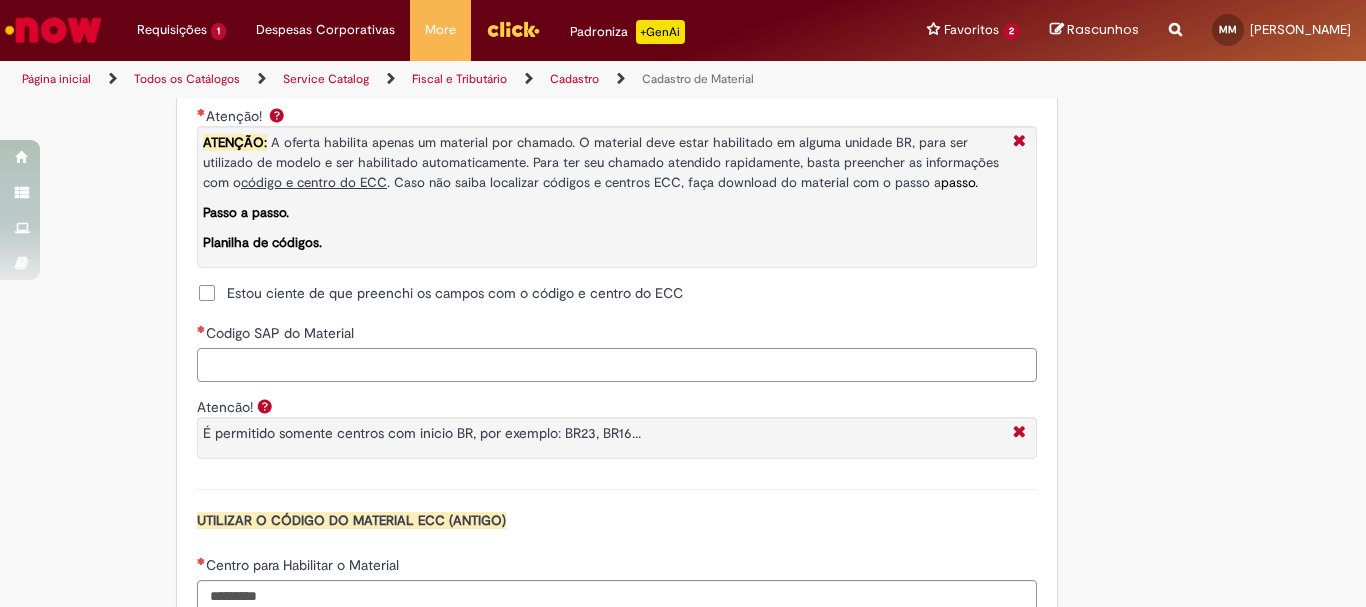 click on "Codigo SAP do Material" at bounding box center (617, 365) 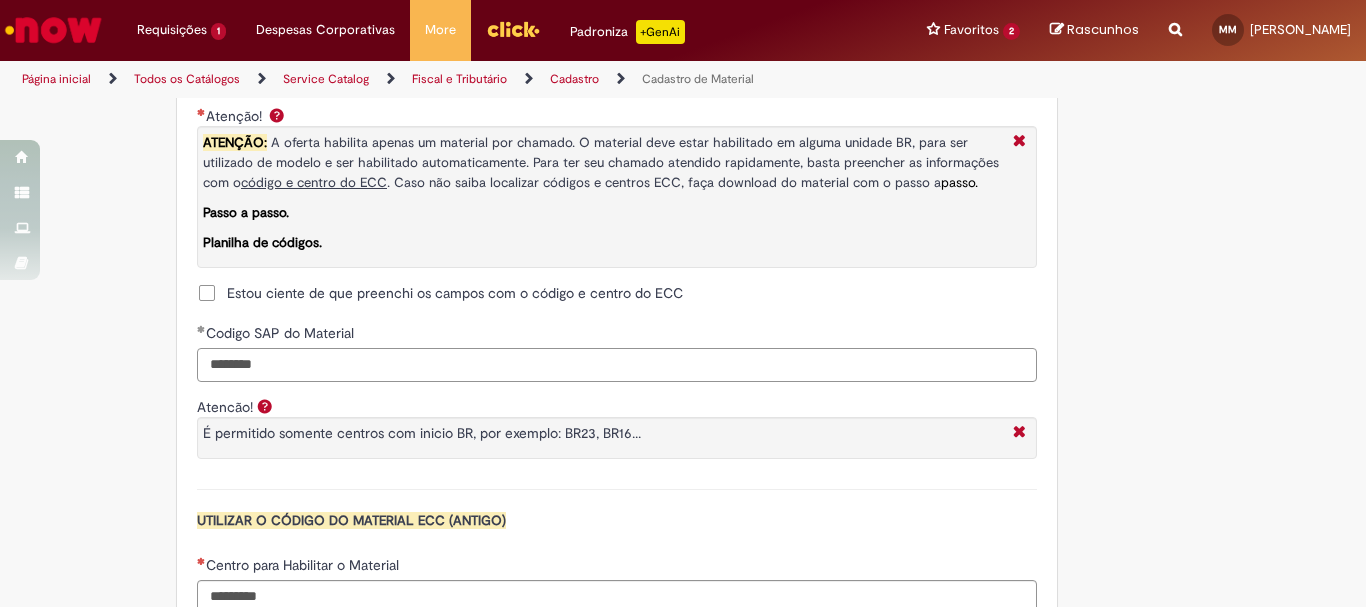 scroll, scrollTop: 1800, scrollLeft: 0, axis: vertical 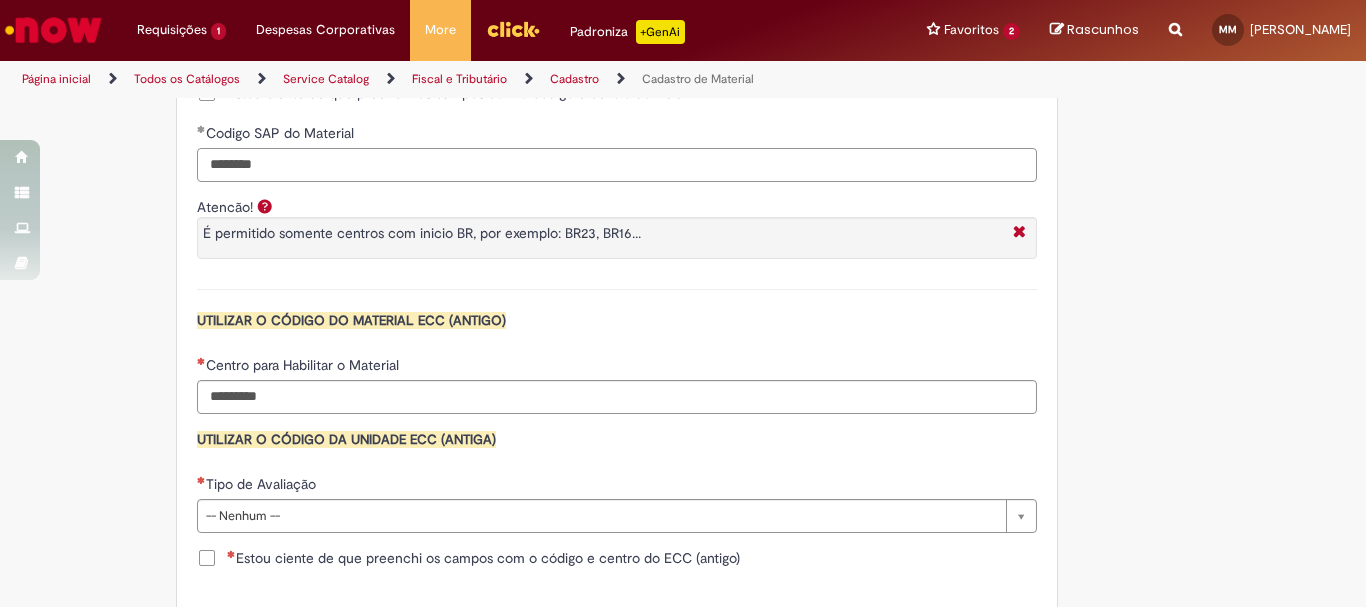 type on "********" 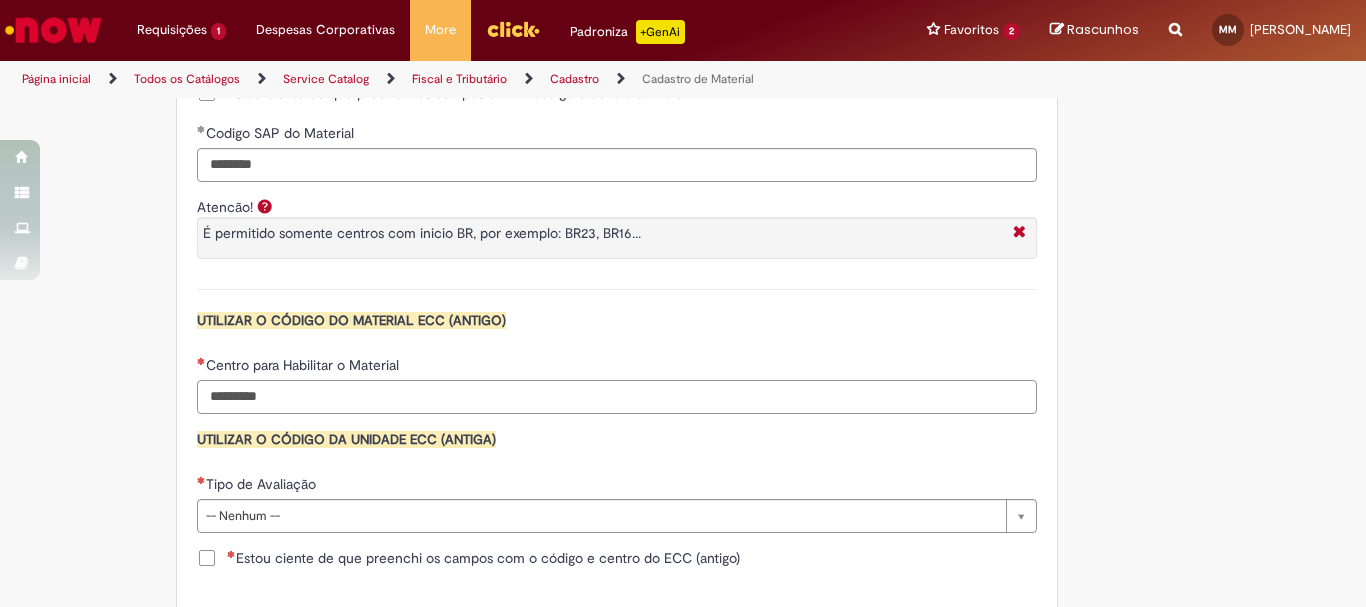 click on "Centro para Habilitar o Material" at bounding box center [617, 397] 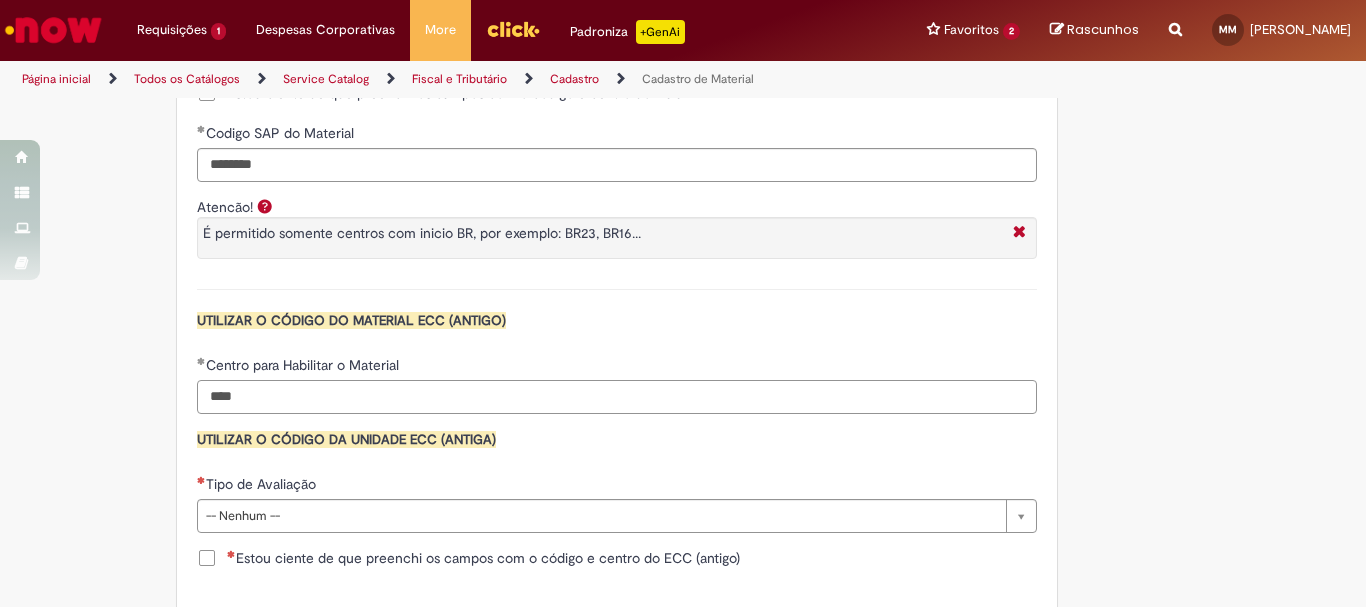 scroll, scrollTop: 2000, scrollLeft: 0, axis: vertical 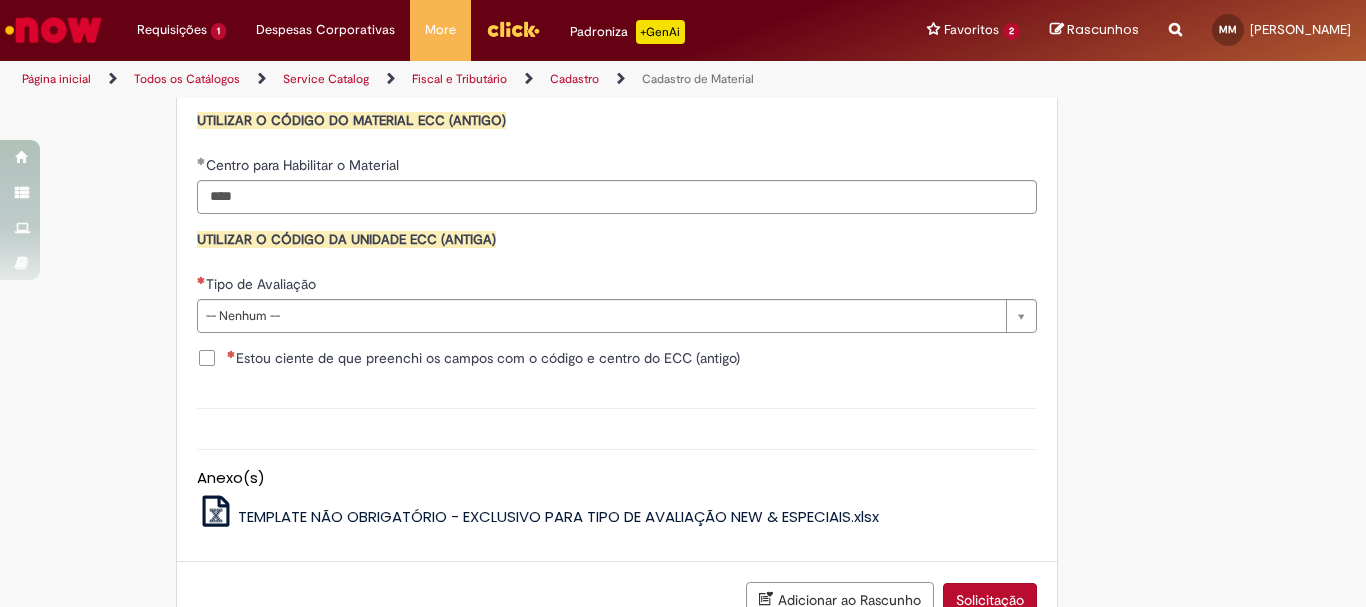 type on "****" 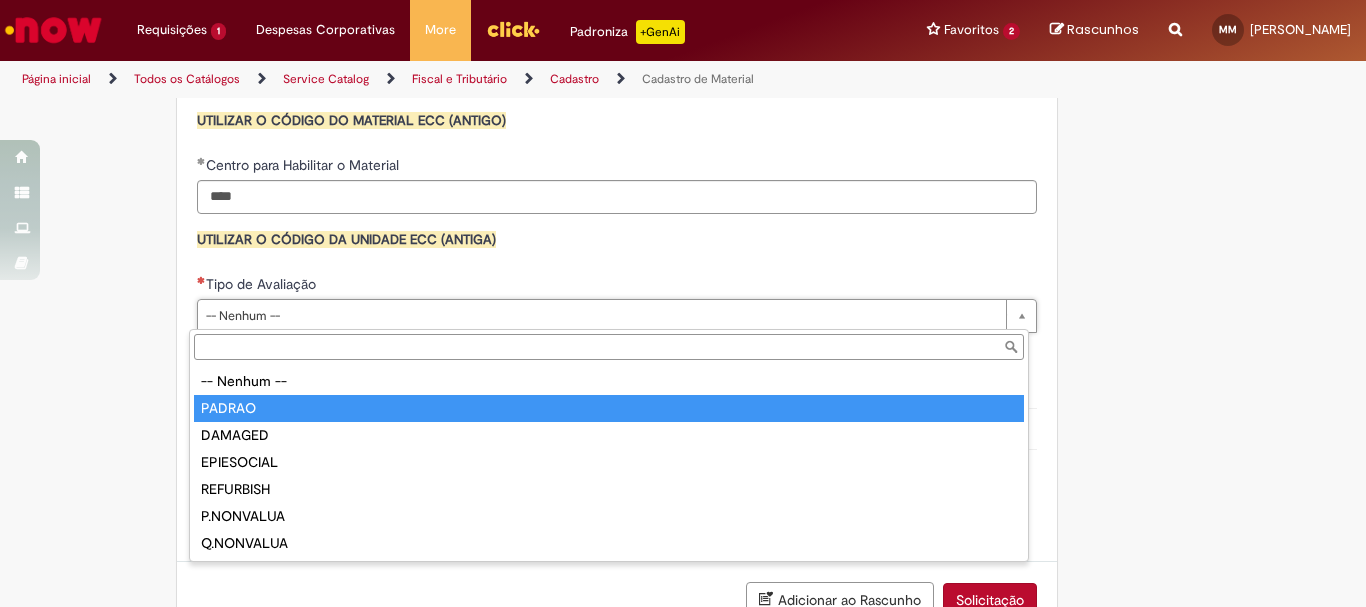 type on "******" 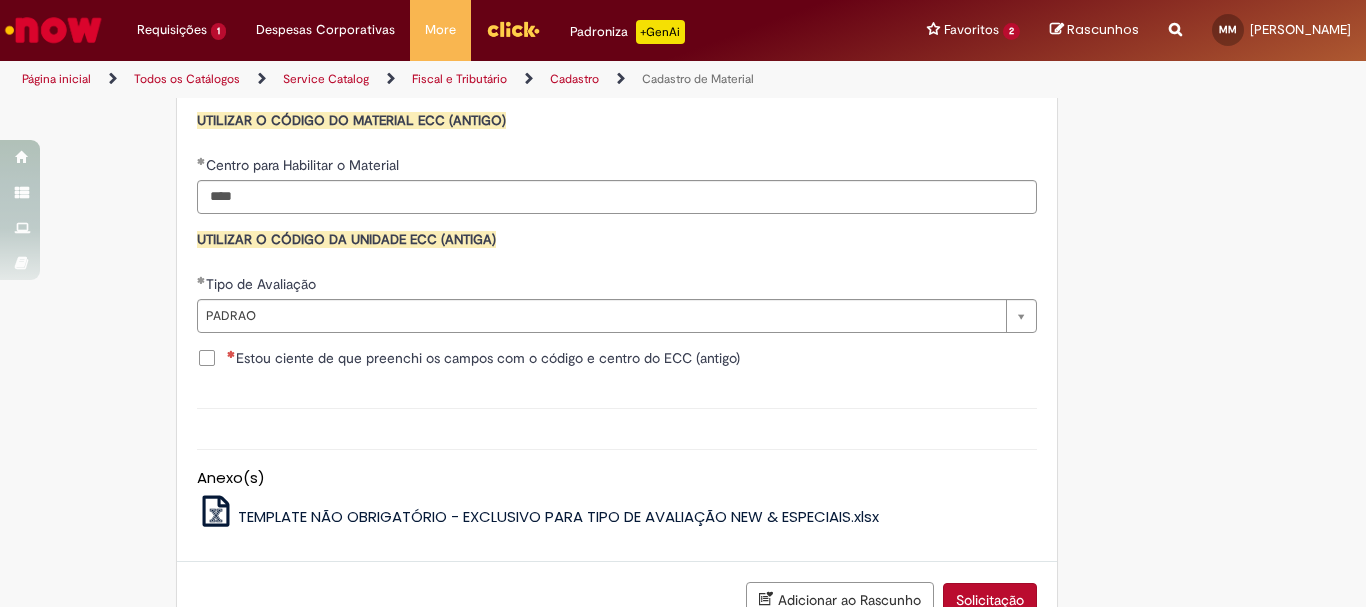 click on "Estou ciente de que preenchi os campos com o código e centro do ECC  (antigo)" at bounding box center [483, 358] 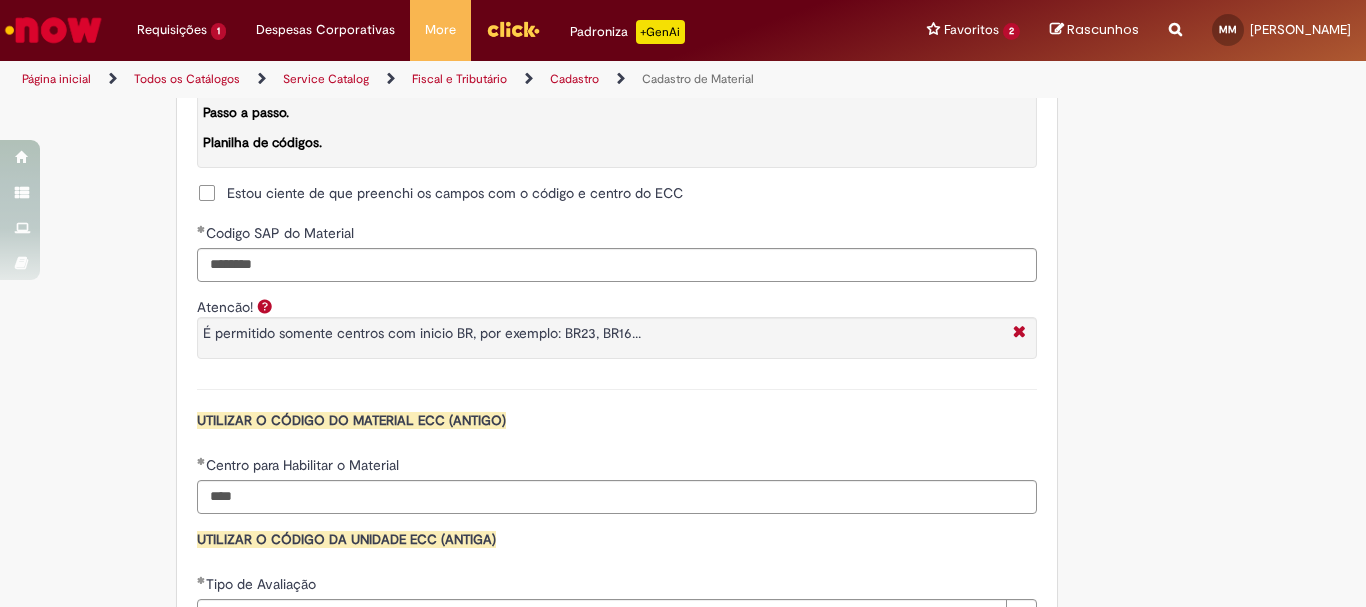 scroll, scrollTop: 1600, scrollLeft: 0, axis: vertical 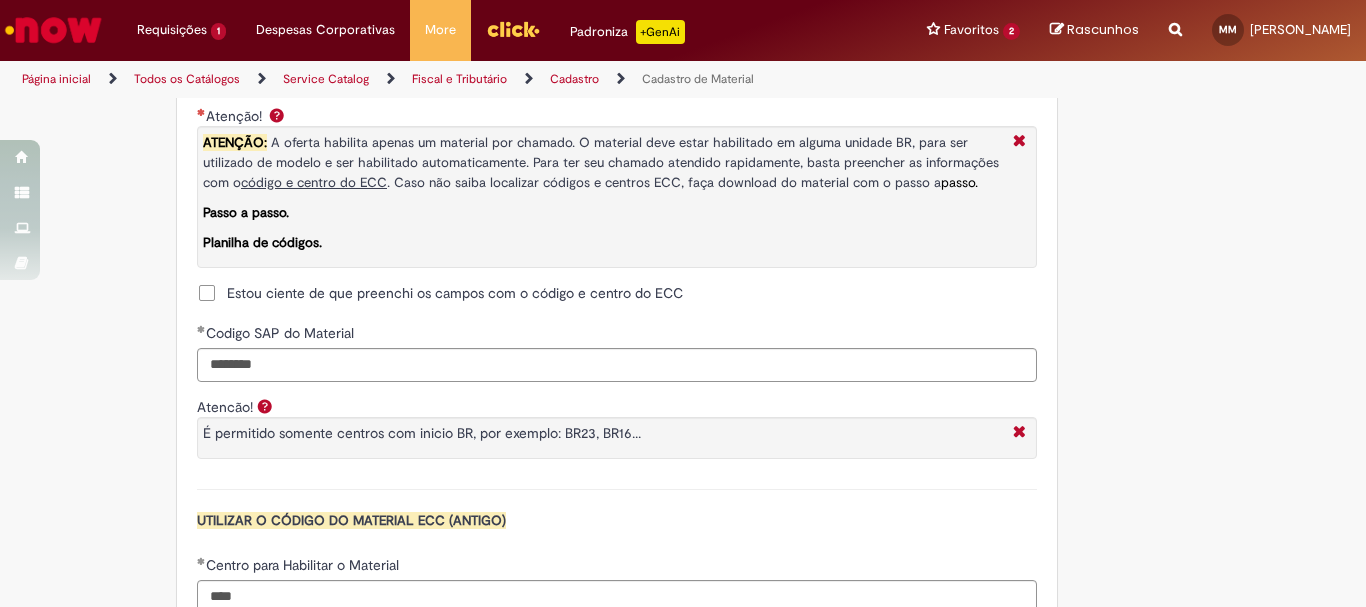 click on "Estou ciente de que preenchi os campos com o código e centro do ECC" at bounding box center (455, 293) 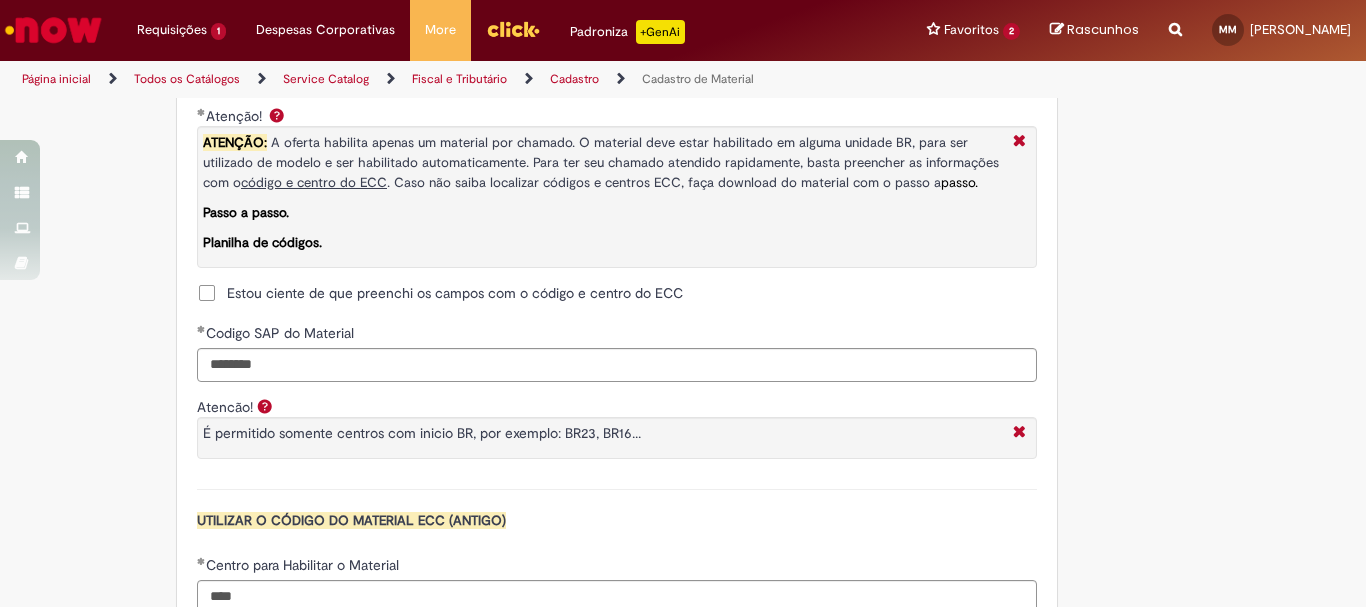 scroll, scrollTop: 1500, scrollLeft: 0, axis: vertical 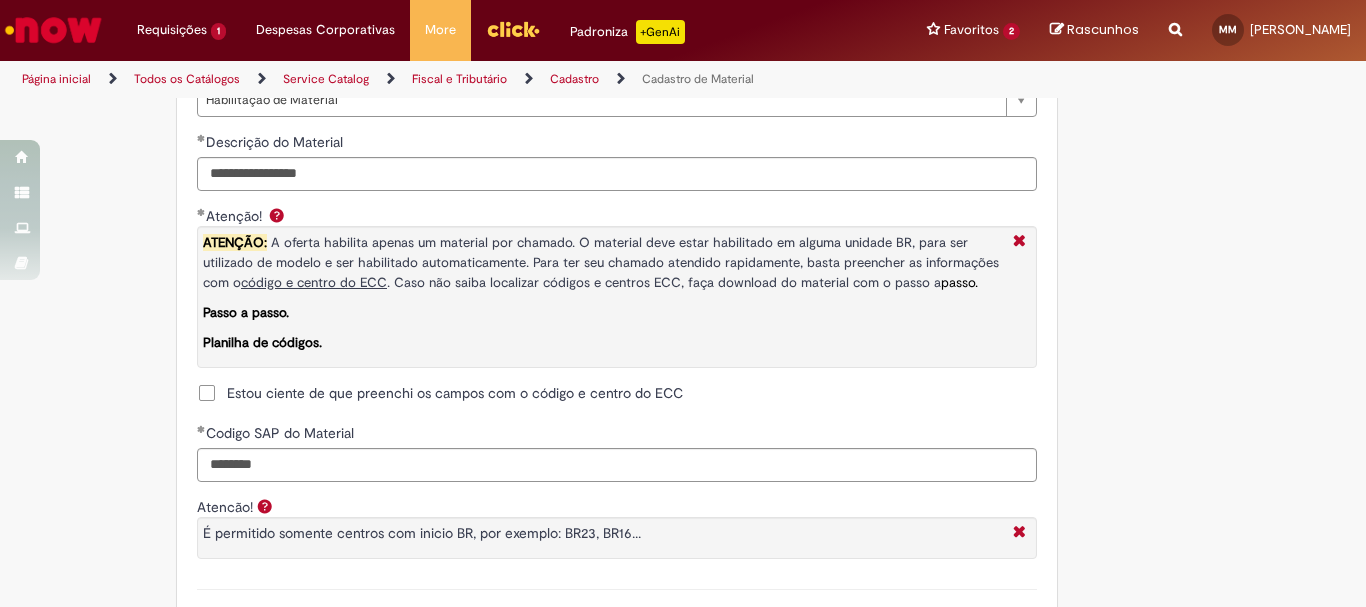 click on "Passo a passo." at bounding box center (246, 312) 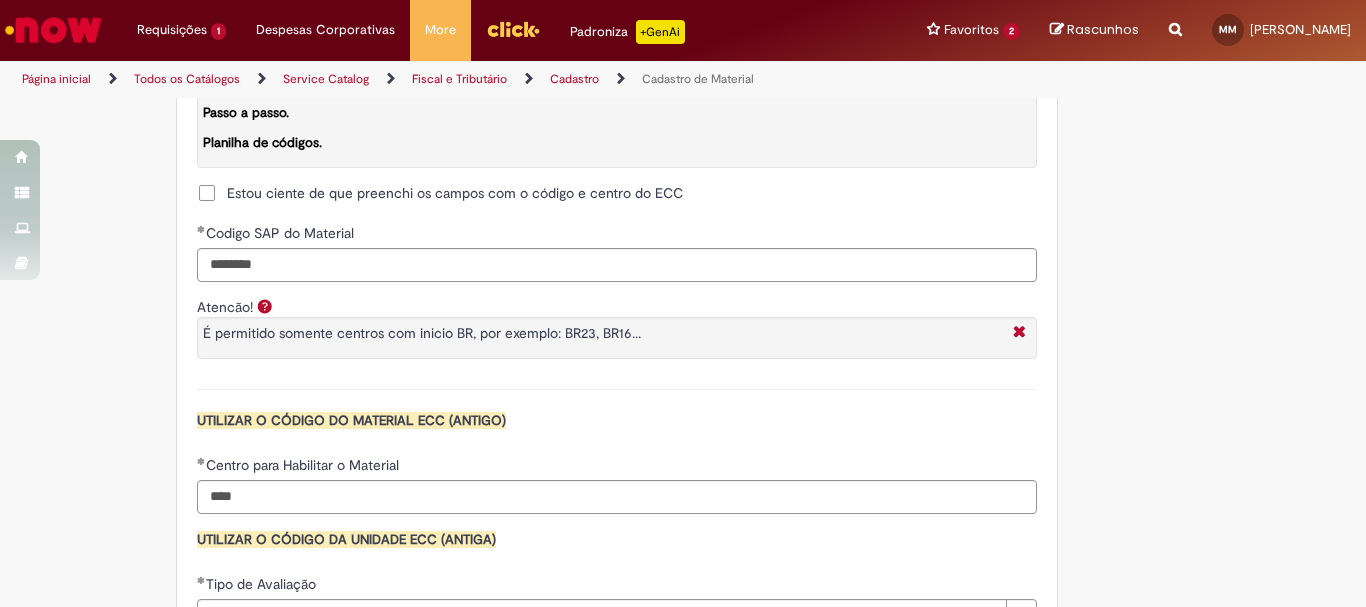 scroll, scrollTop: 2141, scrollLeft: 0, axis: vertical 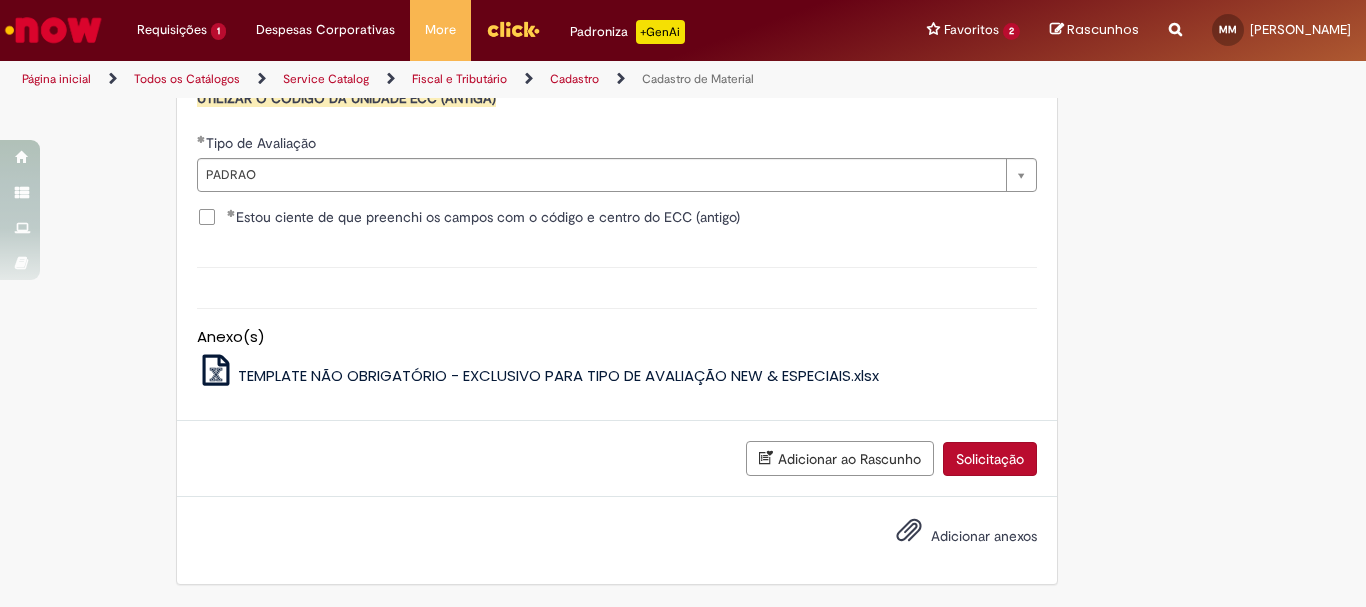 click on "Adicionar ao Rascunho" at bounding box center [840, 458] 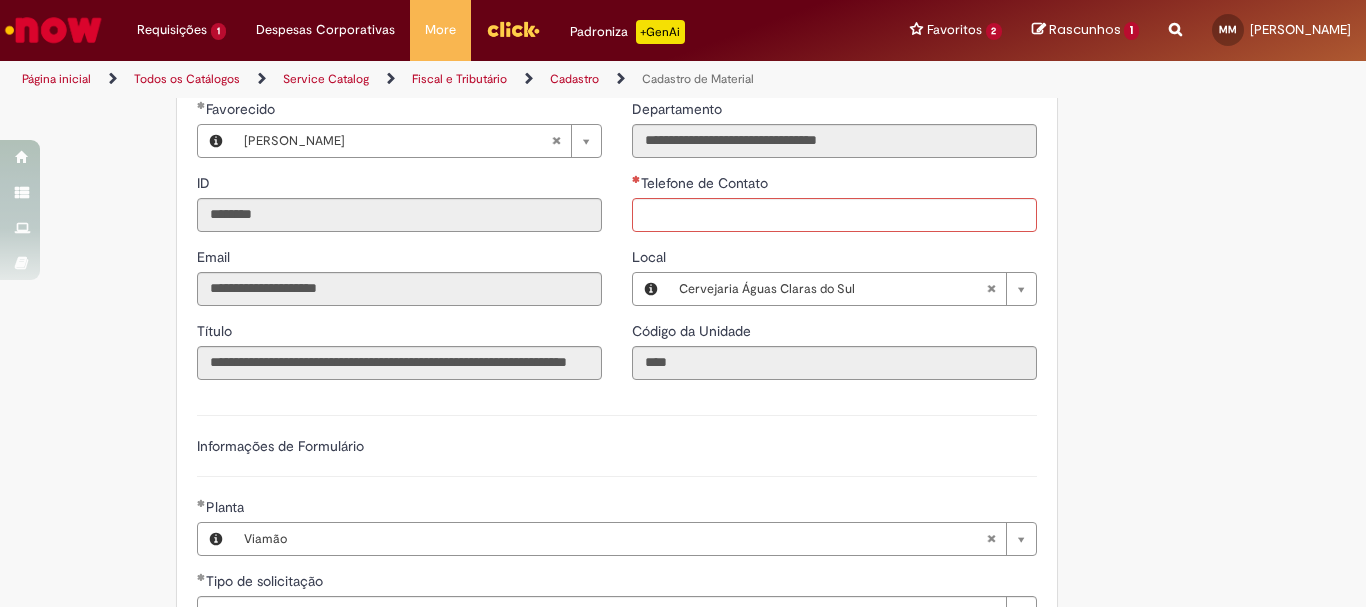 scroll, scrollTop: 1000, scrollLeft: 0, axis: vertical 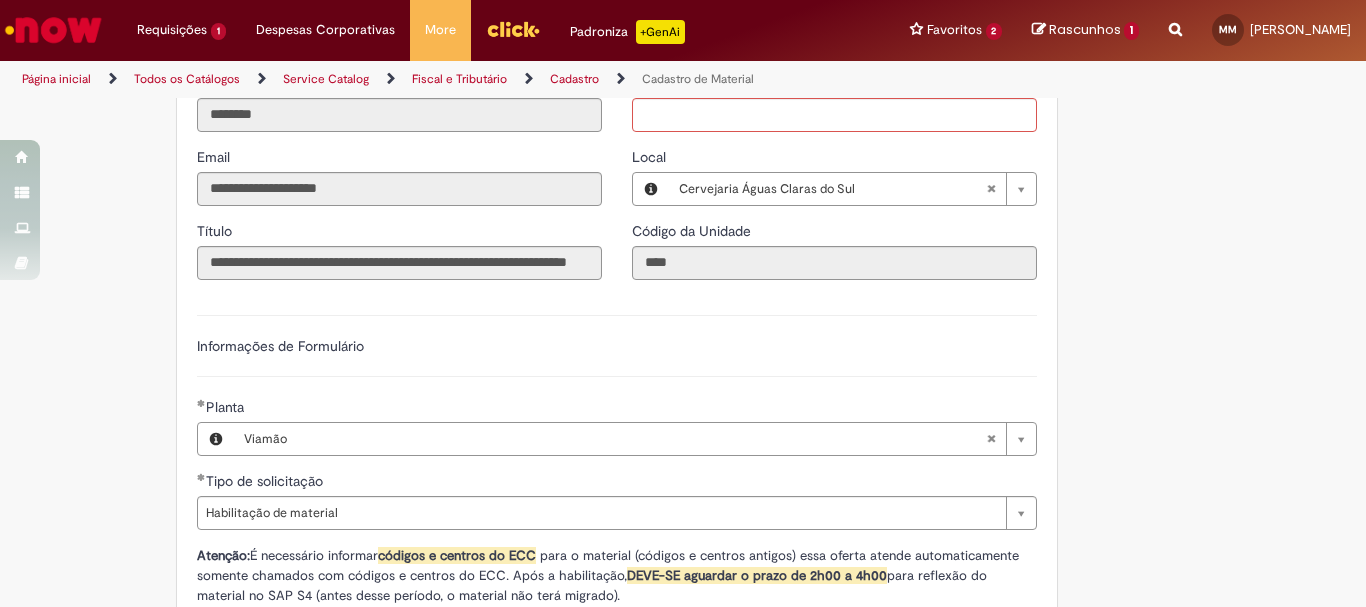 drag, startPoint x: 682, startPoint y: 95, endPoint x: 679, endPoint y: 108, distance: 13.341664 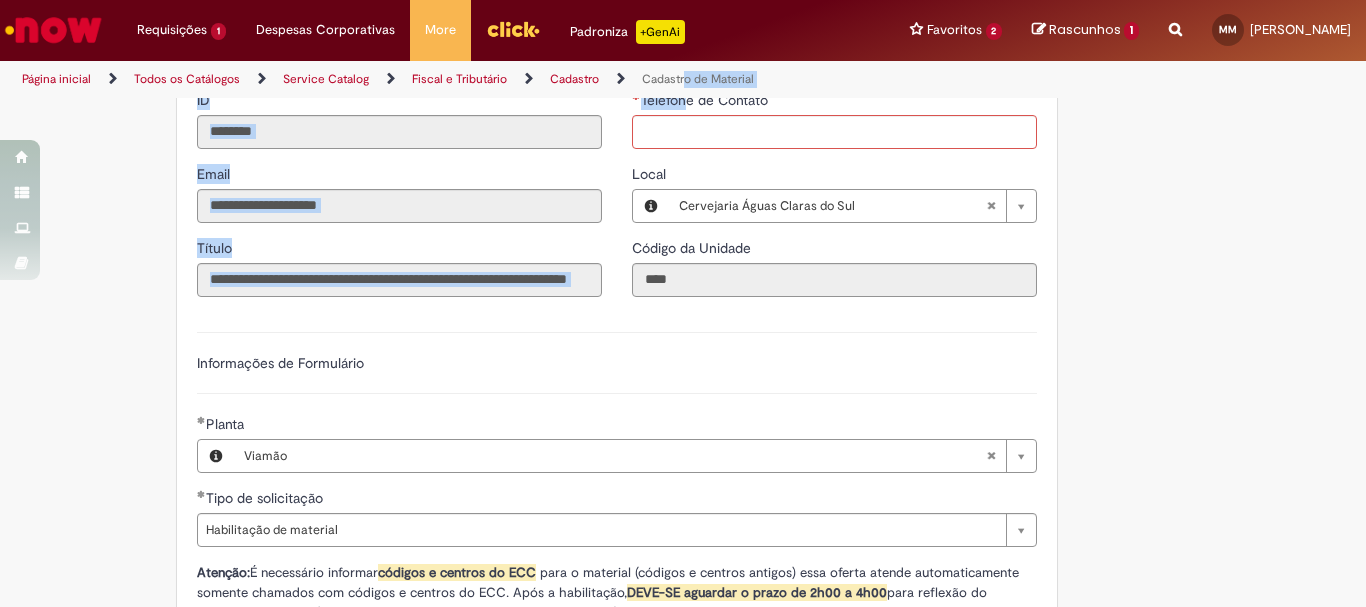click on "Telefone de Contato" at bounding box center [702, 100] 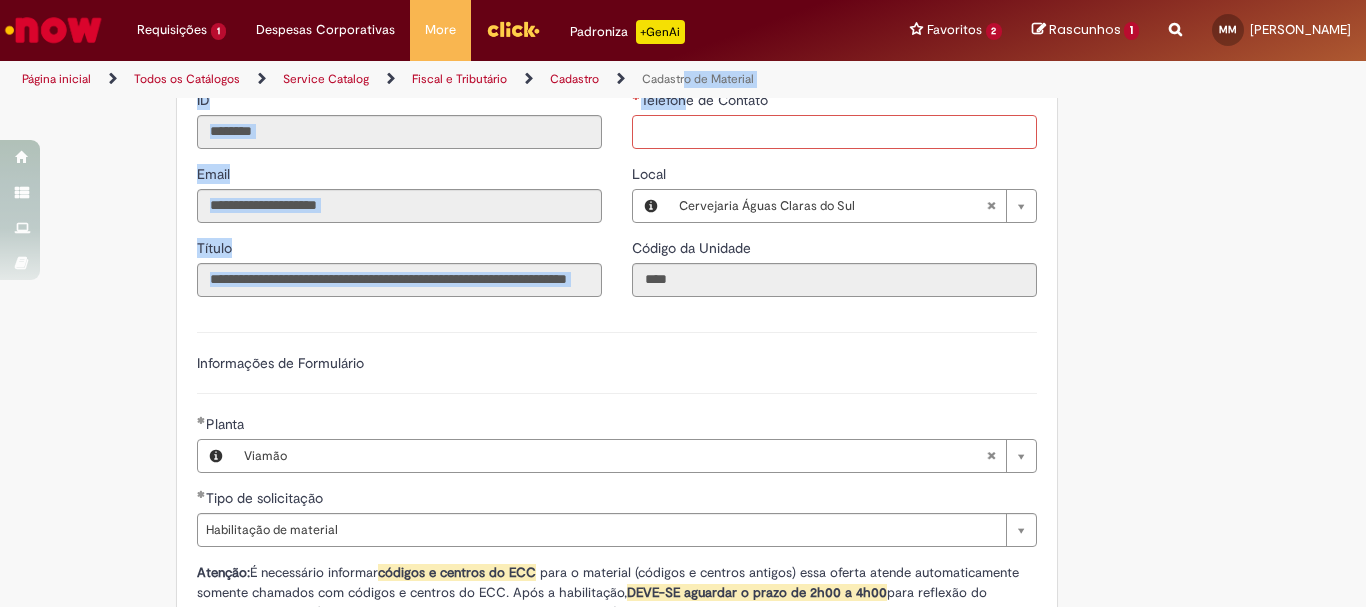 click on "Telefone de Contato" at bounding box center [834, 132] 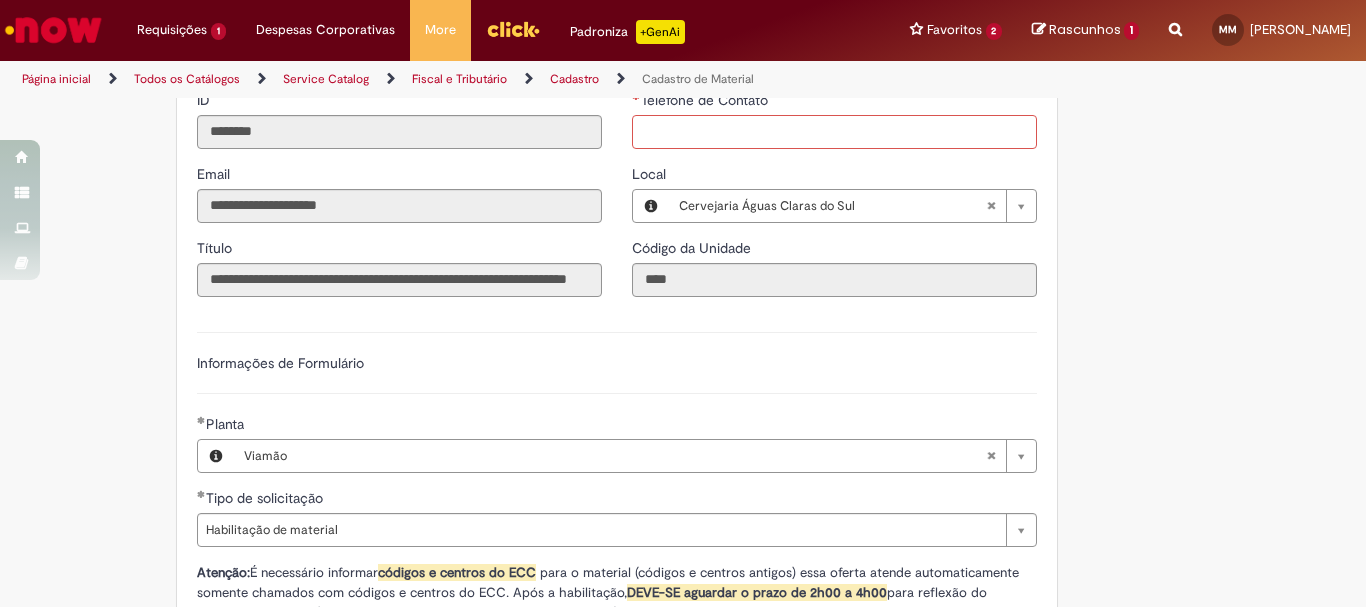 click on "Telefone de Contato" at bounding box center (834, 132) 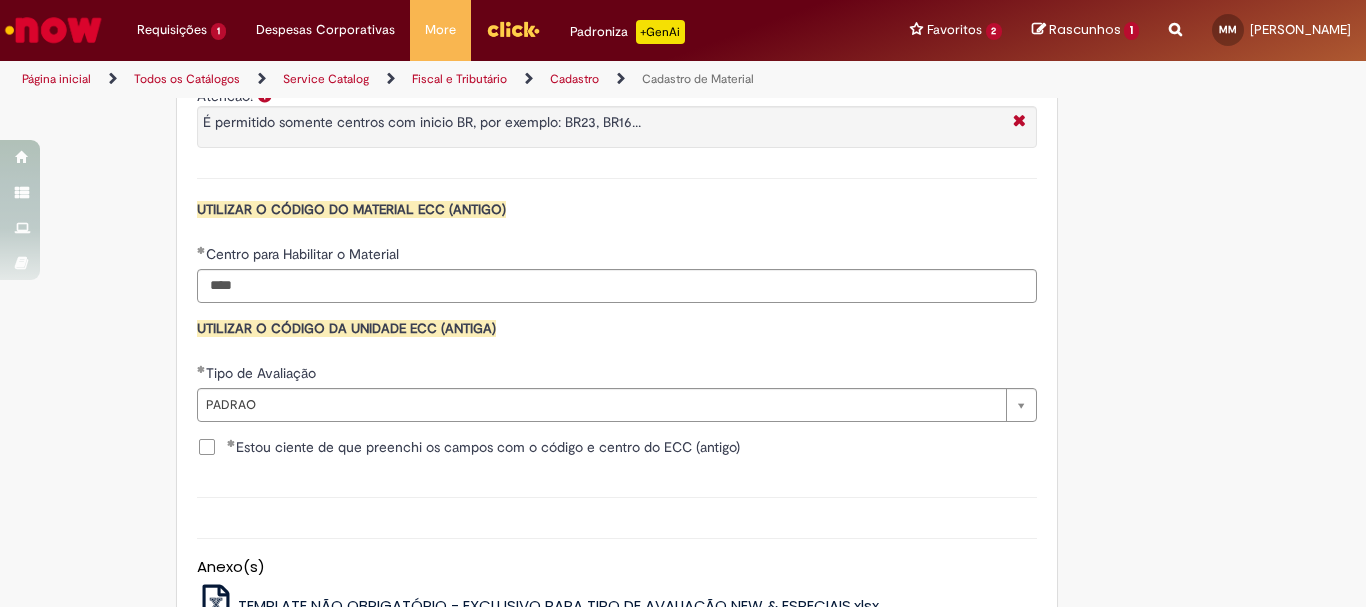 scroll, scrollTop: 2183, scrollLeft: 0, axis: vertical 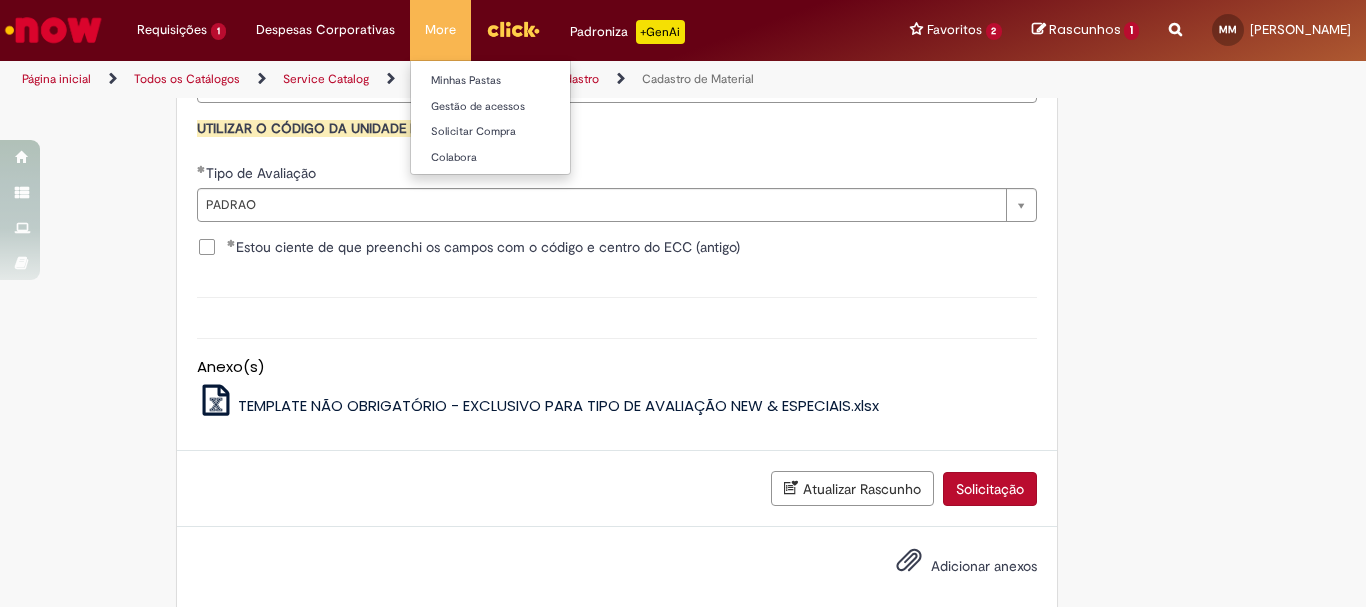 type on "**********" 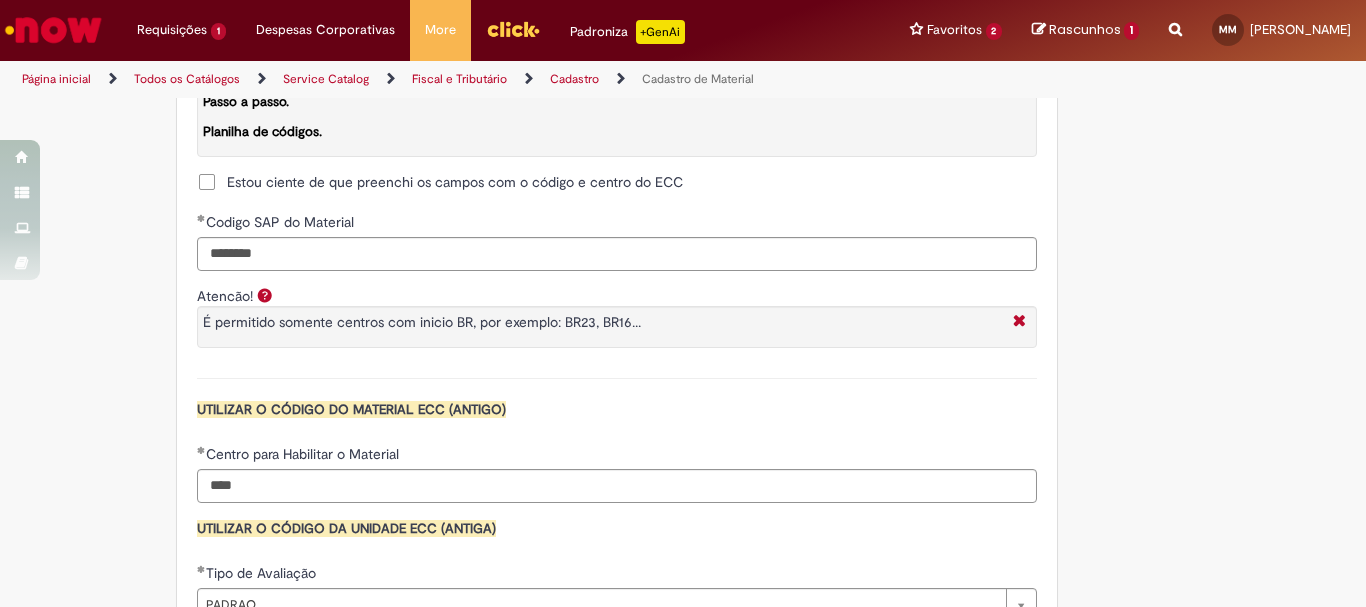 scroll, scrollTop: 1683, scrollLeft: 0, axis: vertical 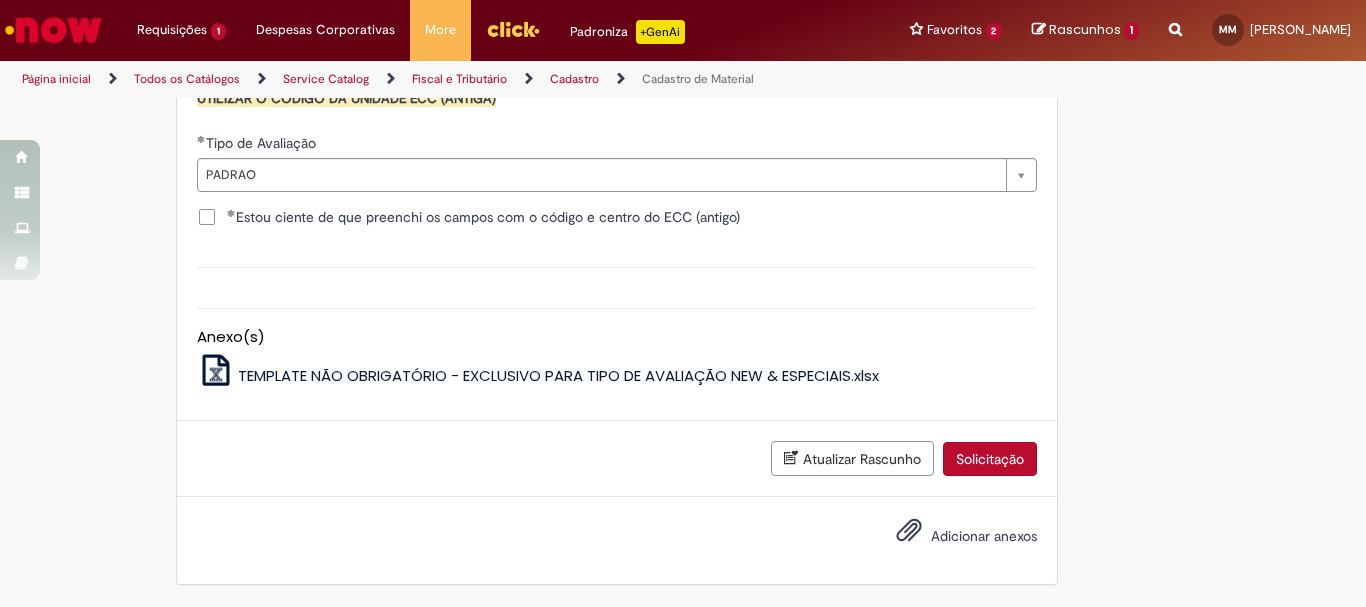 click on "Solicitação" at bounding box center (990, 459) 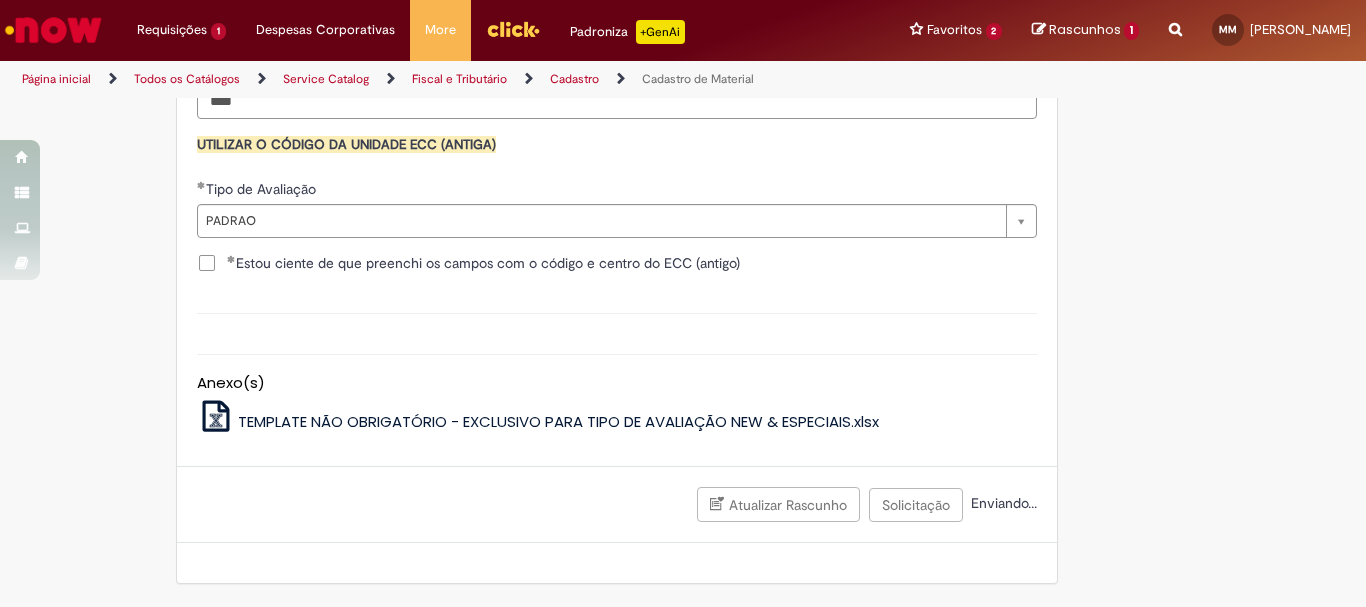 scroll, scrollTop: 1767, scrollLeft: 0, axis: vertical 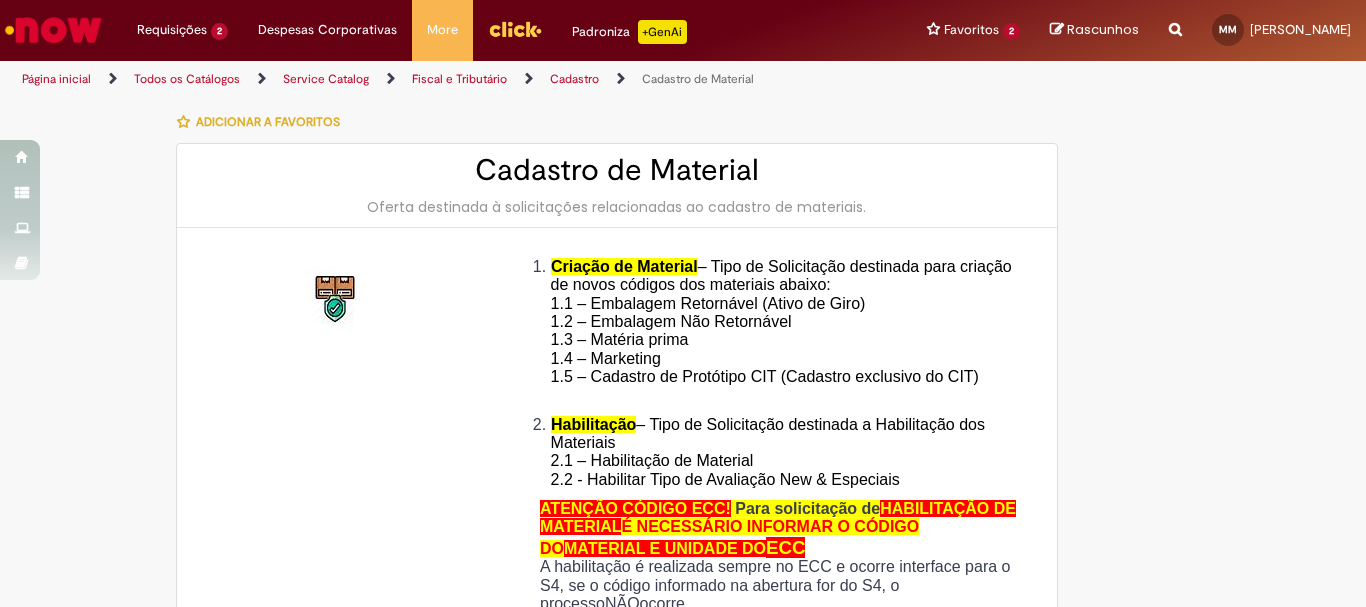 type on "********" 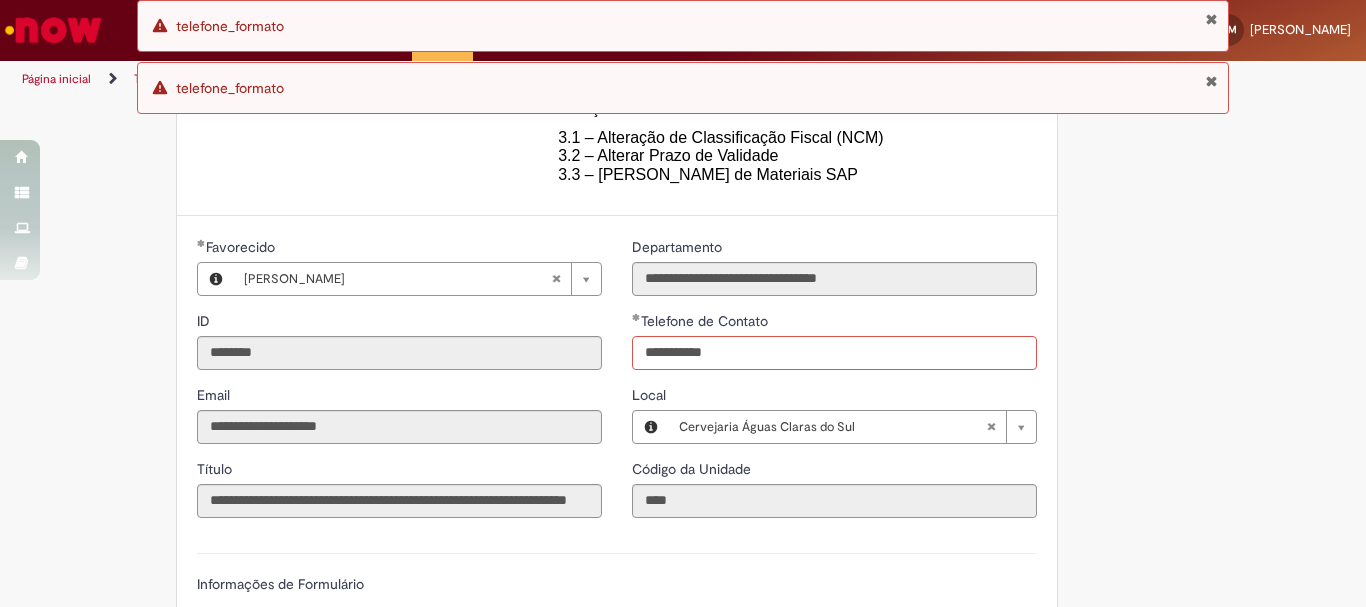 scroll, scrollTop: 990, scrollLeft: 0, axis: vertical 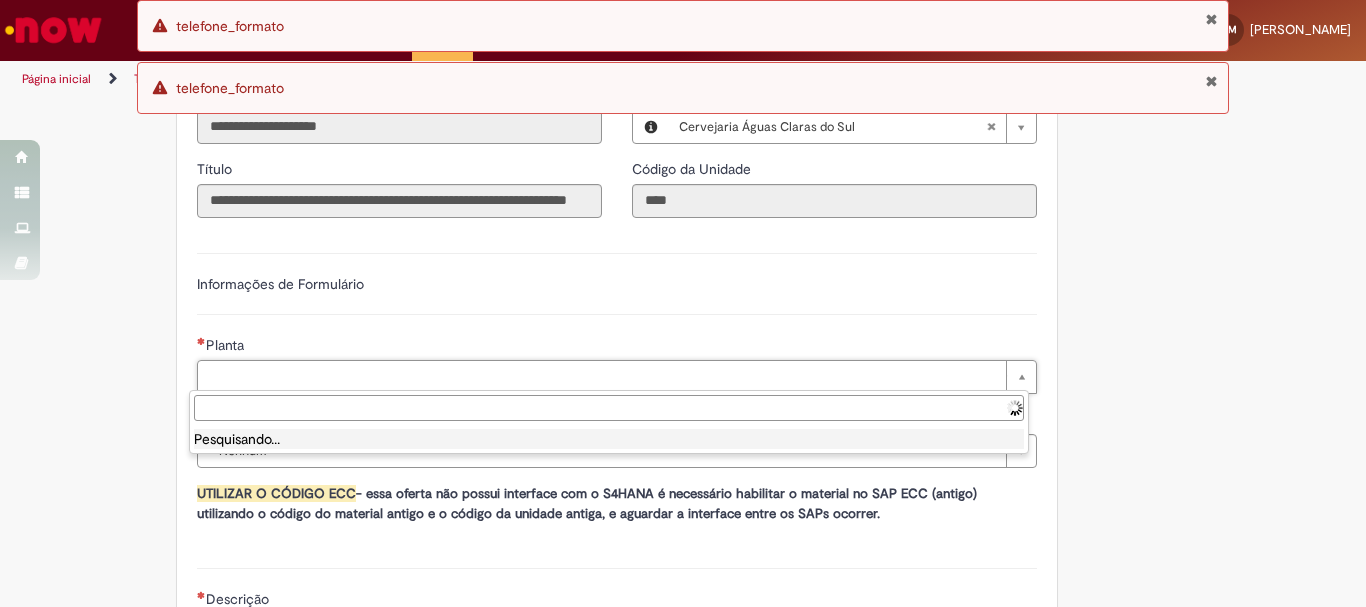 type on "**********" 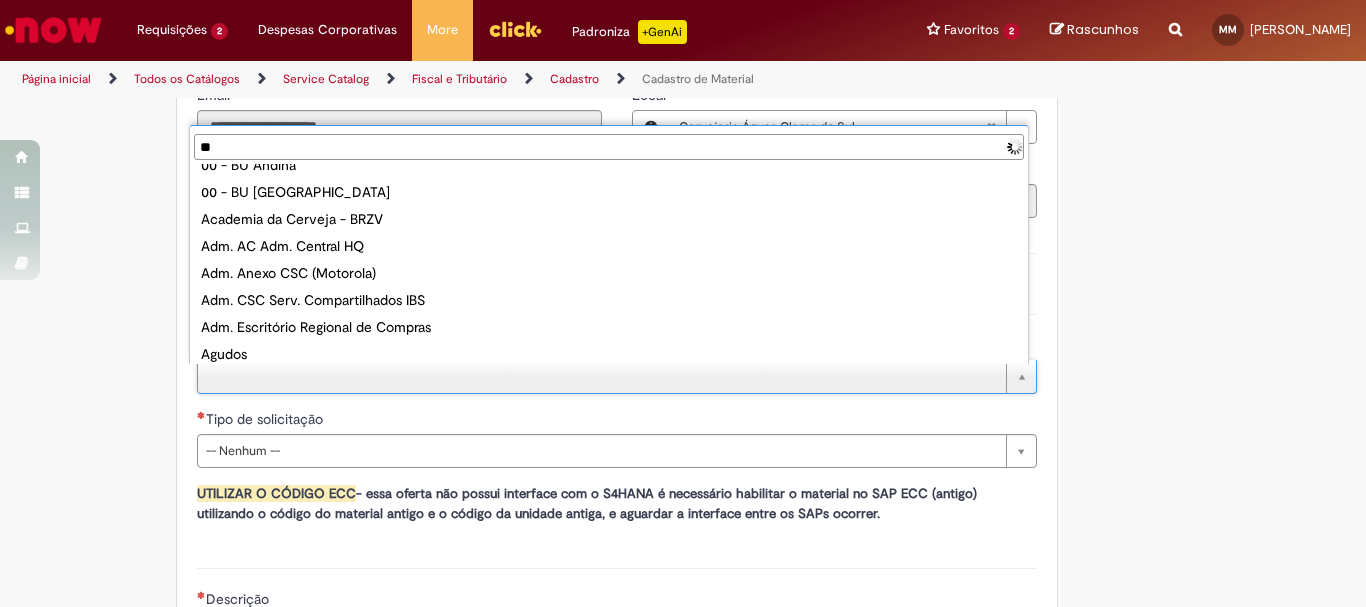 scroll, scrollTop: 0, scrollLeft: 0, axis: both 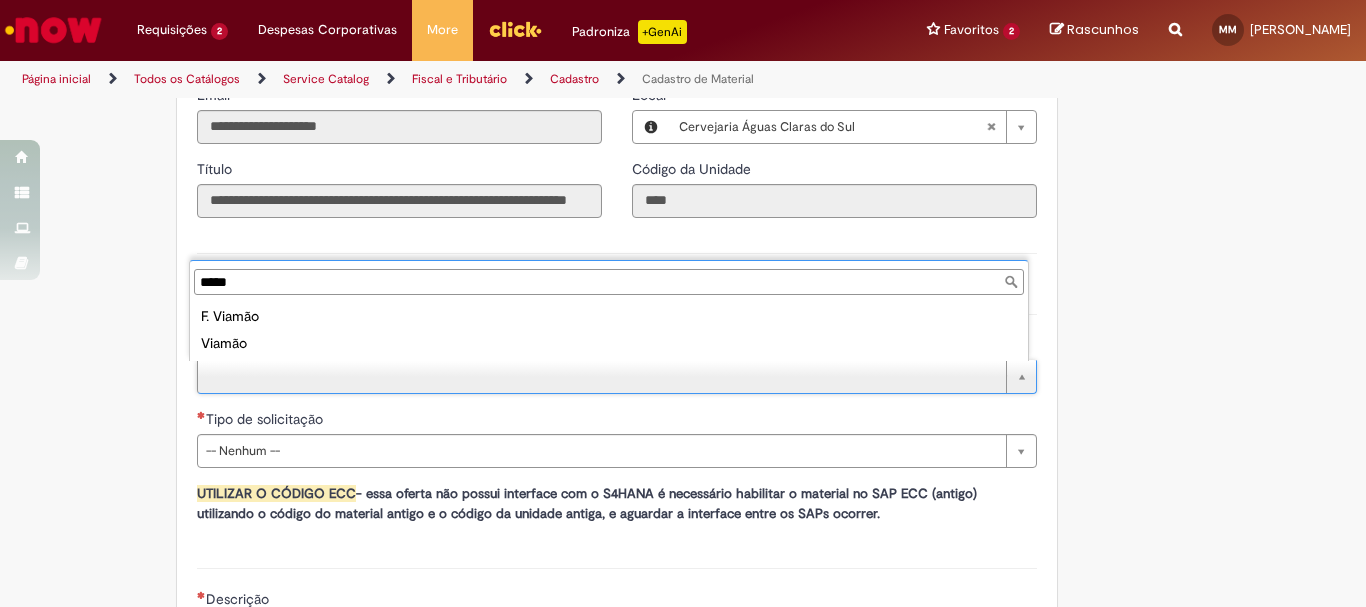 type on "*****" 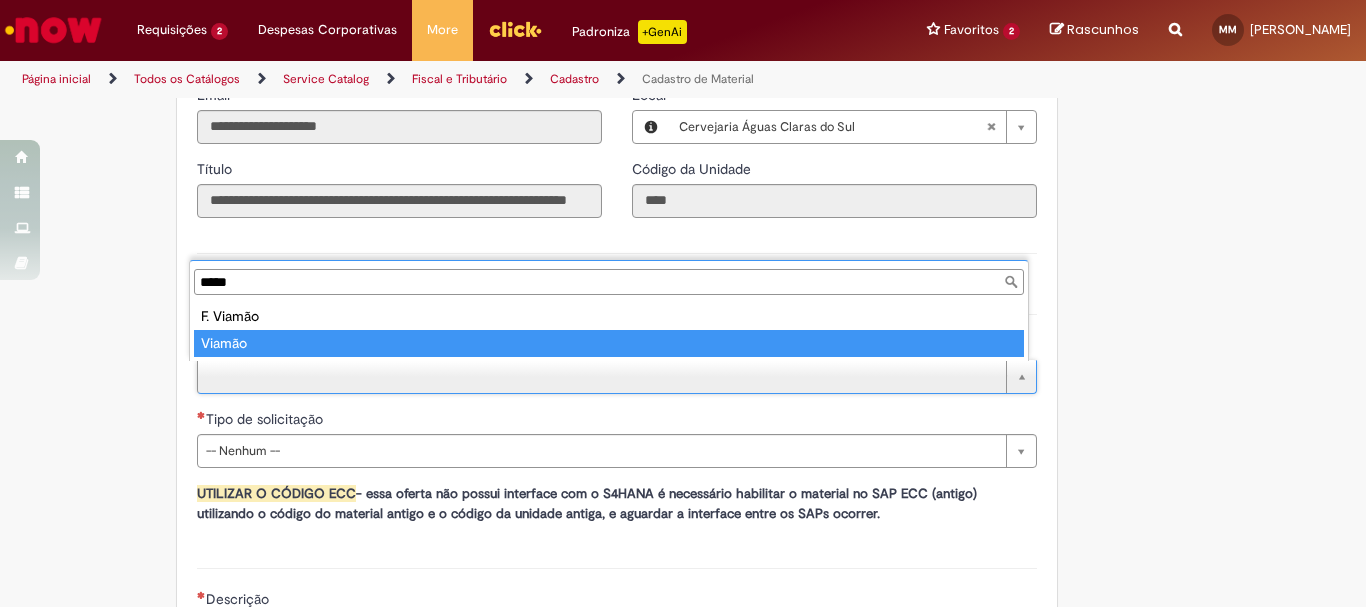 type on "******" 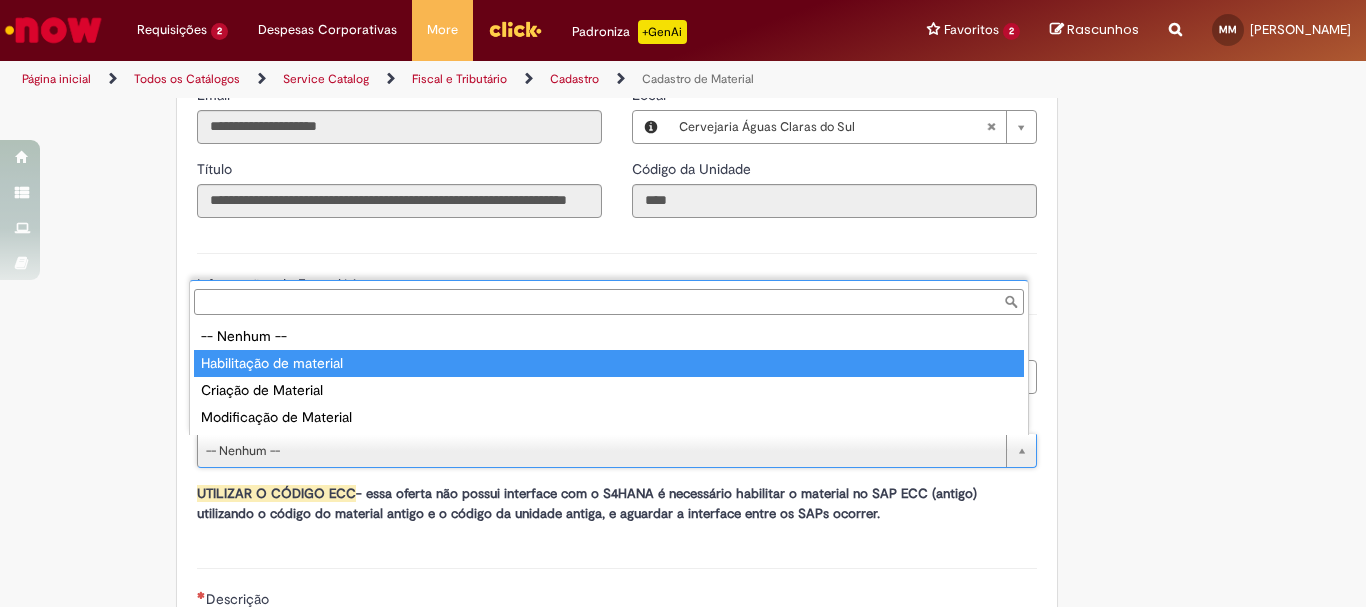 type on "**********" 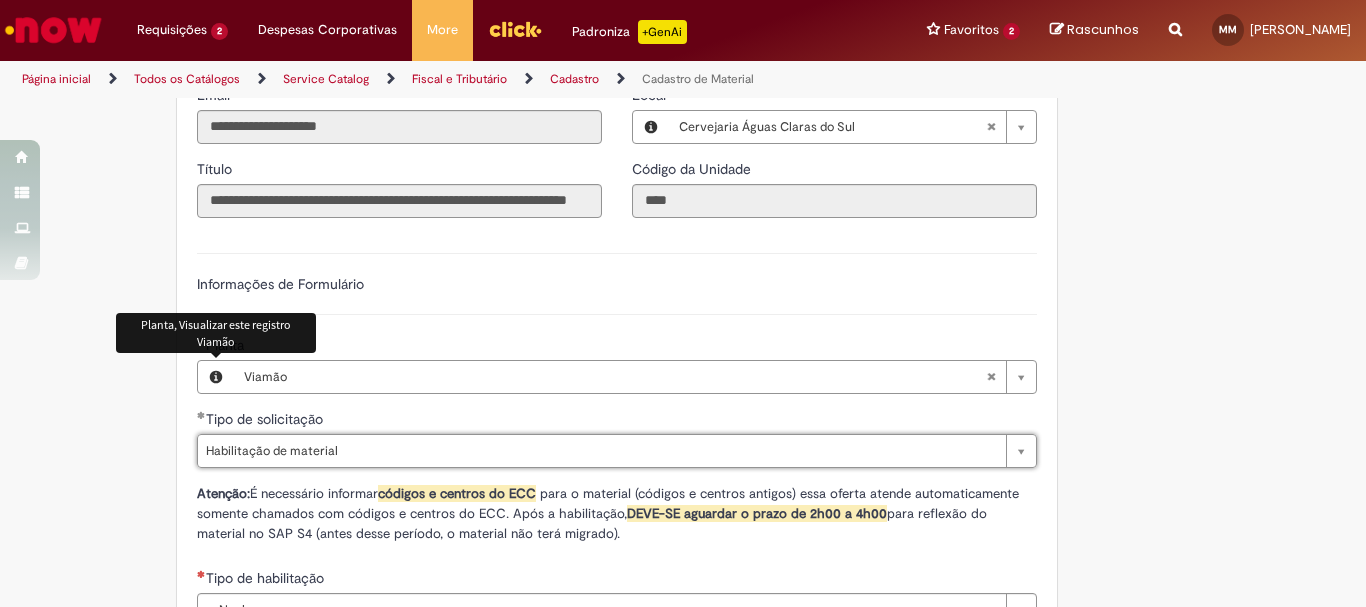 scroll, scrollTop: 1290, scrollLeft: 0, axis: vertical 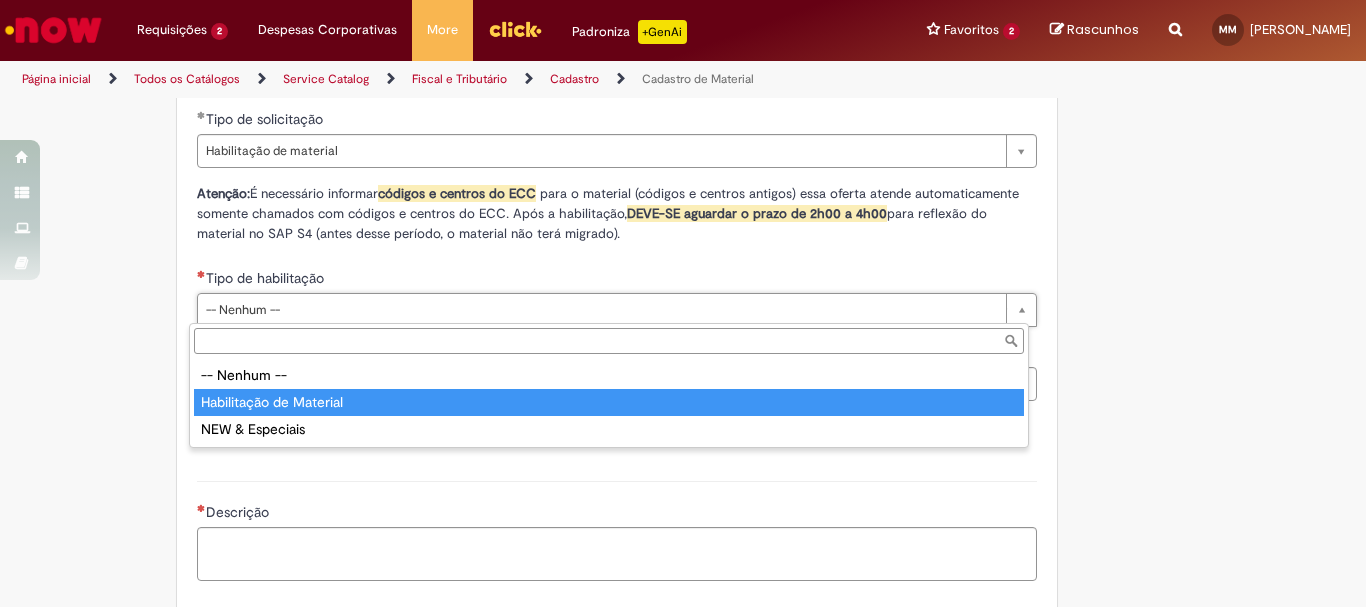 type on "**********" 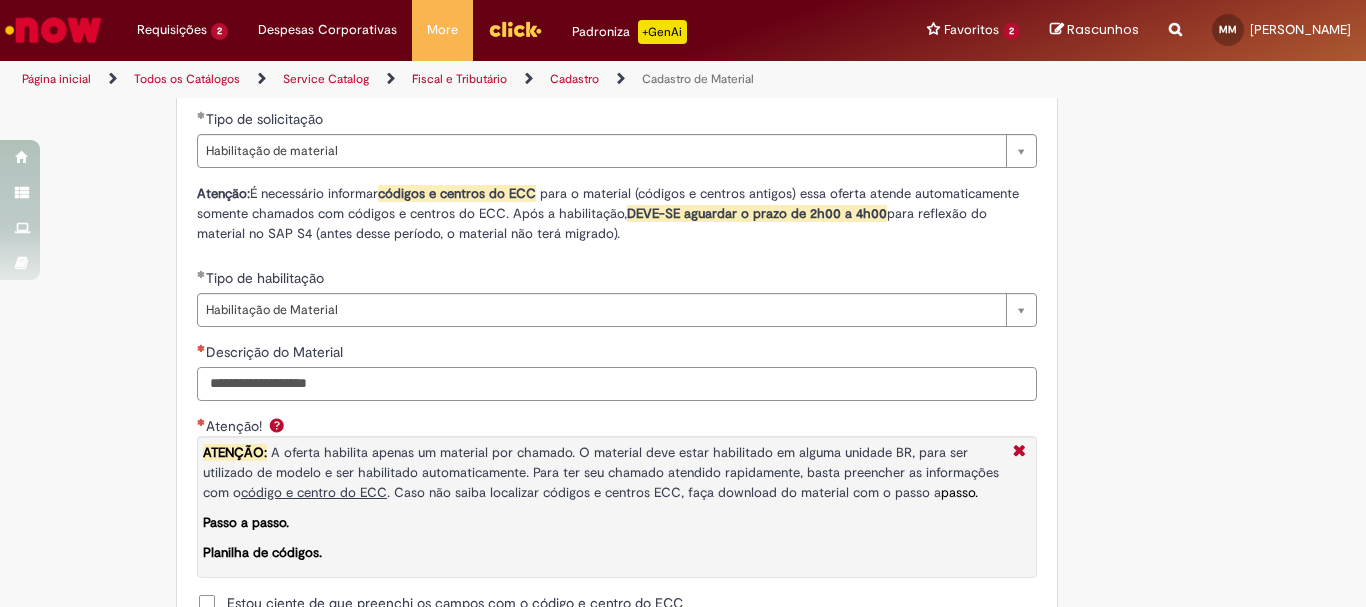 click on "Descrição do Material" at bounding box center (617, 384) 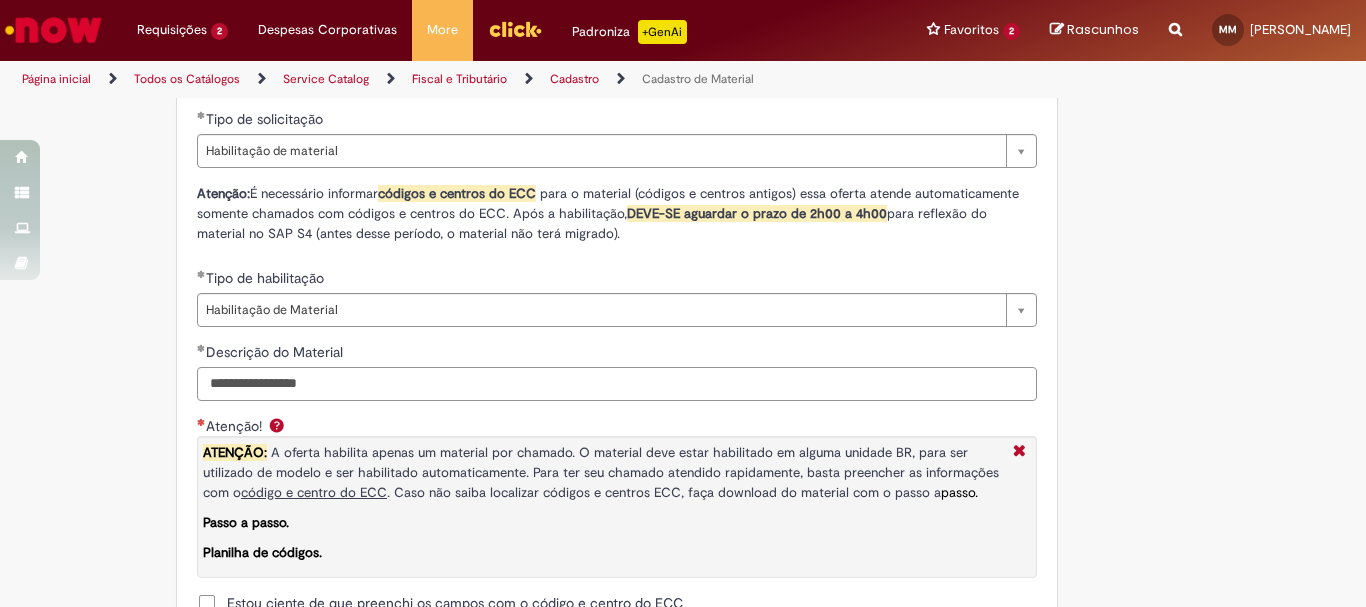 scroll, scrollTop: 1690, scrollLeft: 0, axis: vertical 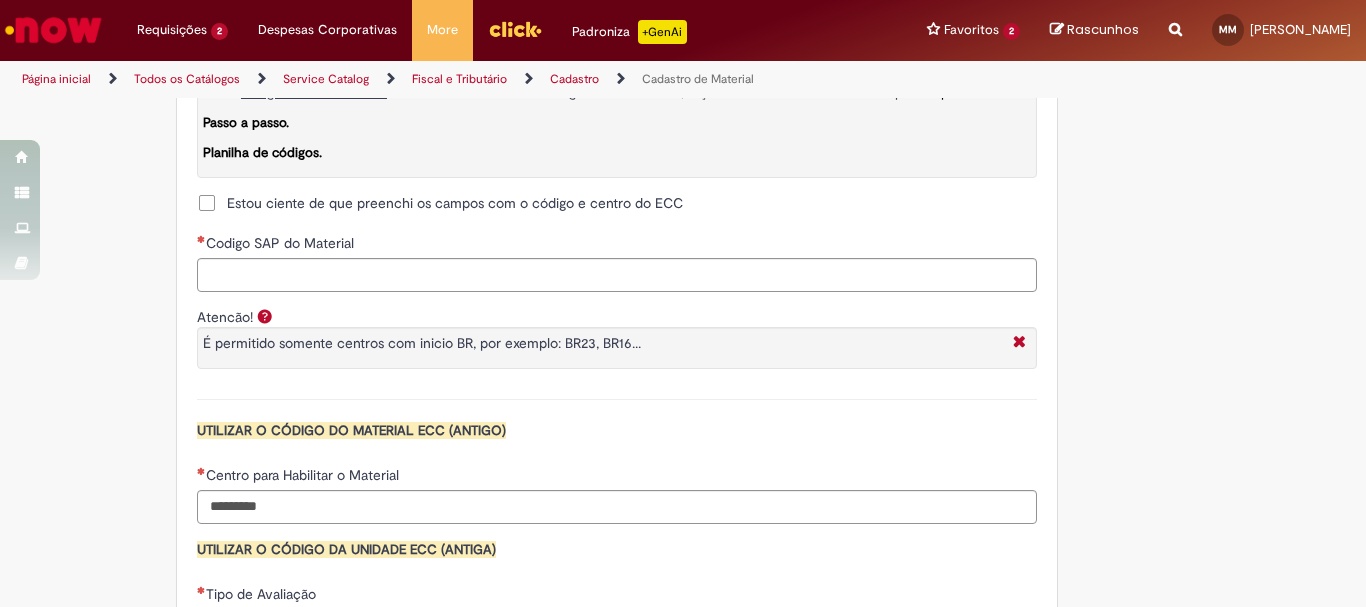 type on "**********" 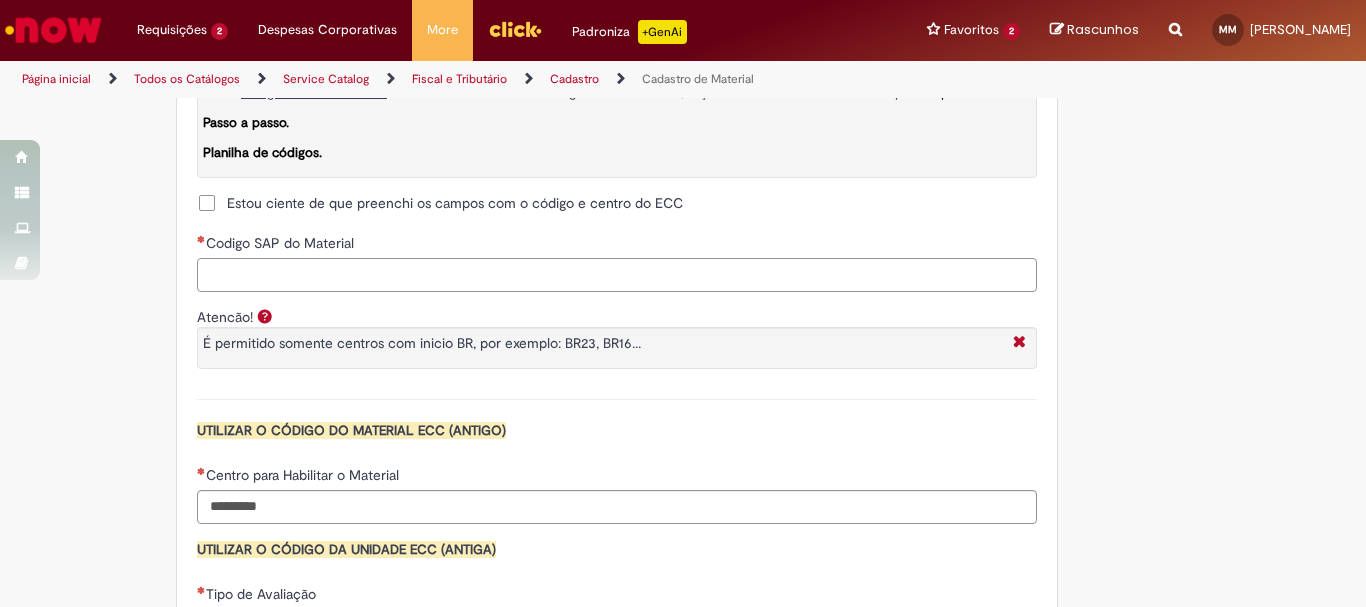 click on "Codigo SAP do Material" at bounding box center (617, 275) 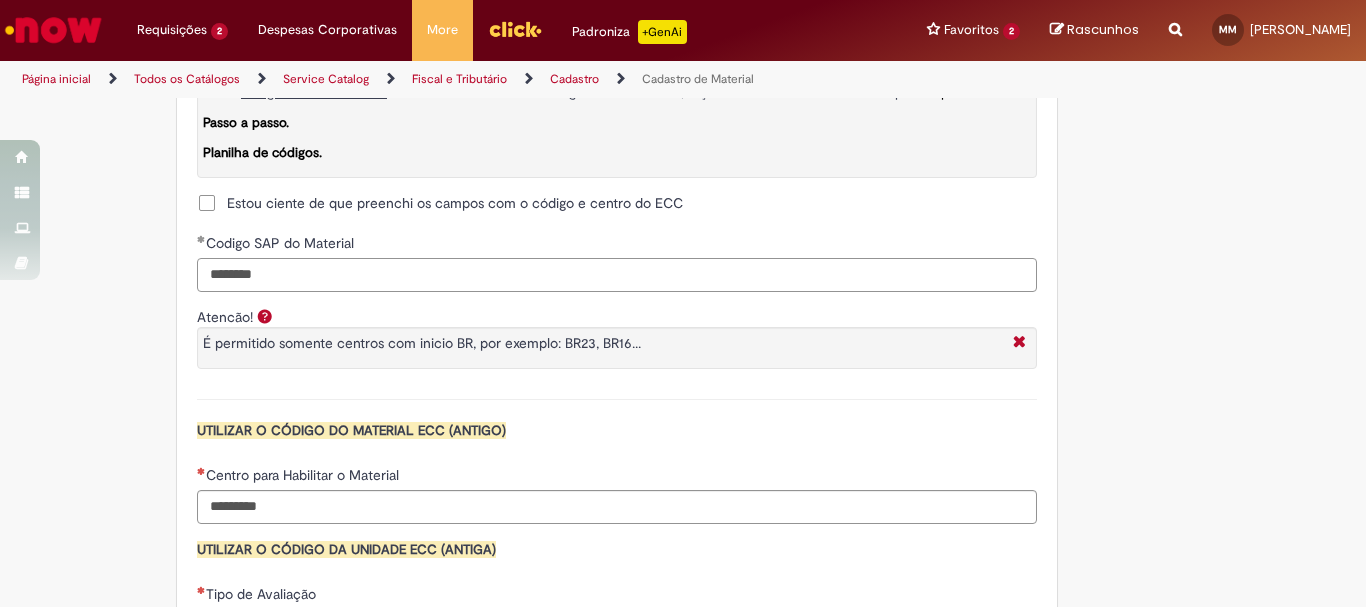 type on "********" 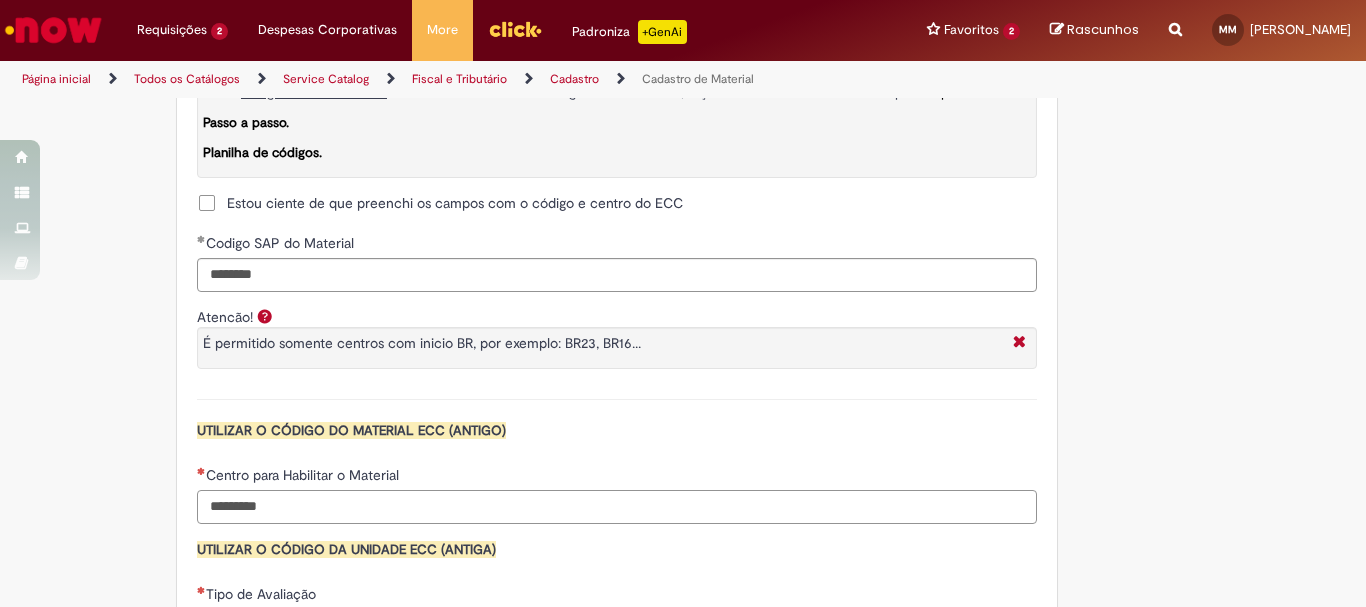 click on "Centro para Habilitar o Material" at bounding box center (617, 507) 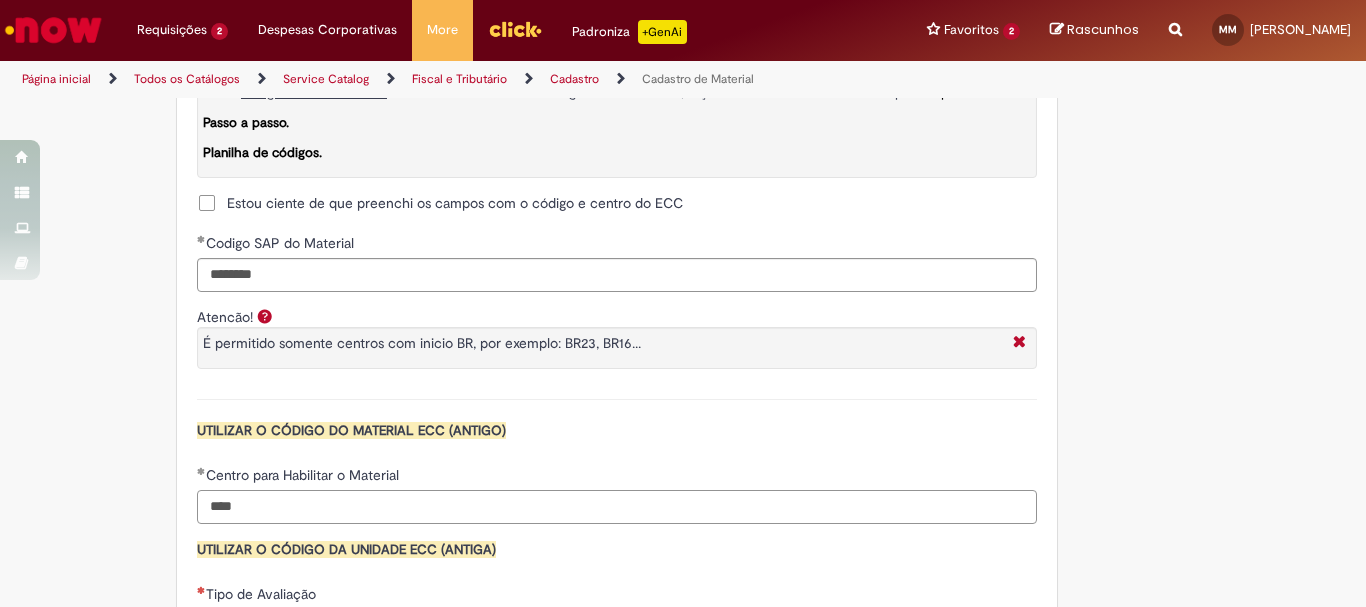 scroll, scrollTop: 1890, scrollLeft: 0, axis: vertical 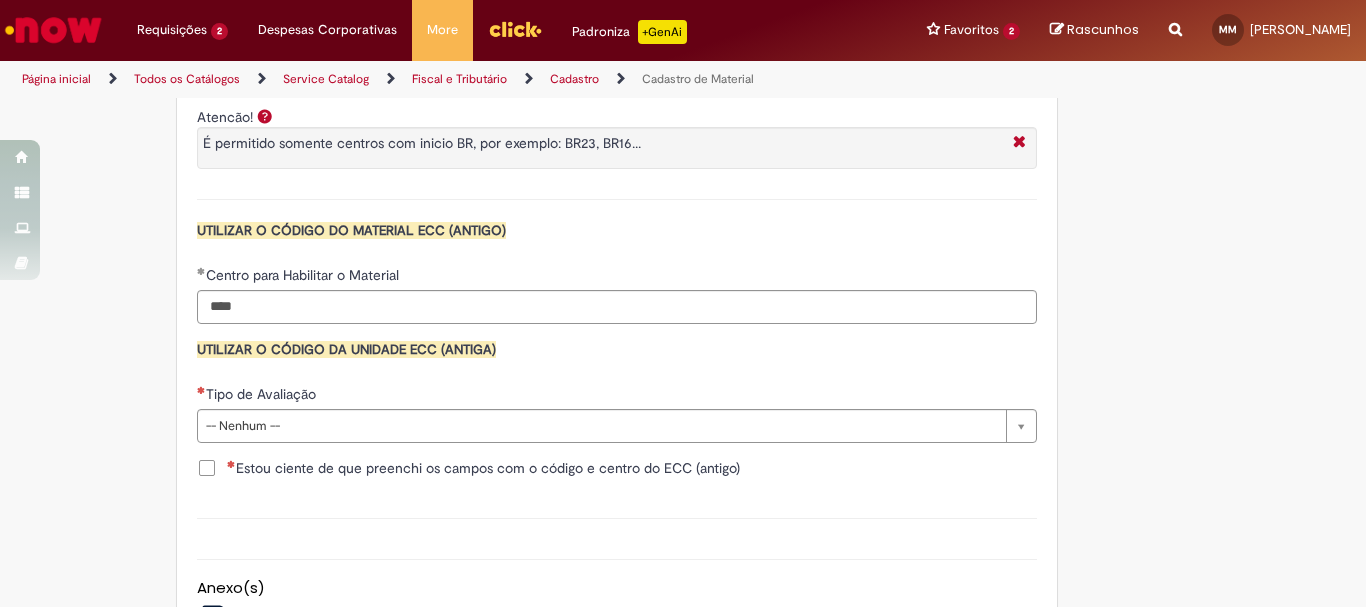 type on "****" 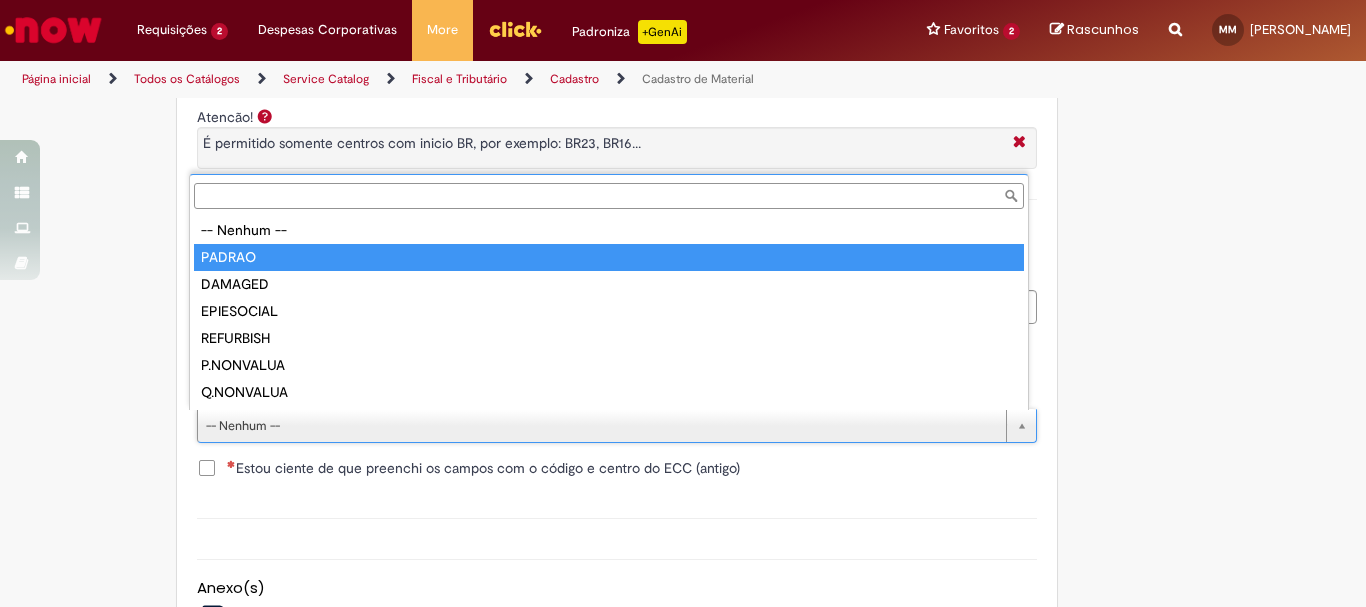 type on "******" 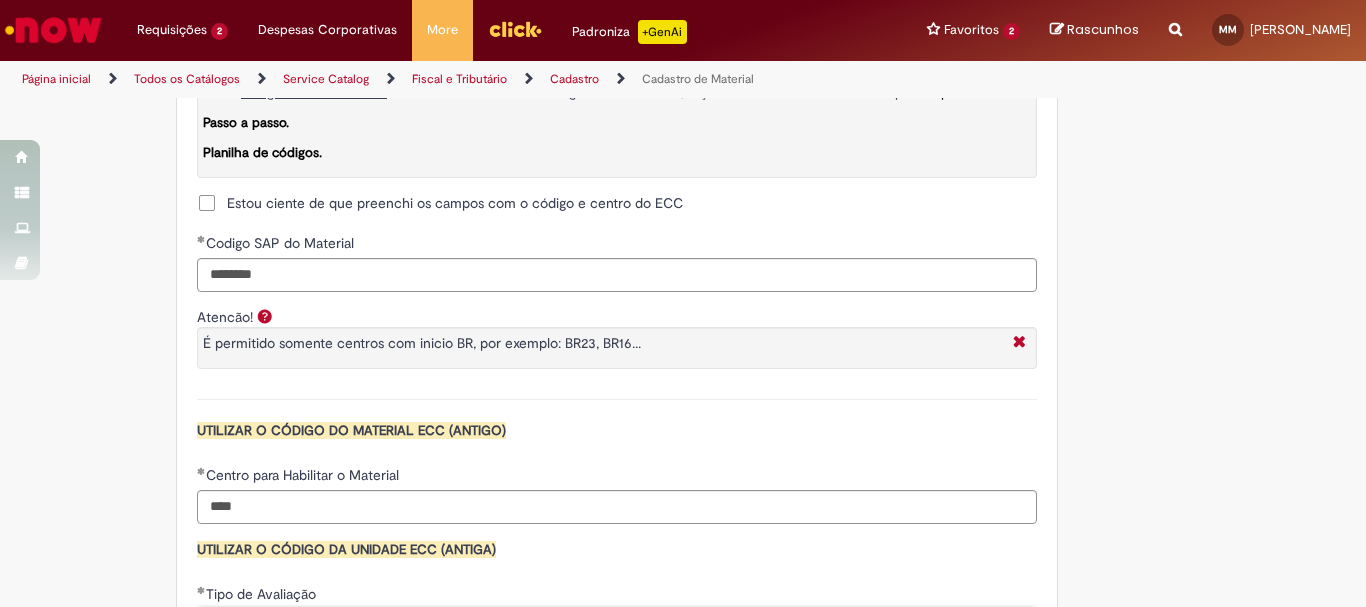 scroll, scrollTop: 1490, scrollLeft: 0, axis: vertical 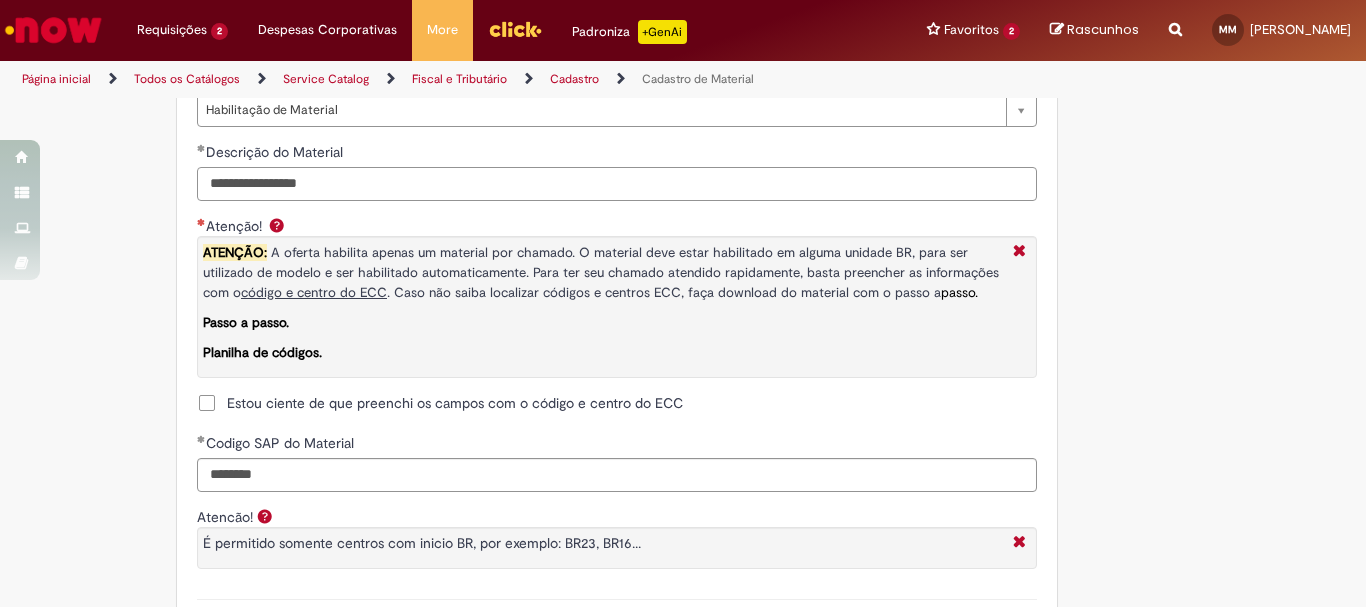 click on "**********" at bounding box center [617, 184] 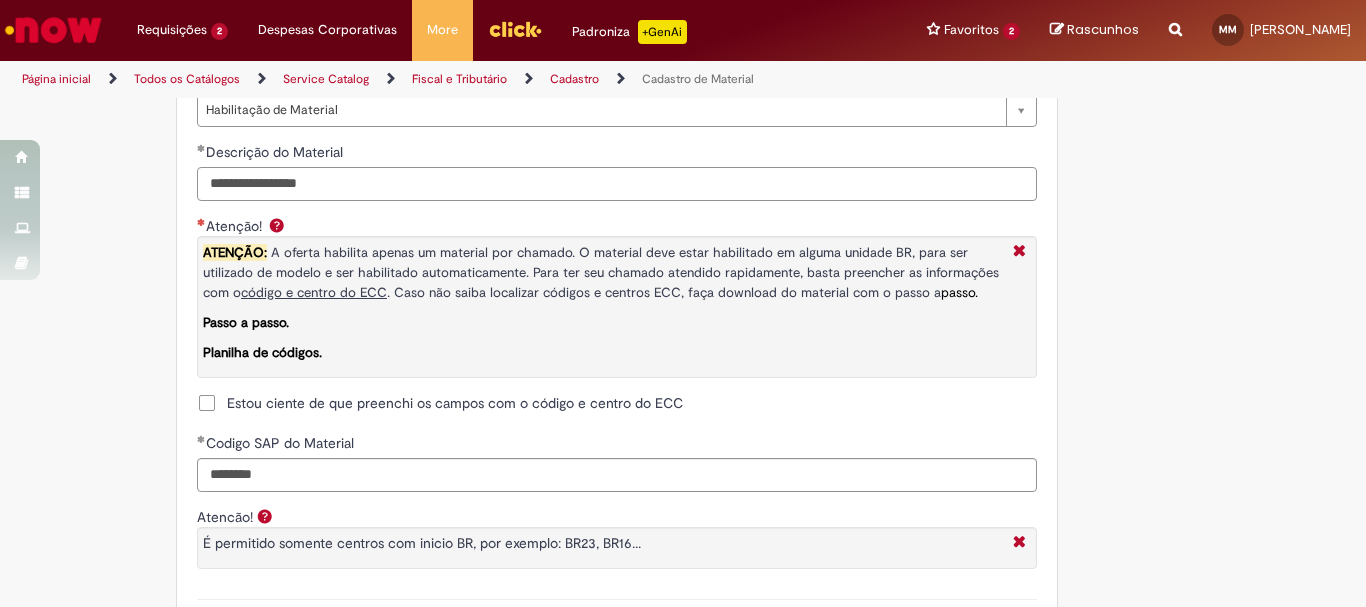drag, startPoint x: 342, startPoint y: 187, endPoint x: 203, endPoint y: 195, distance: 139.23003 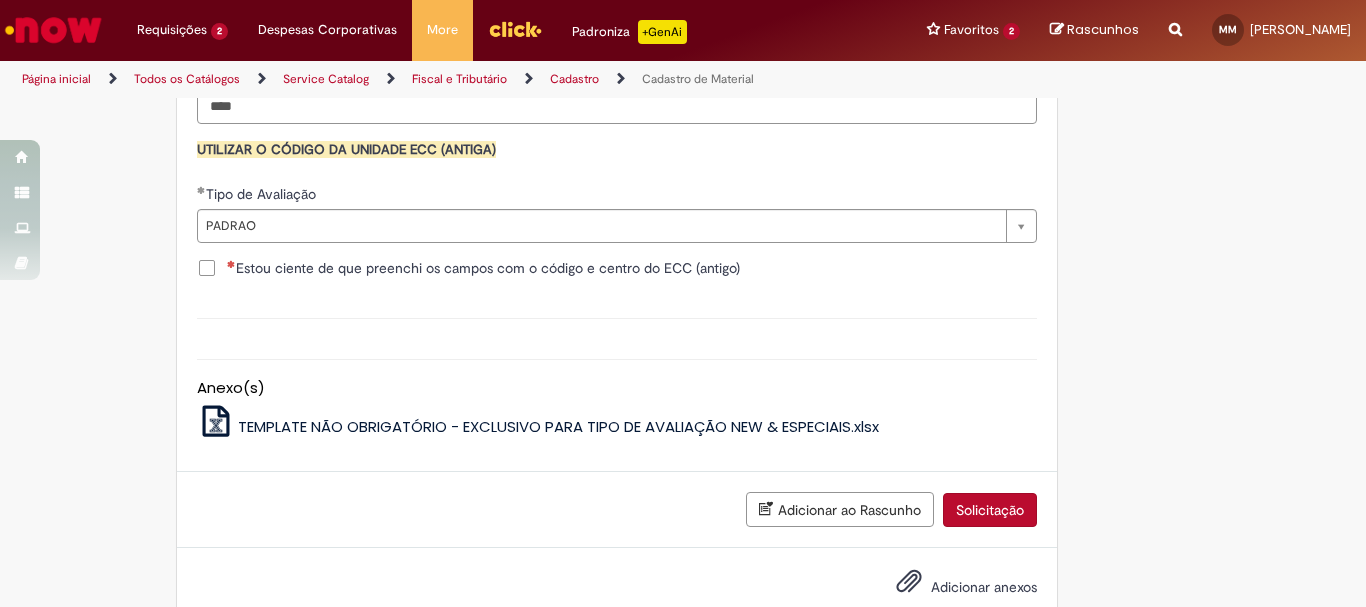 scroll, scrollTop: 2141, scrollLeft: 0, axis: vertical 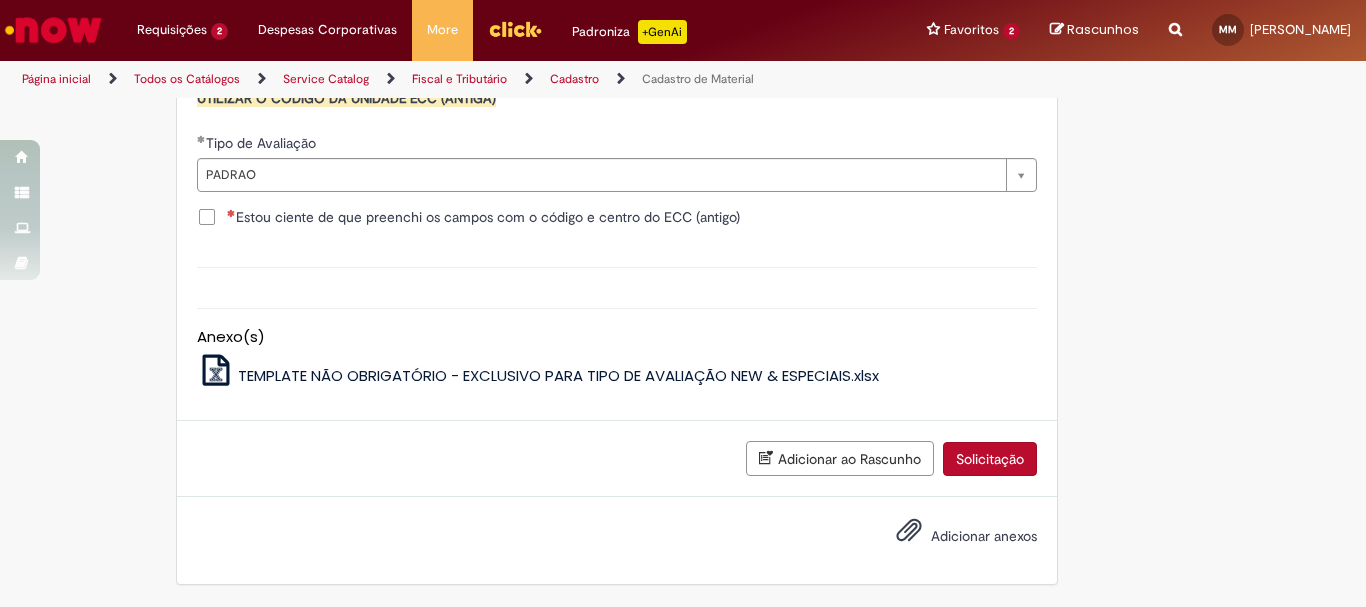 click on "Solicitação" at bounding box center (990, 459) 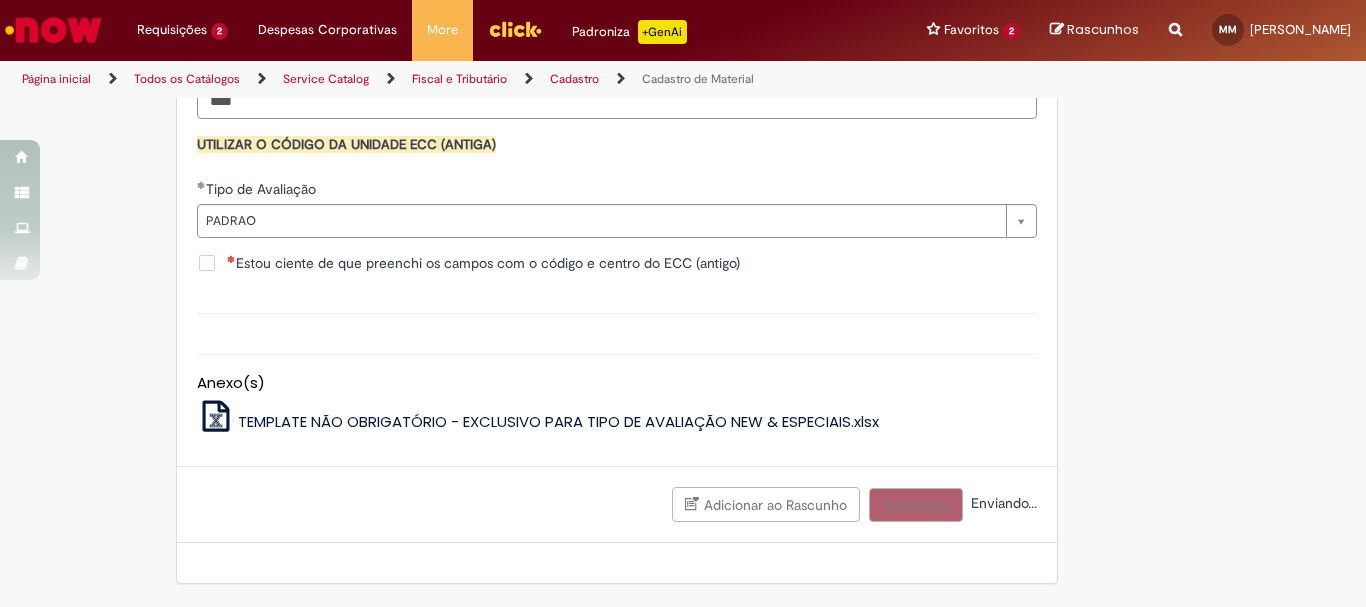 scroll, scrollTop: 1541, scrollLeft: 0, axis: vertical 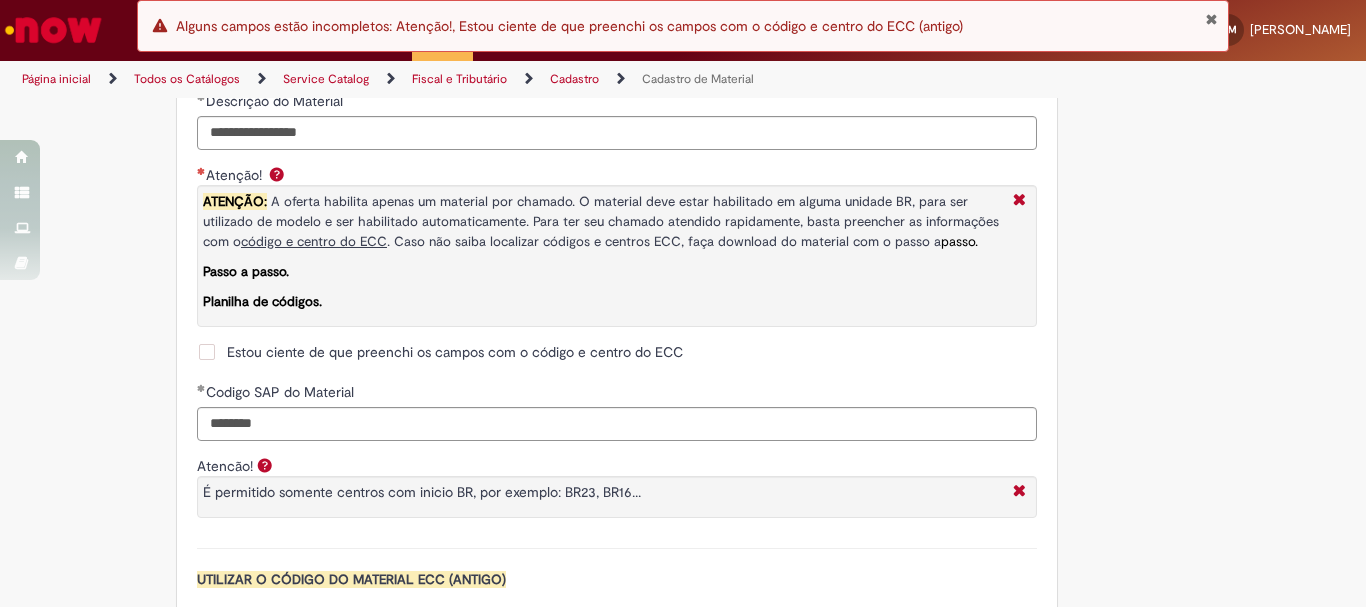 click on "ATENÇÃO:   A oferta habilita apenas um material por chamado. O material deve estar habilitado em alguma unidade BR, para ser utilizado de modelo e ser habilitado automaticamente. Para ter seu chamado atendido rapidamente, basta preencher as informações com o  código e centro do ECC . Caso não saiba localizar códigos e centros ECC, faça download do material com o passo a  passo." at bounding box center [603, 221] 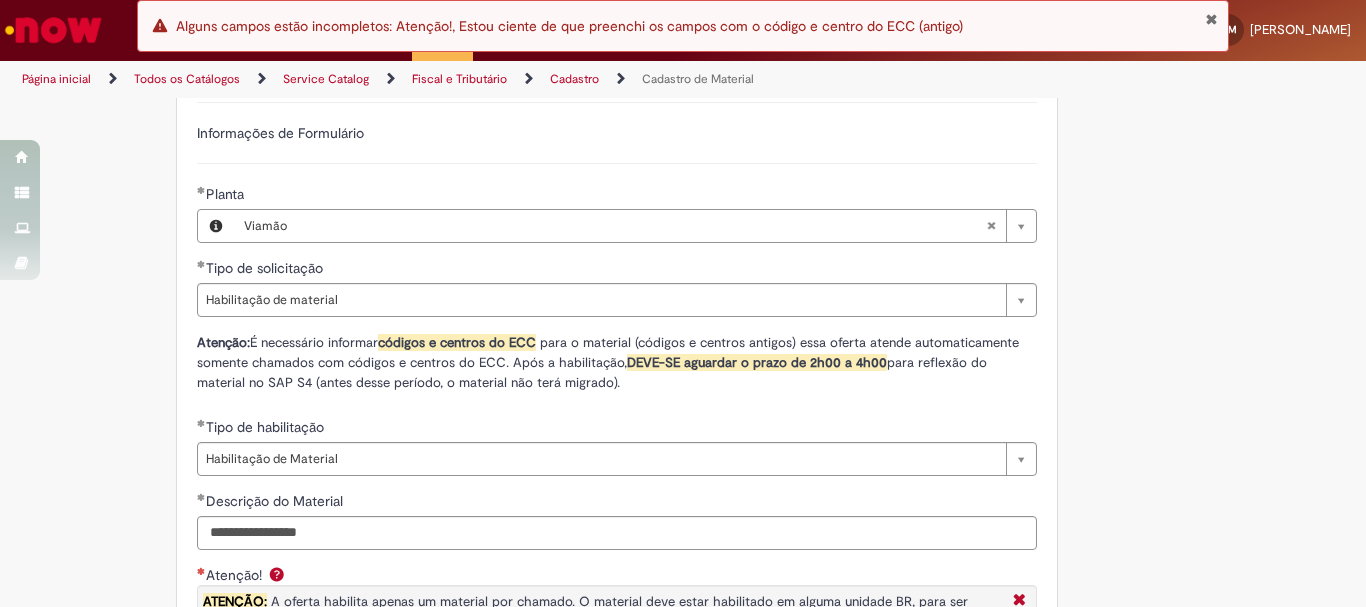 scroll, scrollTop: 841, scrollLeft: 0, axis: vertical 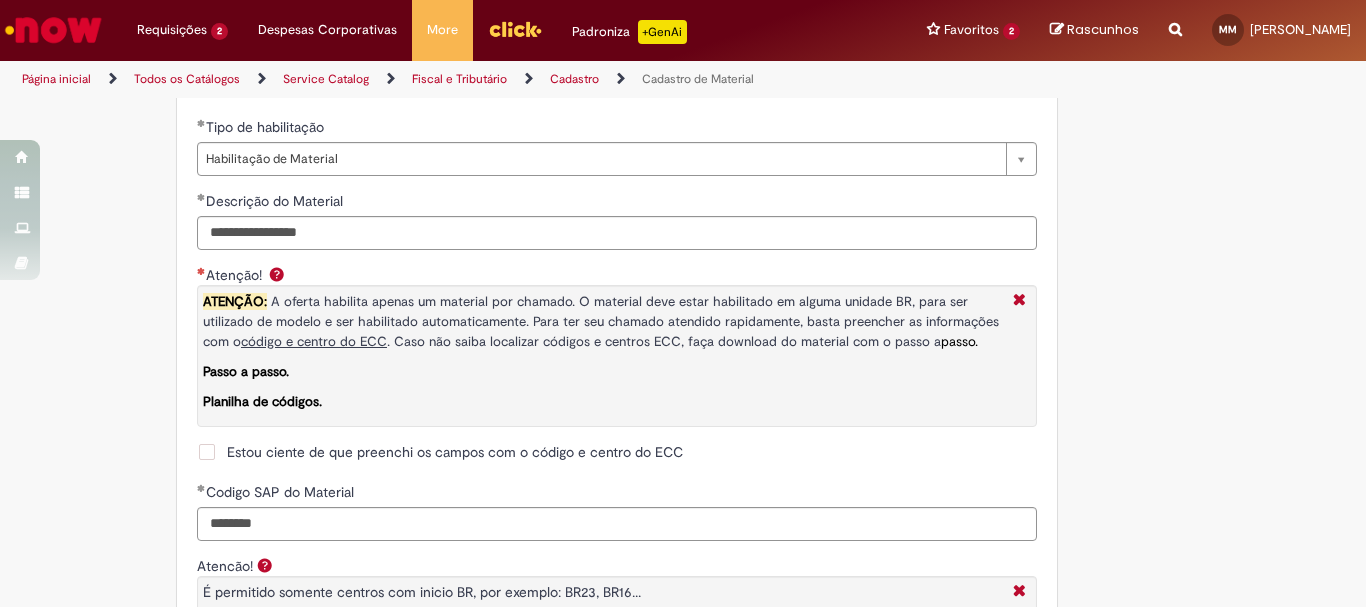 click on "Estou ciente de que preenchi os campos com o código e centro do ECC" at bounding box center [455, 452] 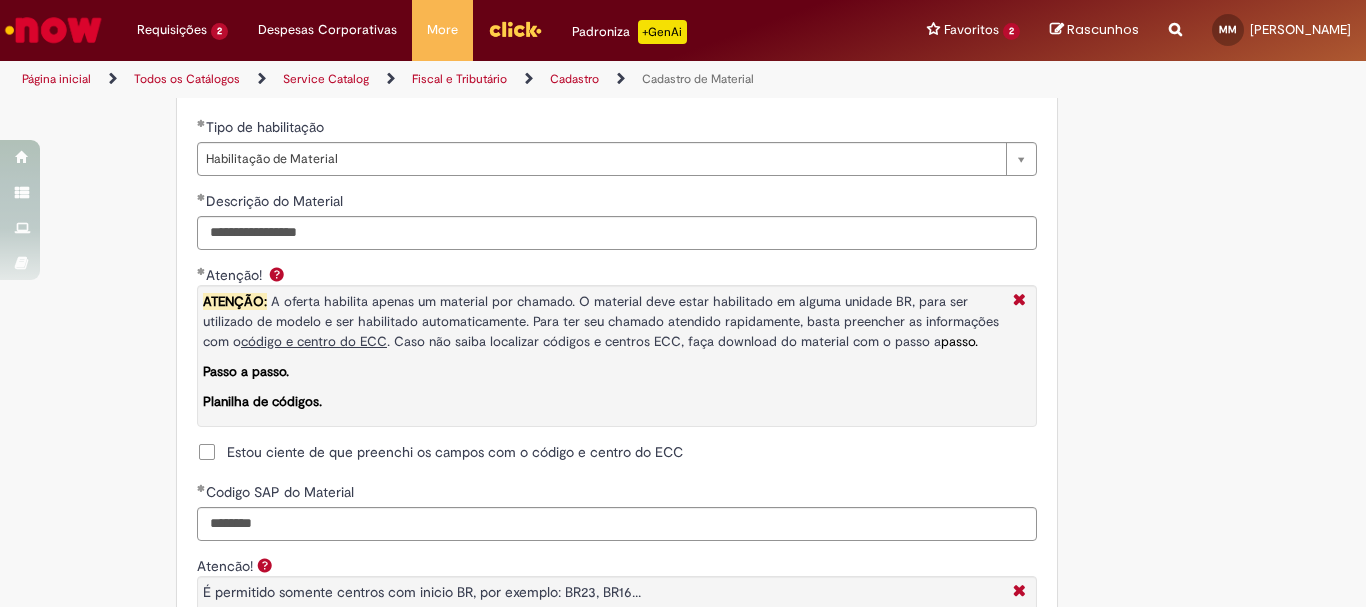 scroll, scrollTop: 1941, scrollLeft: 0, axis: vertical 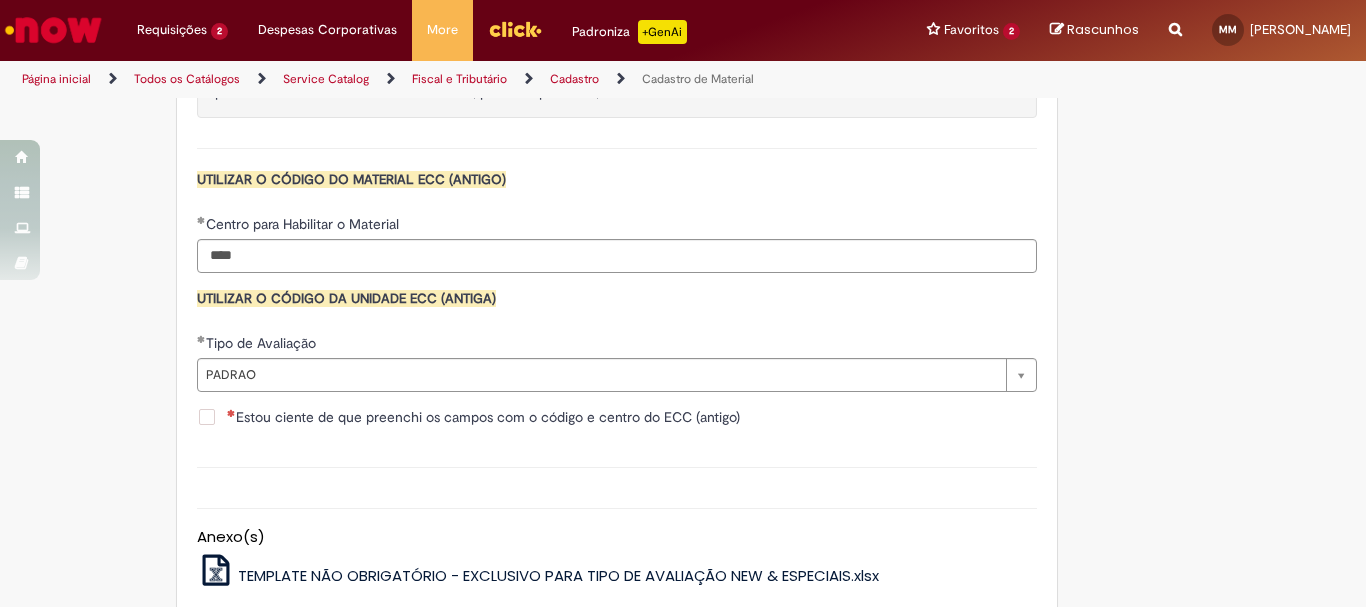 click on "Estou ciente de que preenchi os campos com o código e centro do ECC  (antigo)" at bounding box center [468, 417] 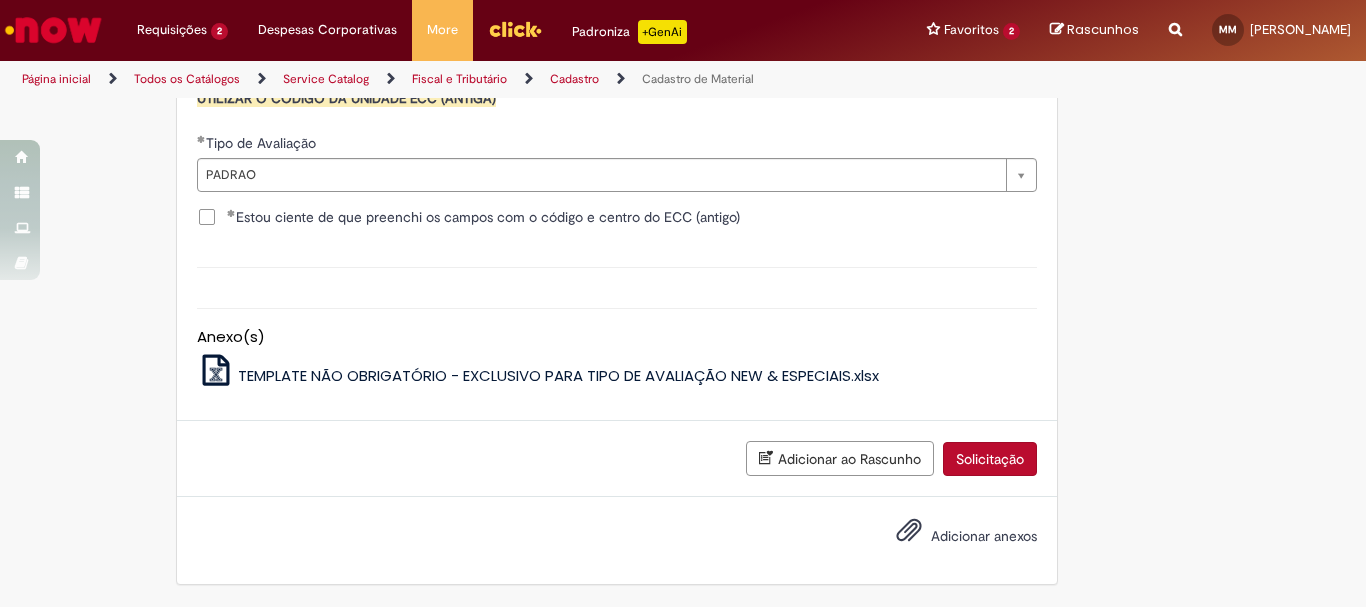 click on "Solicitação" at bounding box center (990, 459) 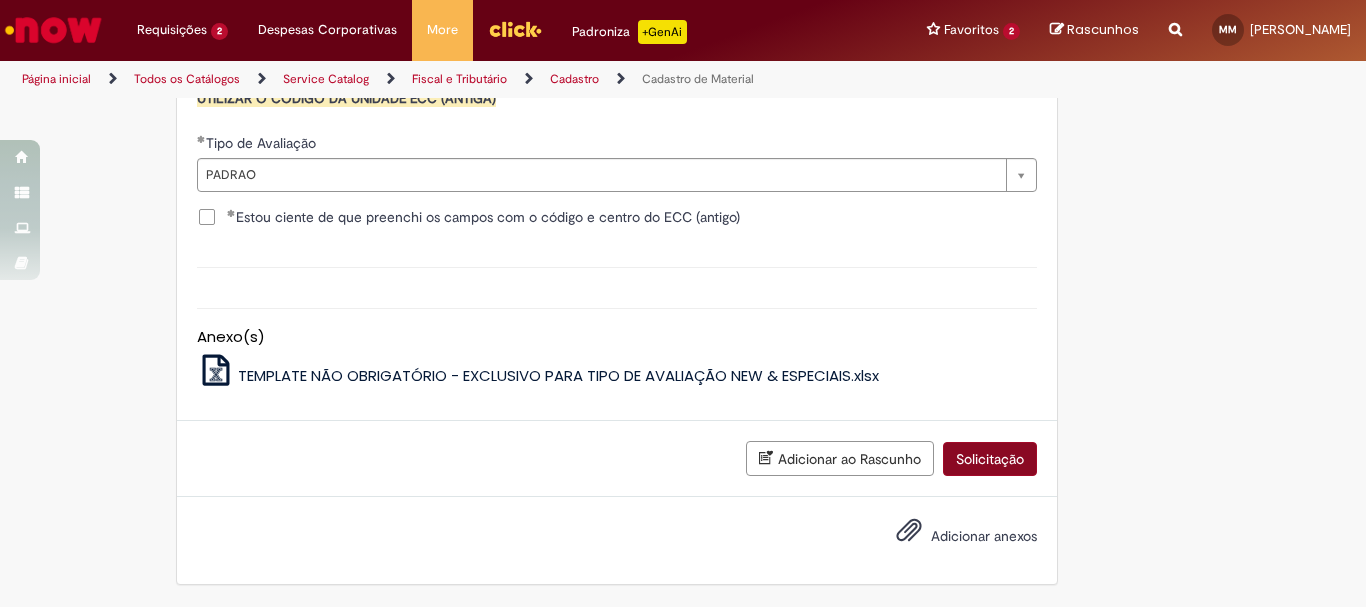scroll, scrollTop: 2095, scrollLeft: 0, axis: vertical 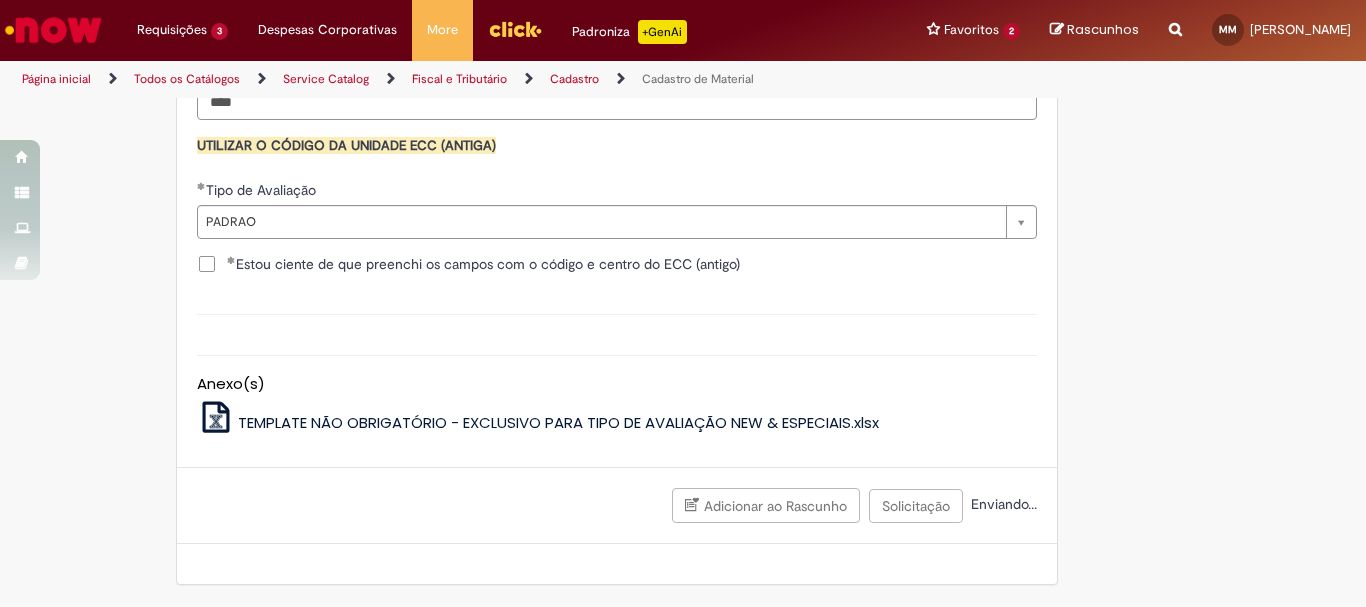 click on "Adicionar ao Rascunho        Solicitação   Enviando..." at bounding box center (617, 505) 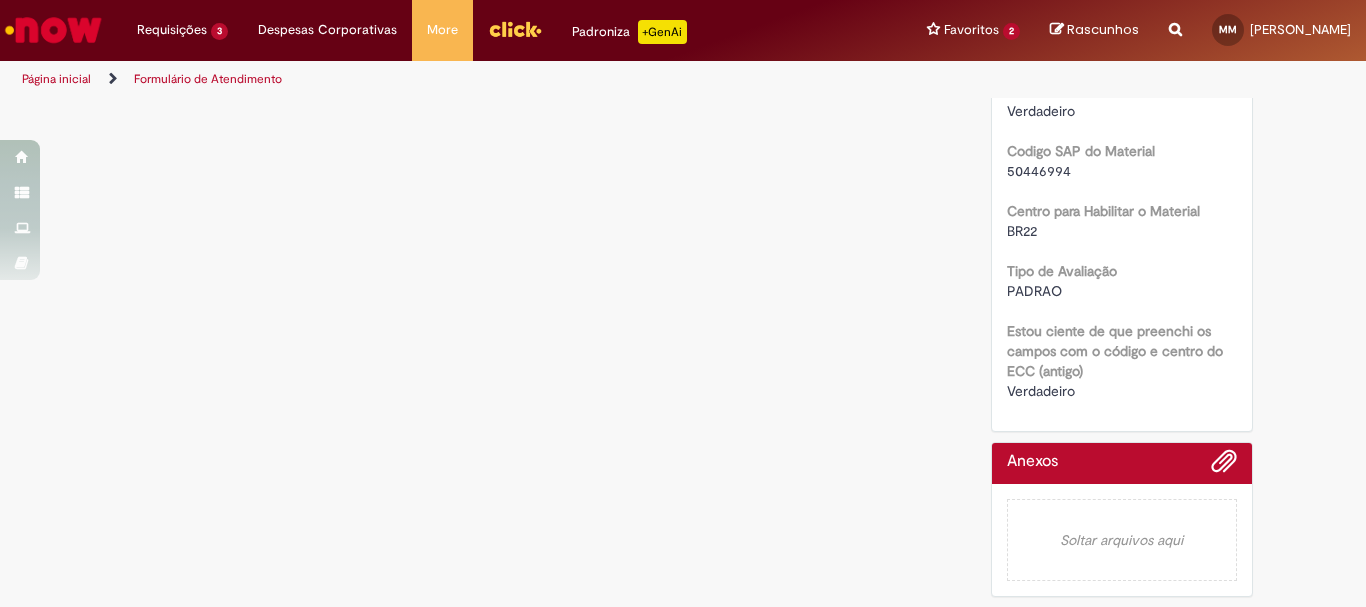 scroll, scrollTop: 0, scrollLeft: 0, axis: both 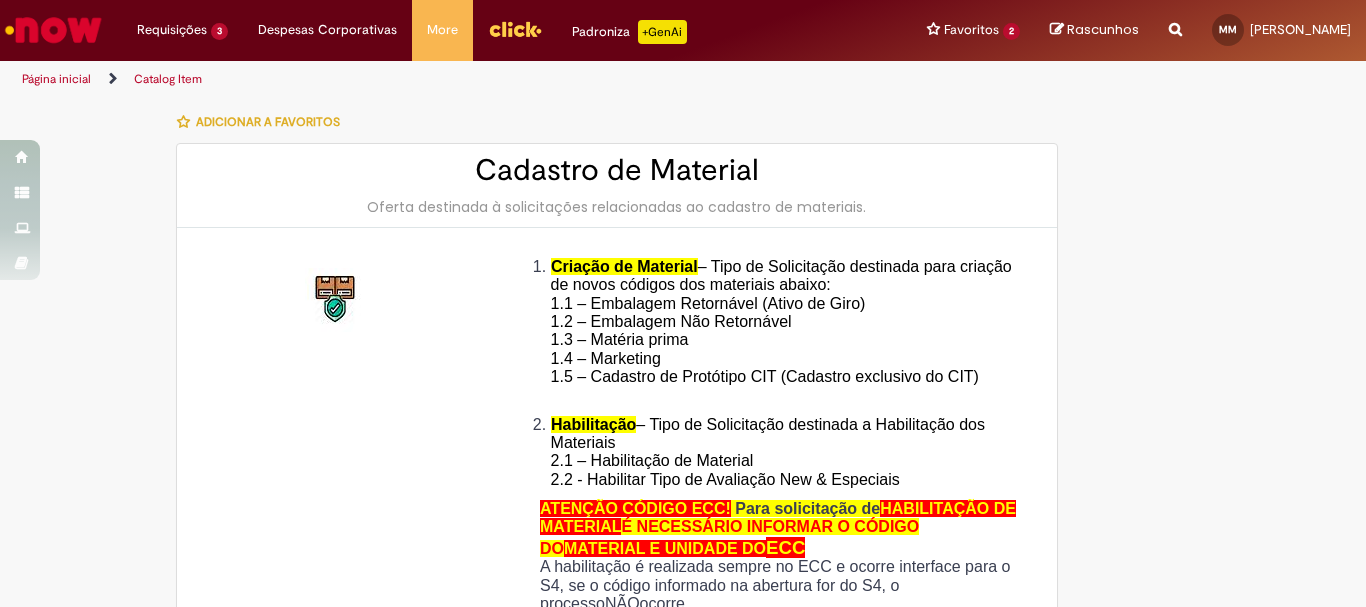 type on "********" 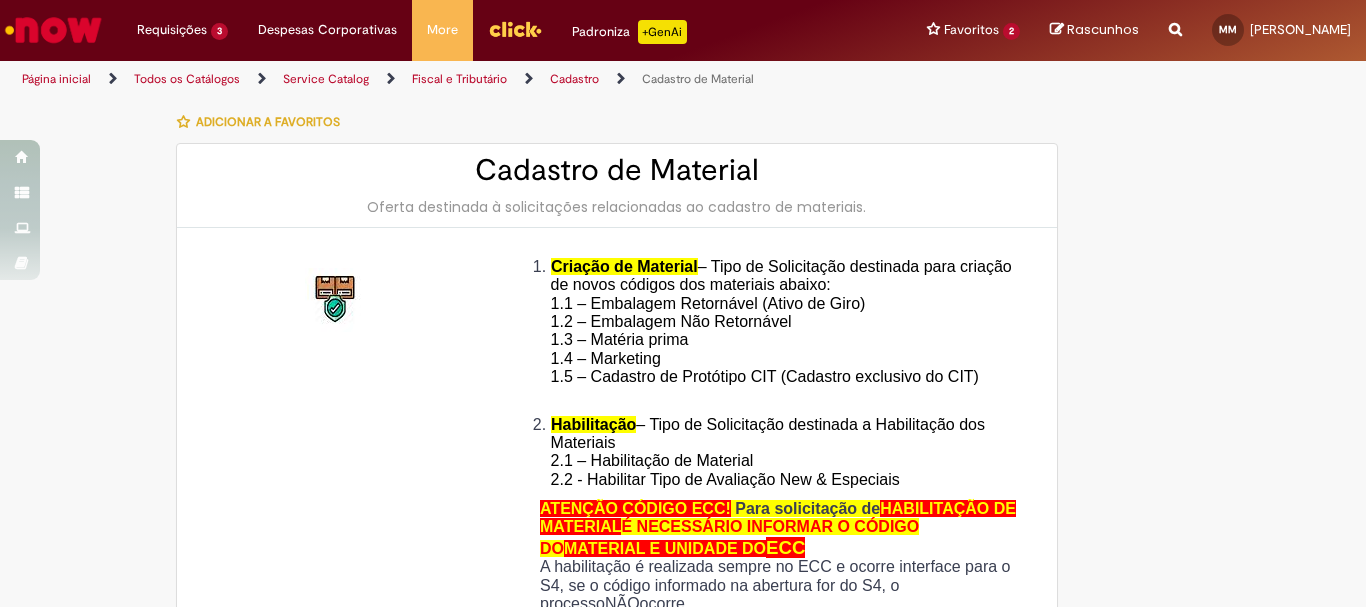 type on "**********" 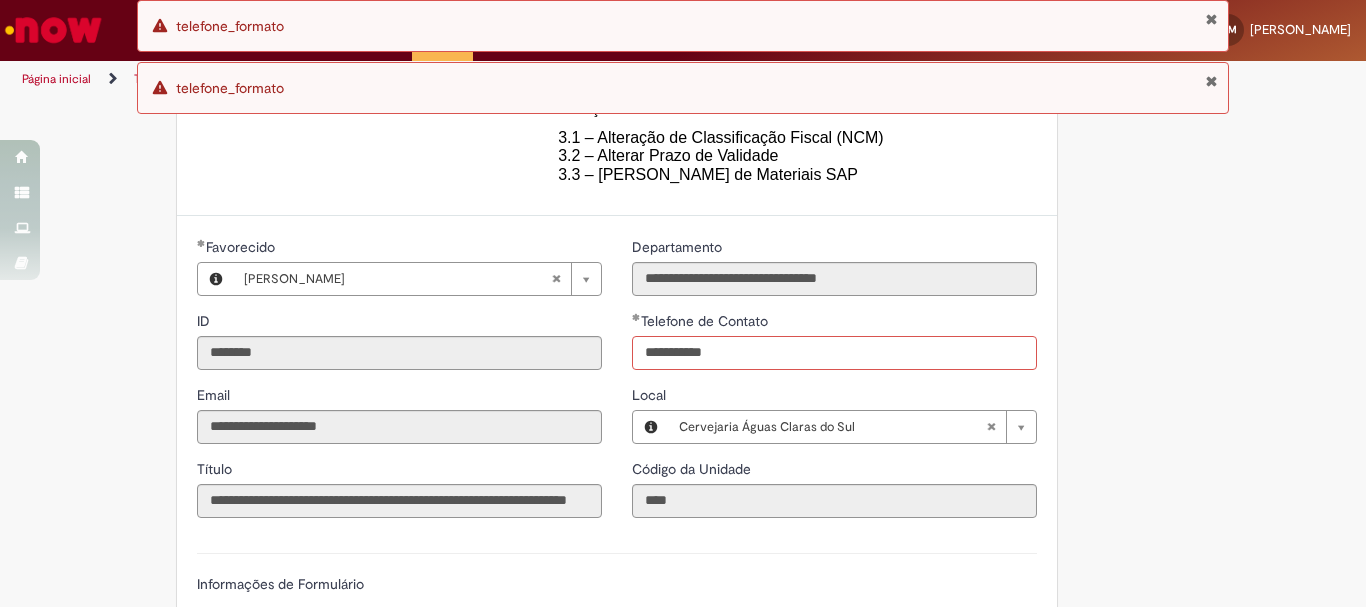 scroll, scrollTop: 1090, scrollLeft: 0, axis: vertical 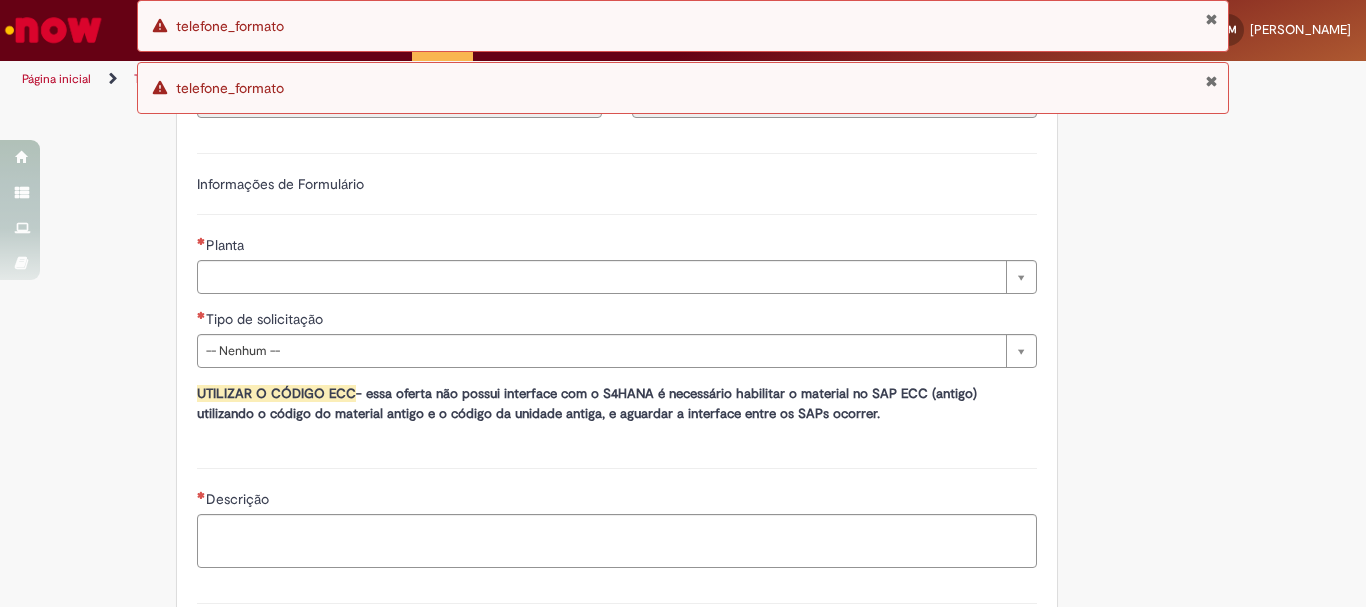 type on "**********" 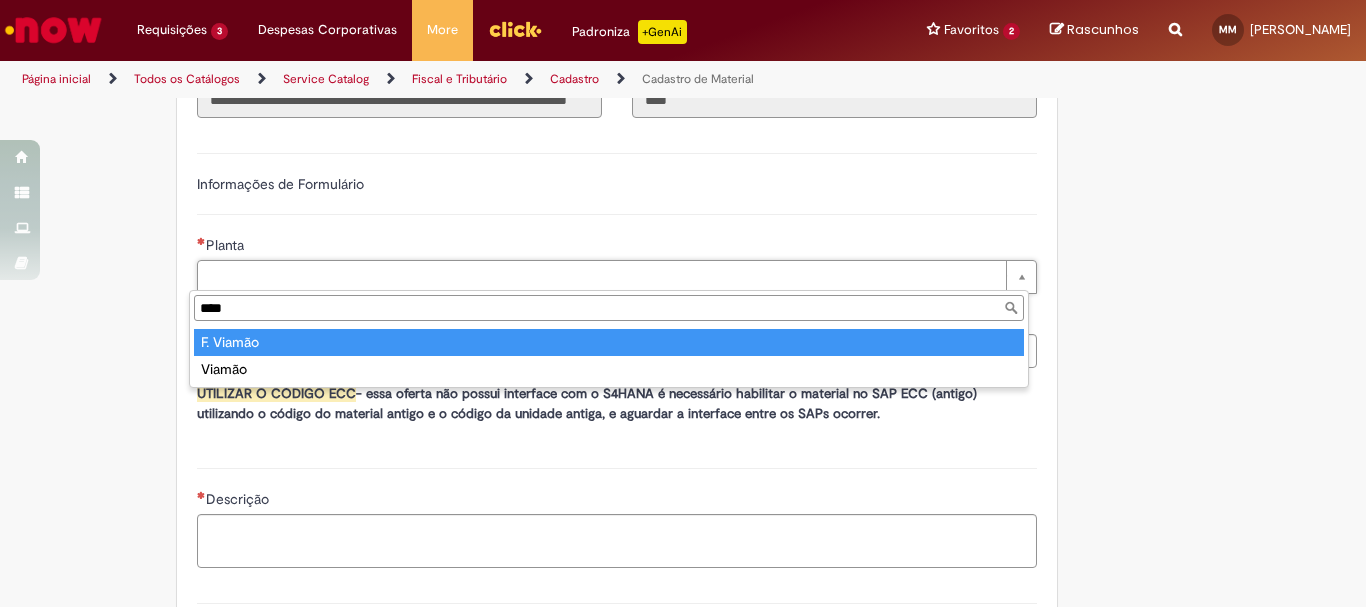 type on "****" 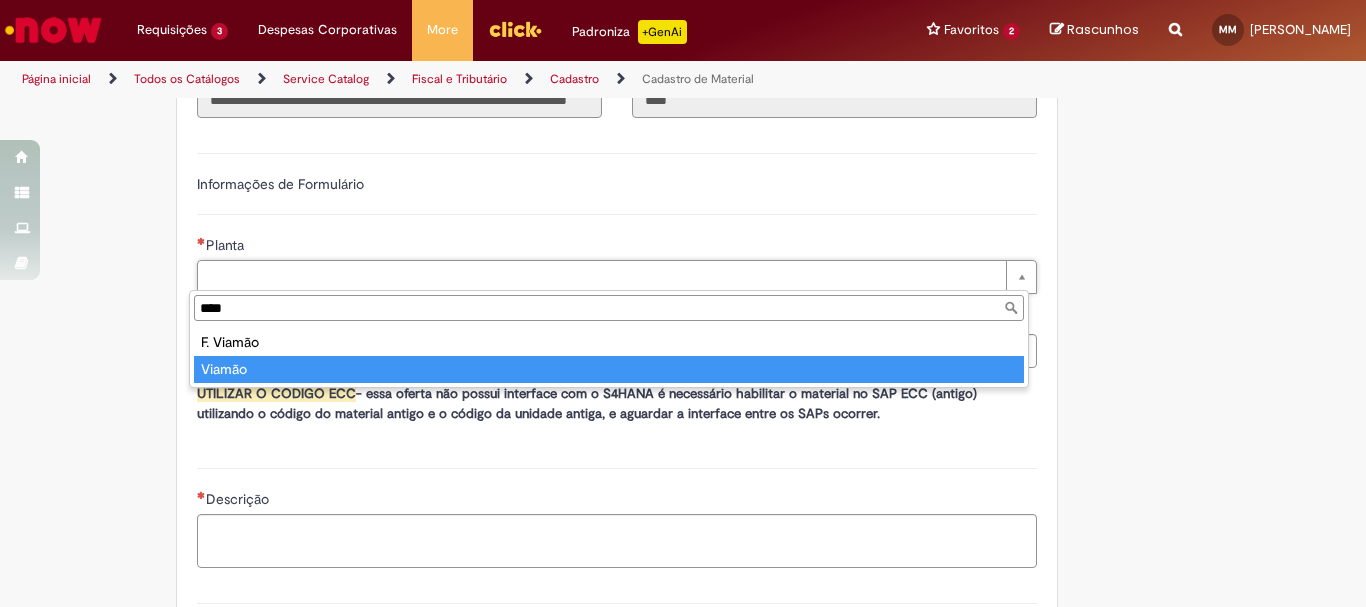 type on "******" 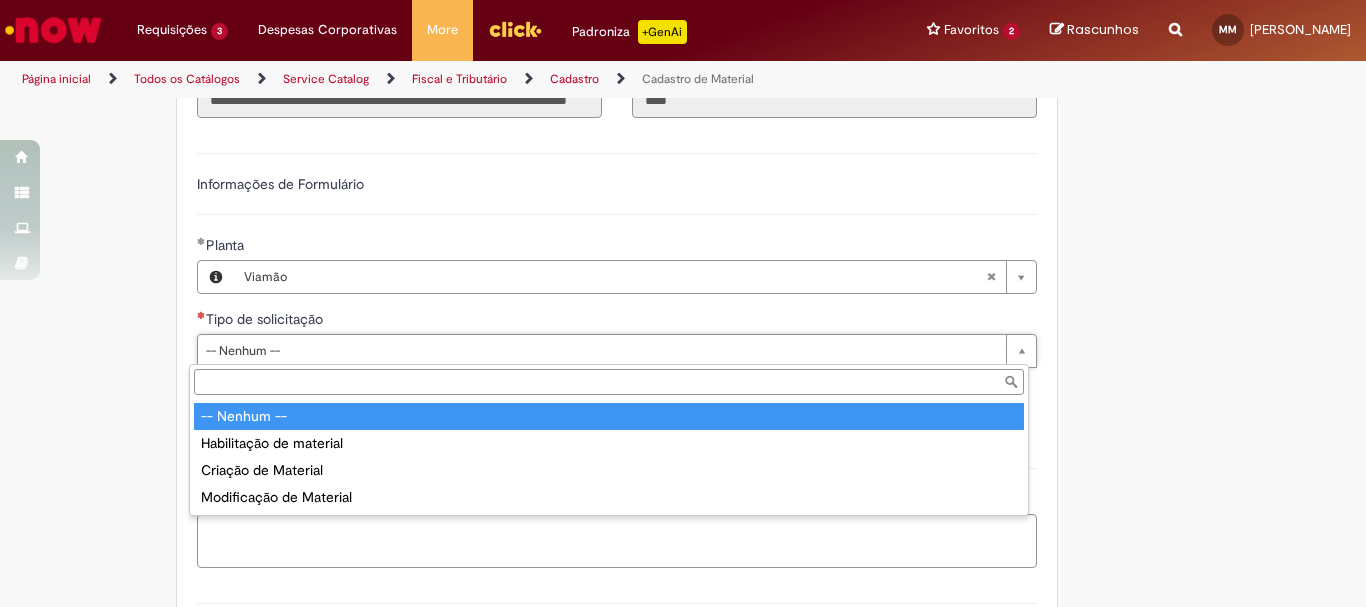 type on "**********" 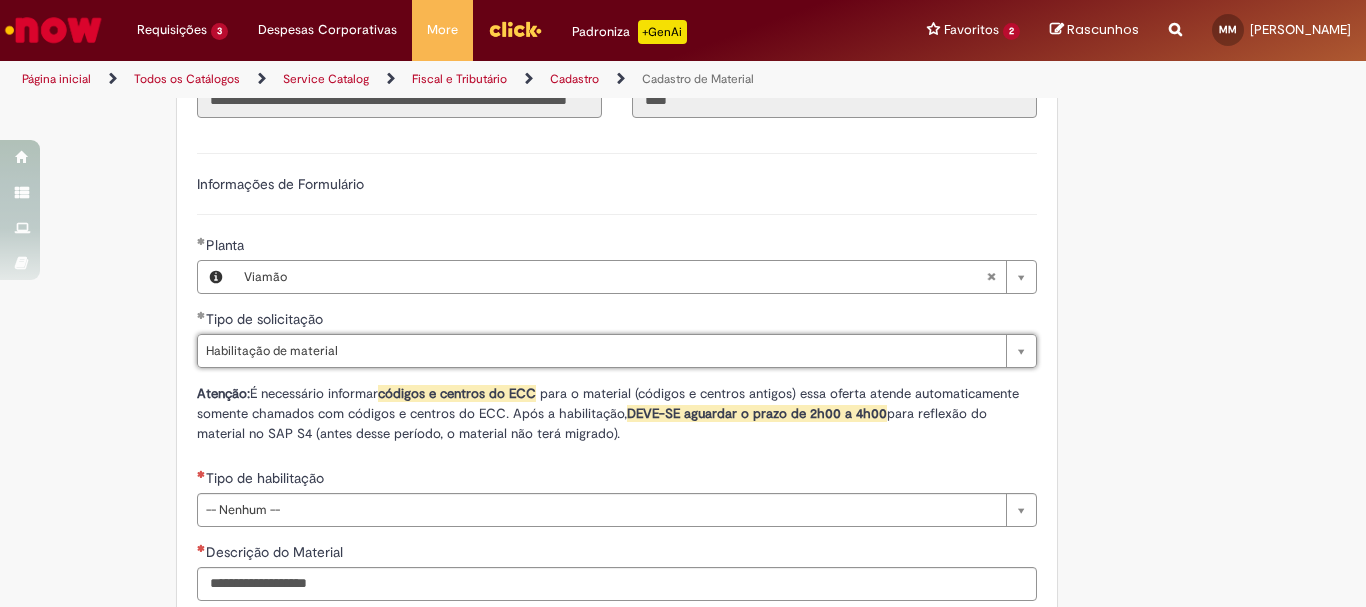 scroll, scrollTop: 1290, scrollLeft: 0, axis: vertical 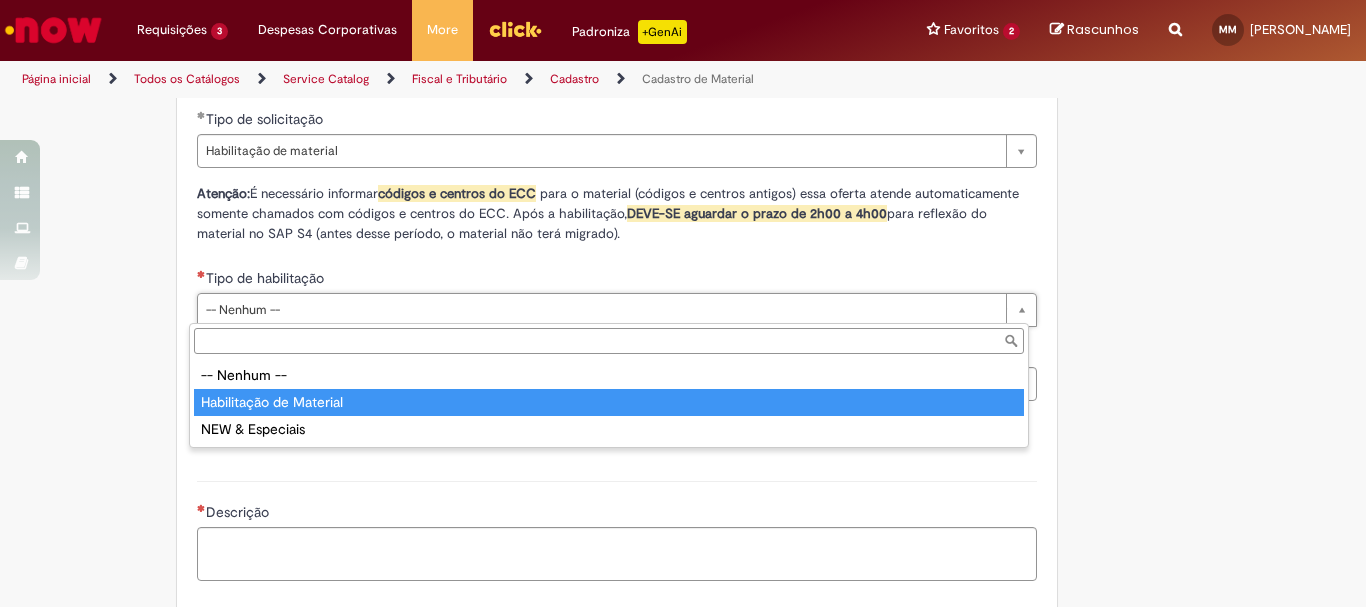 type on "**********" 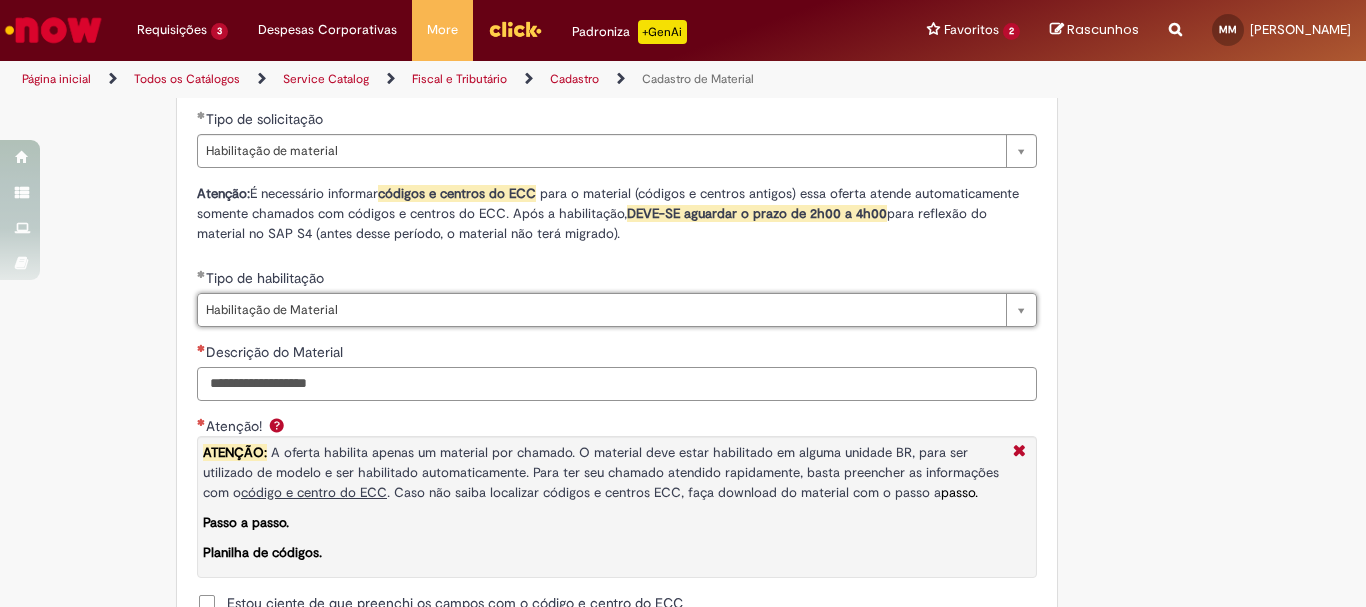 click on "Descrição do Material" at bounding box center (617, 384) 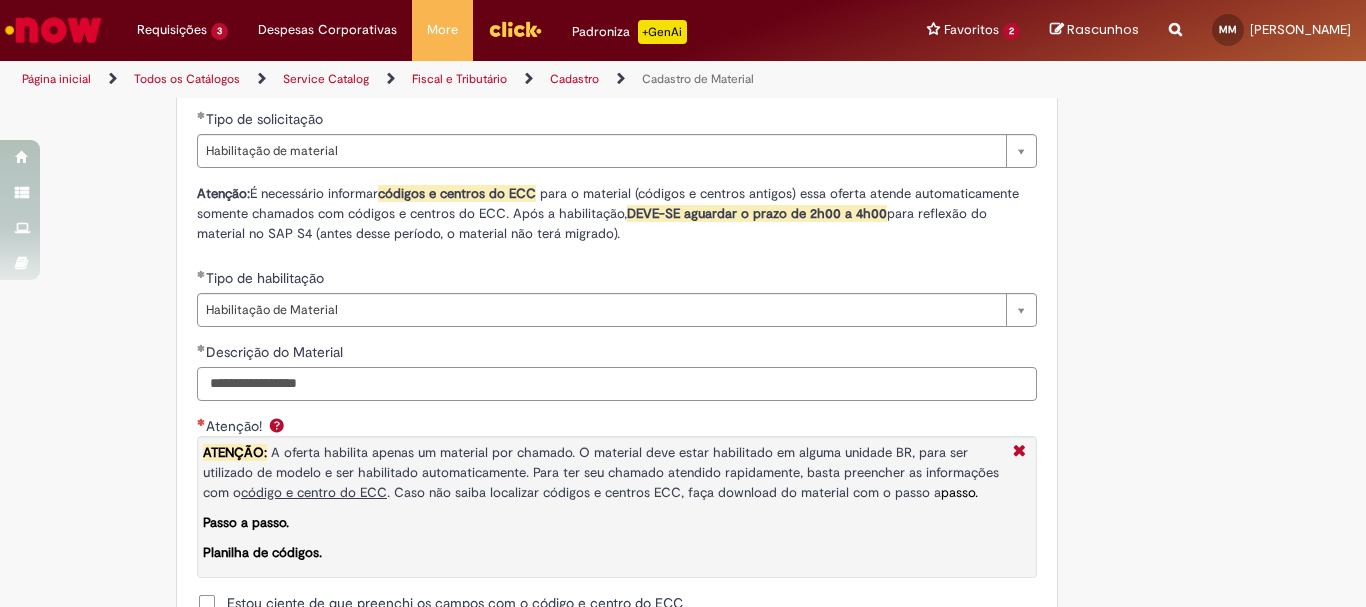 scroll, scrollTop: 1690, scrollLeft: 0, axis: vertical 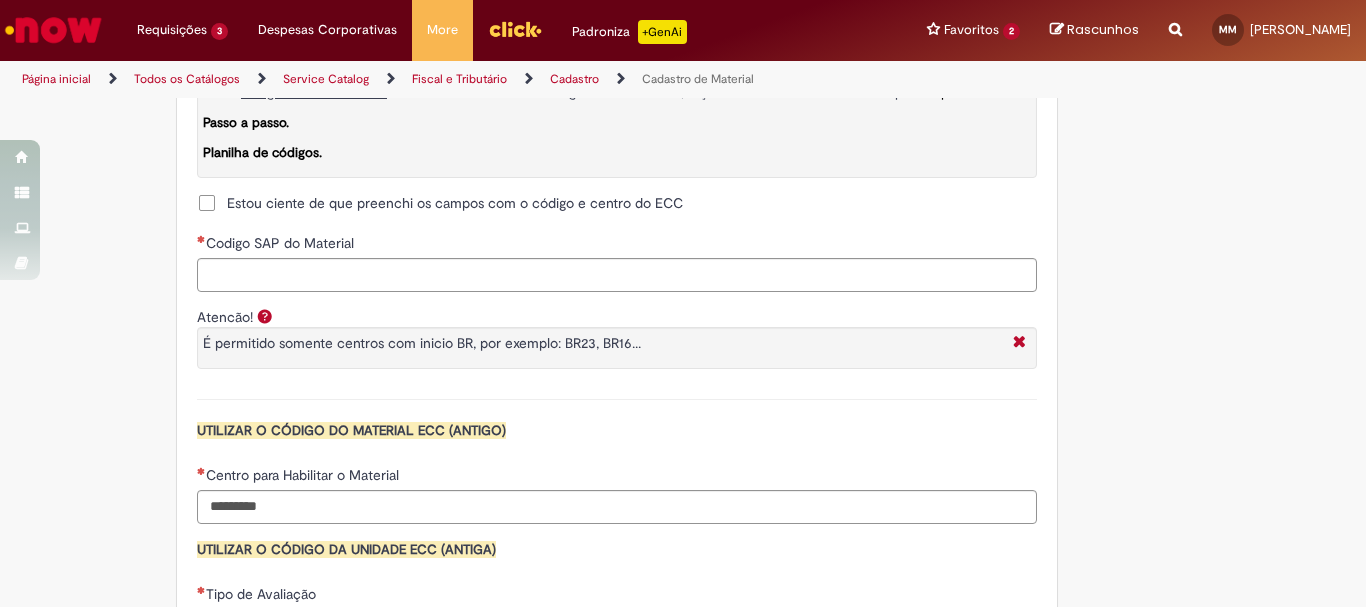 type on "**********" 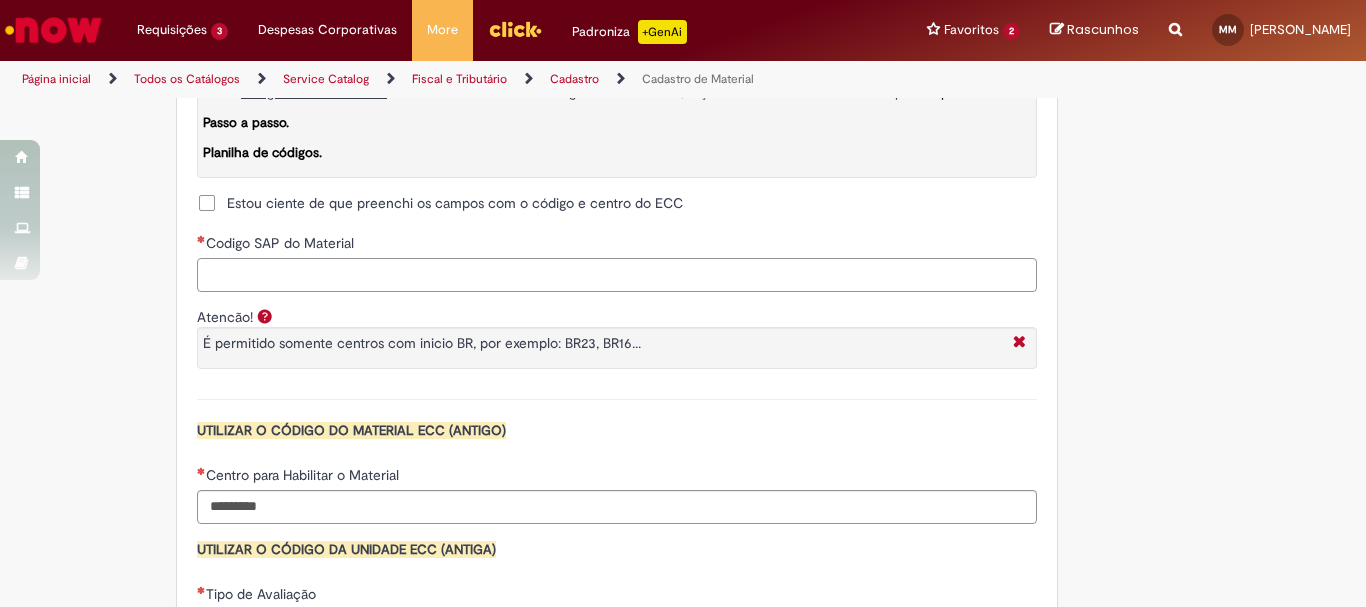 click on "Codigo SAP do Material" at bounding box center (617, 275) 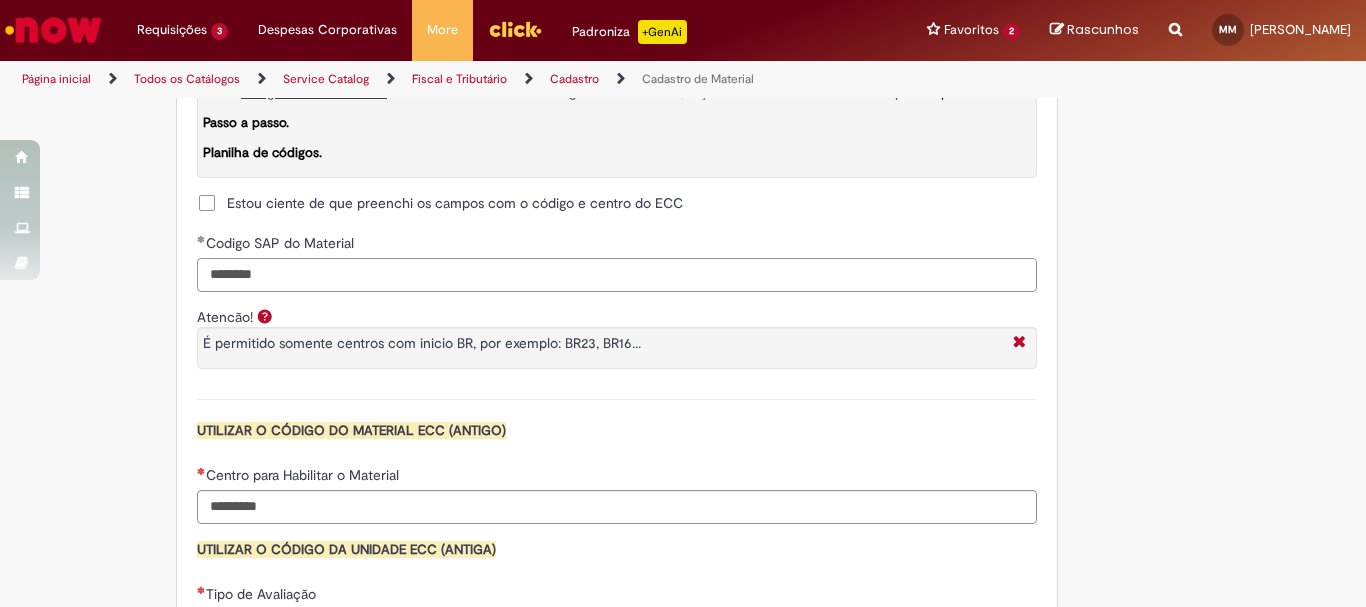 type on "********" 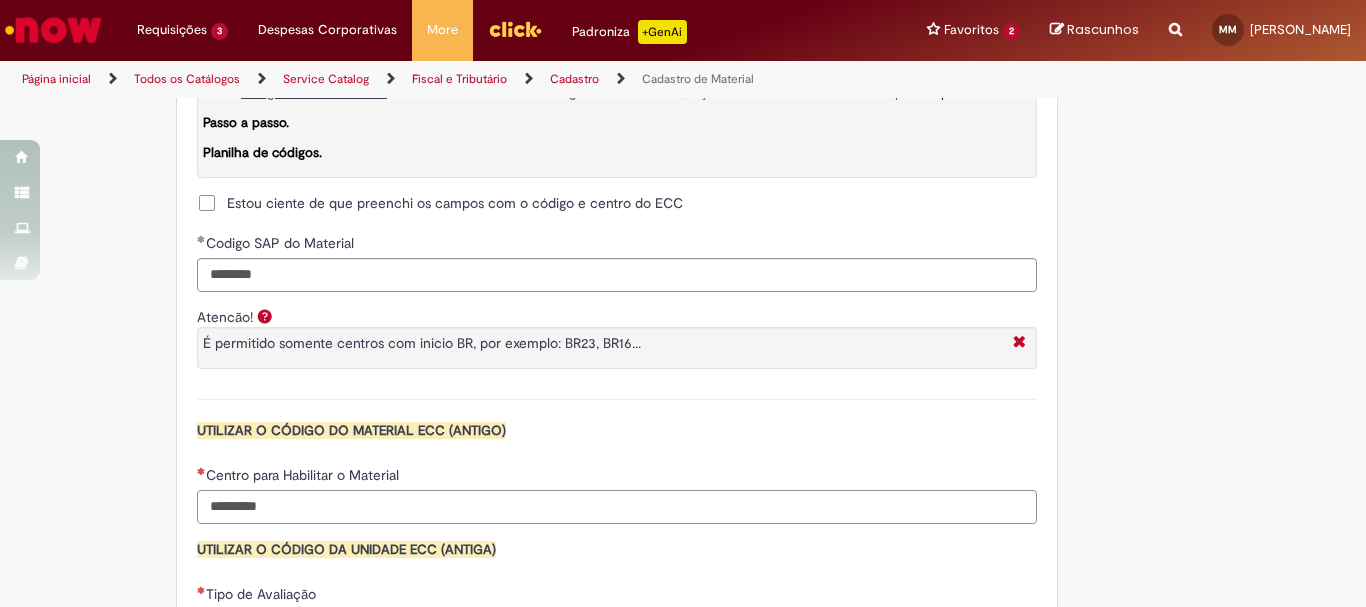 click on "Centro para Habilitar o Material" at bounding box center [617, 507] 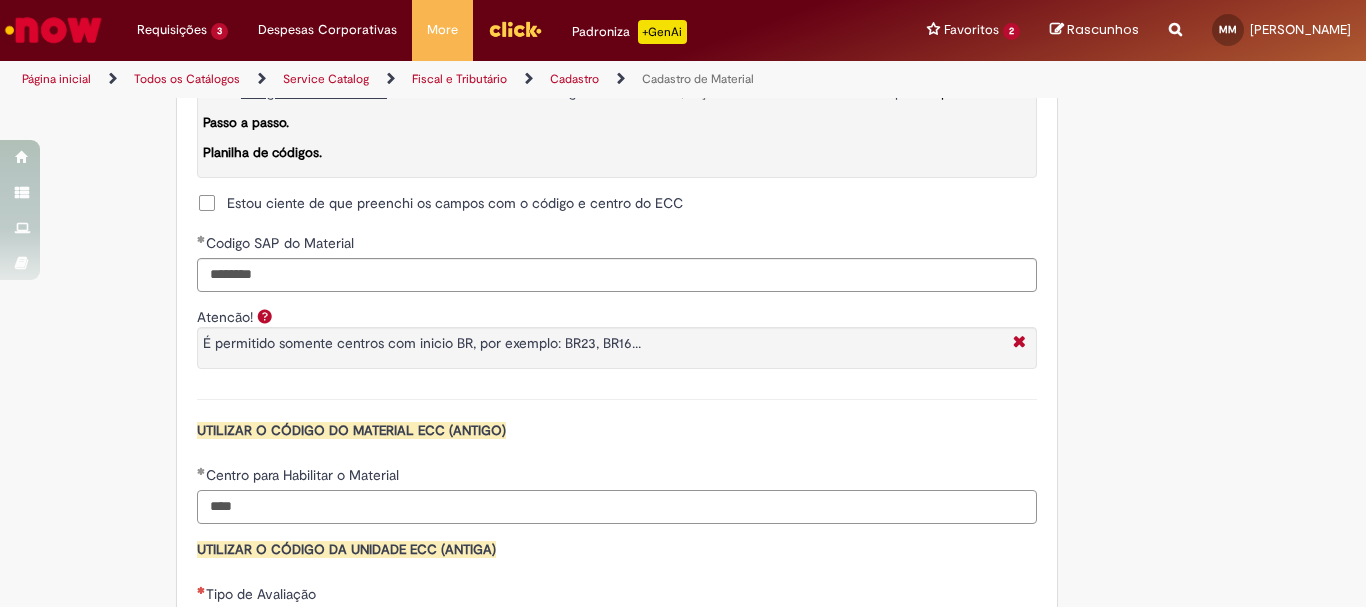 scroll, scrollTop: 2141, scrollLeft: 0, axis: vertical 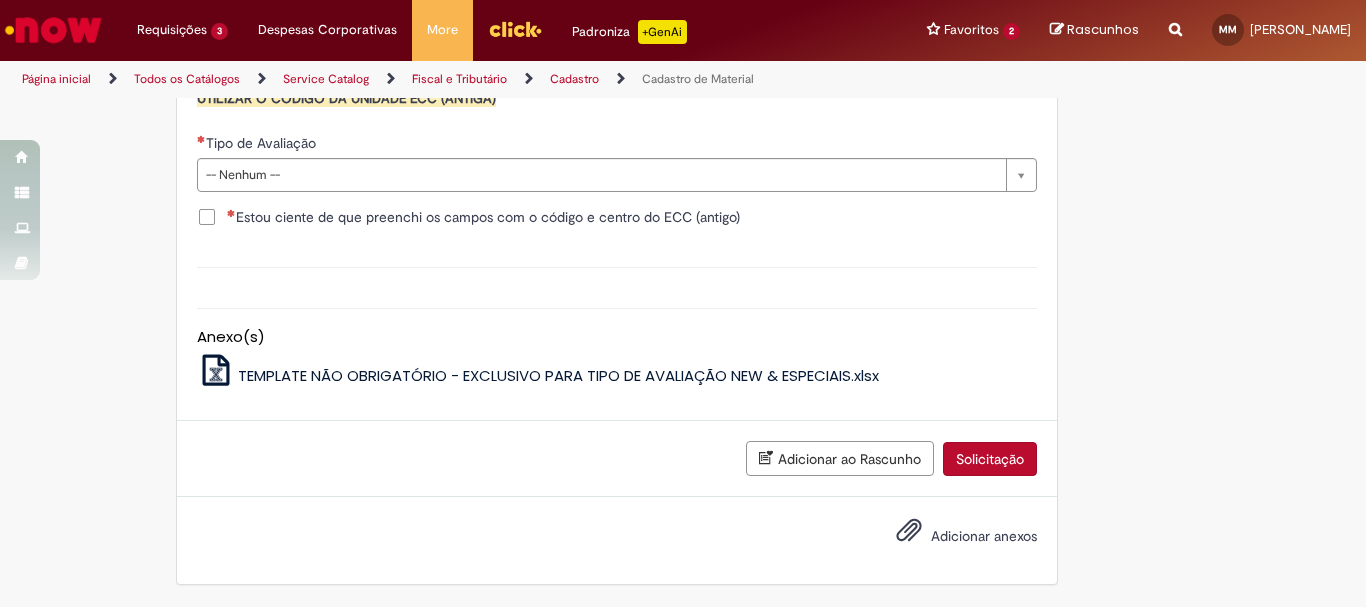 type on "****" 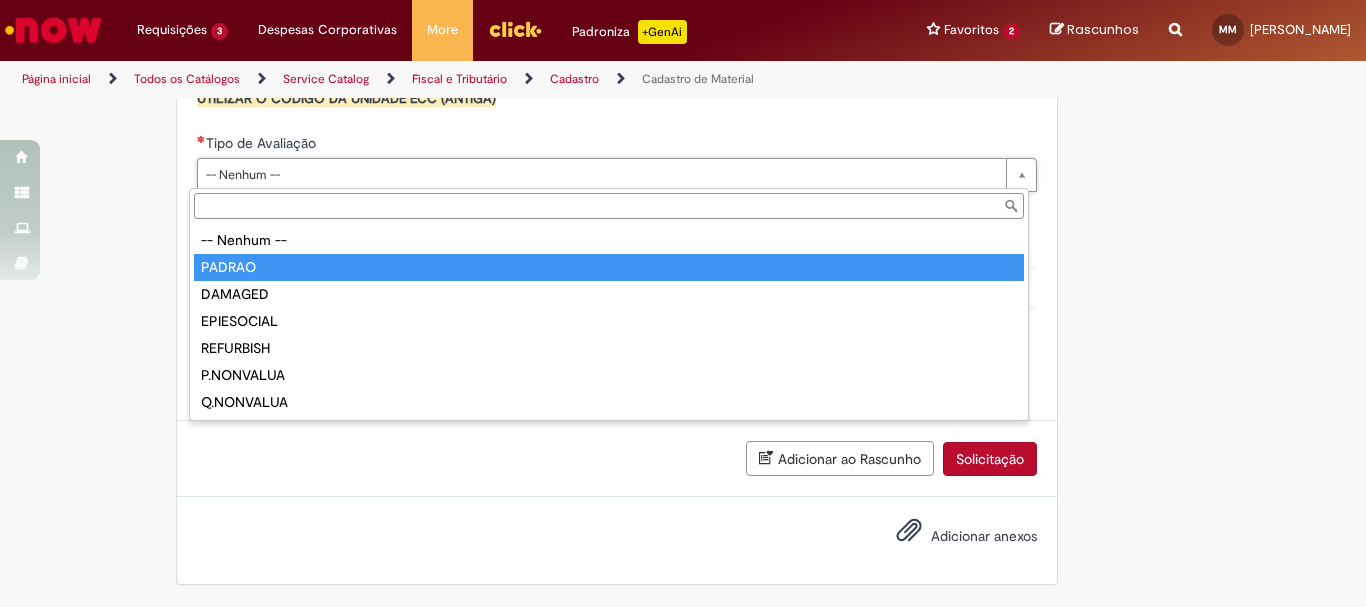 type on "******" 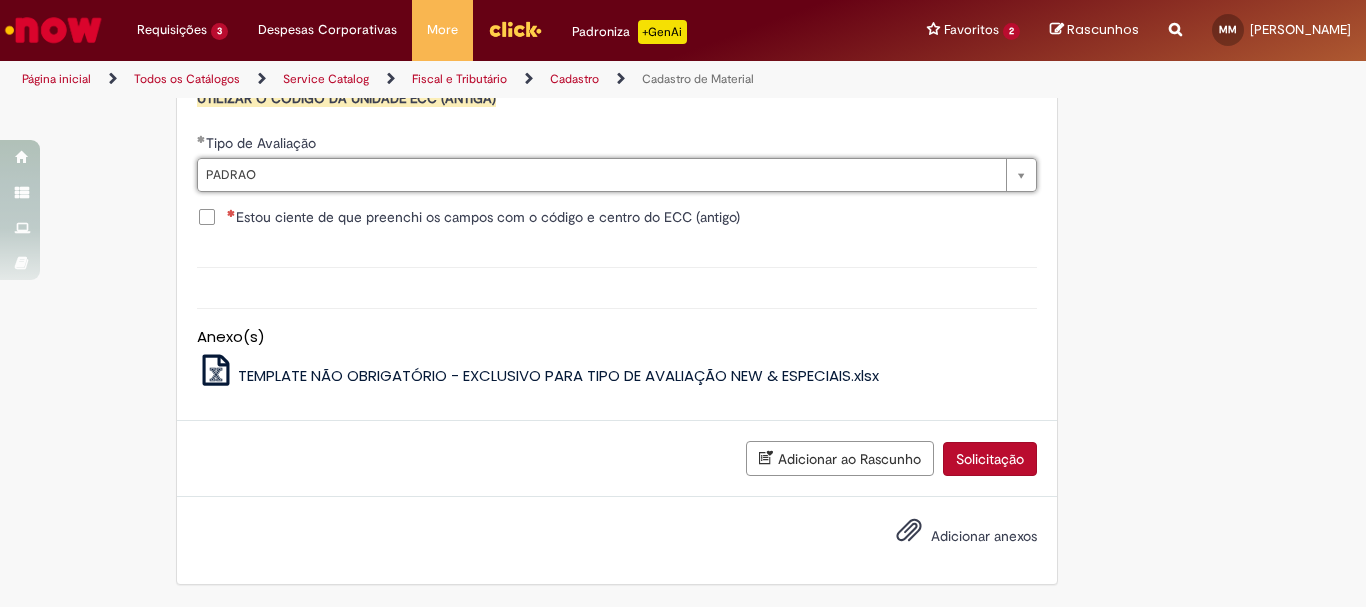 click on "Adicionar ao Rascunho        Solicitação" at bounding box center (617, 459) 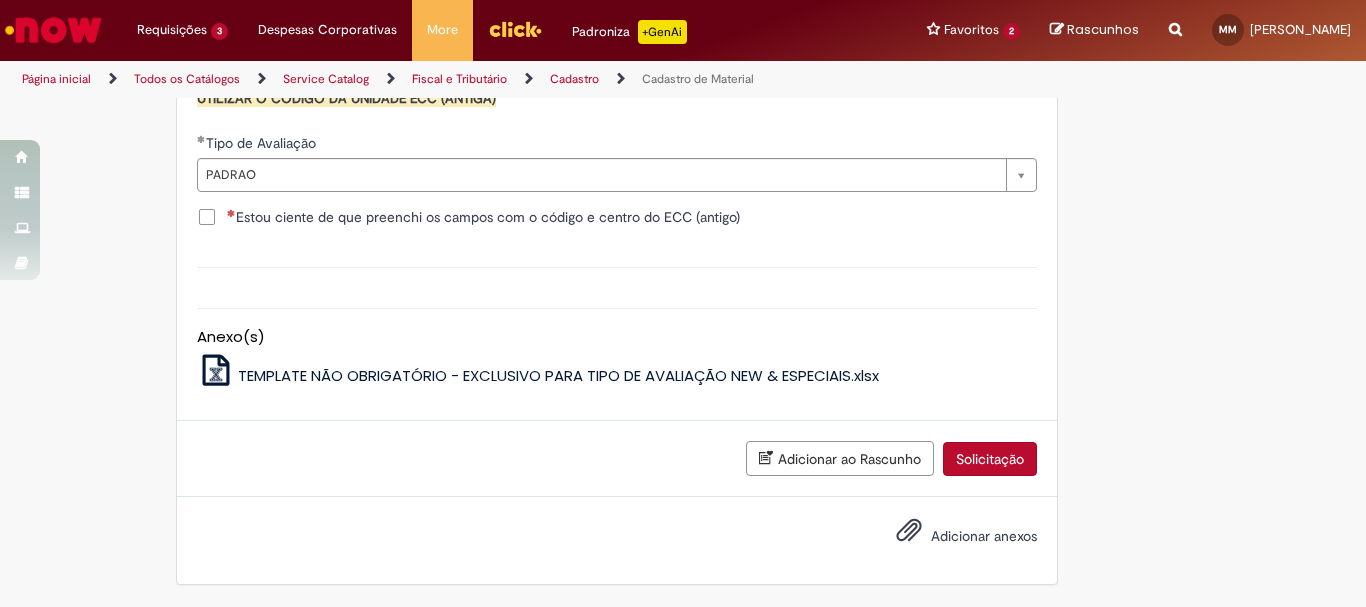 click on "Estou ciente de que preenchi os campos com o código e centro do ECC  (antigo)" at bounding box center (483, 217) 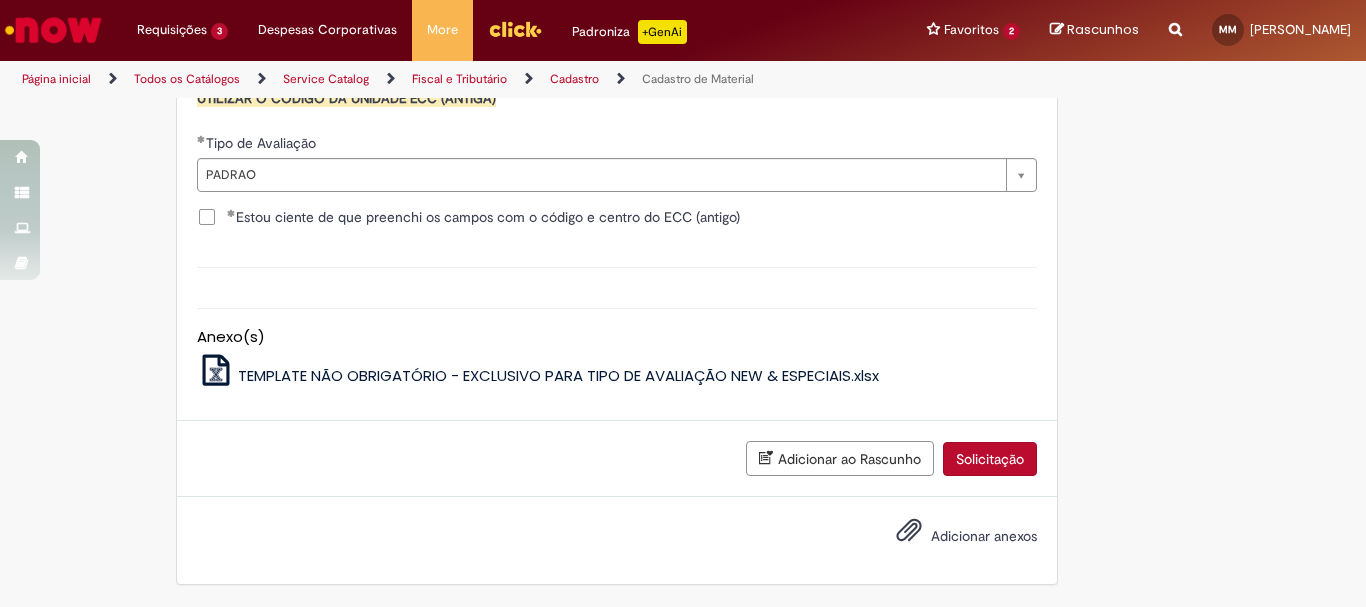 scroll, scrollTop: 1741, scrollLeft: 0, axis: vertical 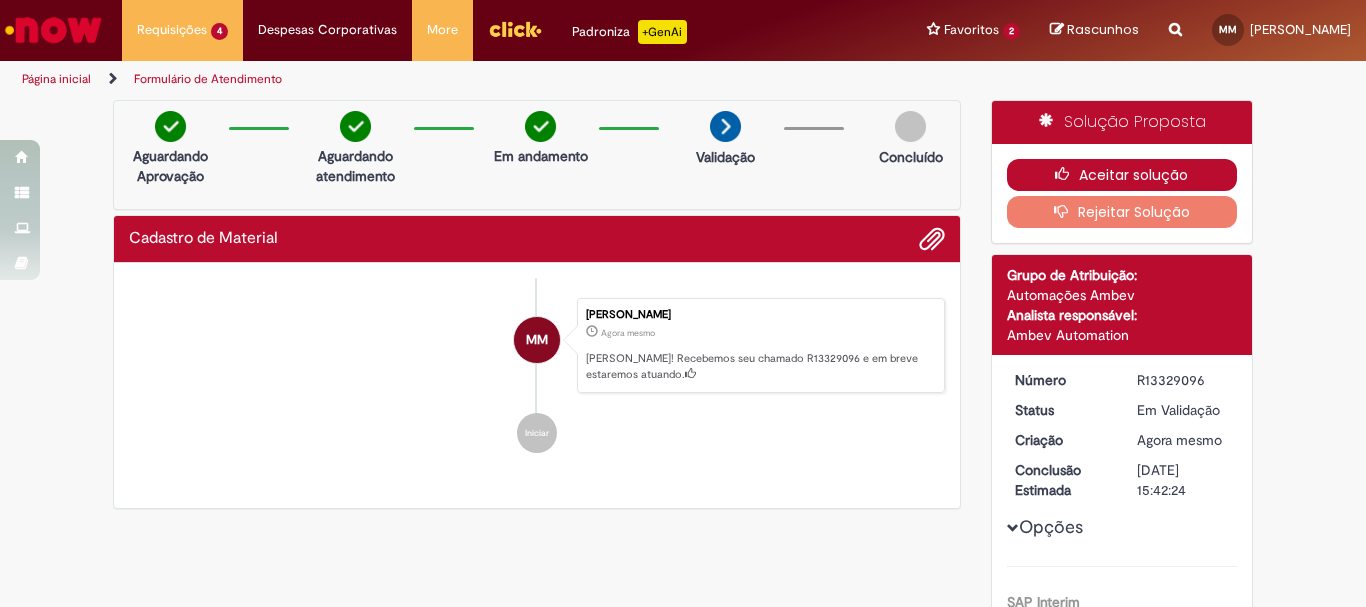 click on "Aceitar solução" at bounding box center [1122, 175] 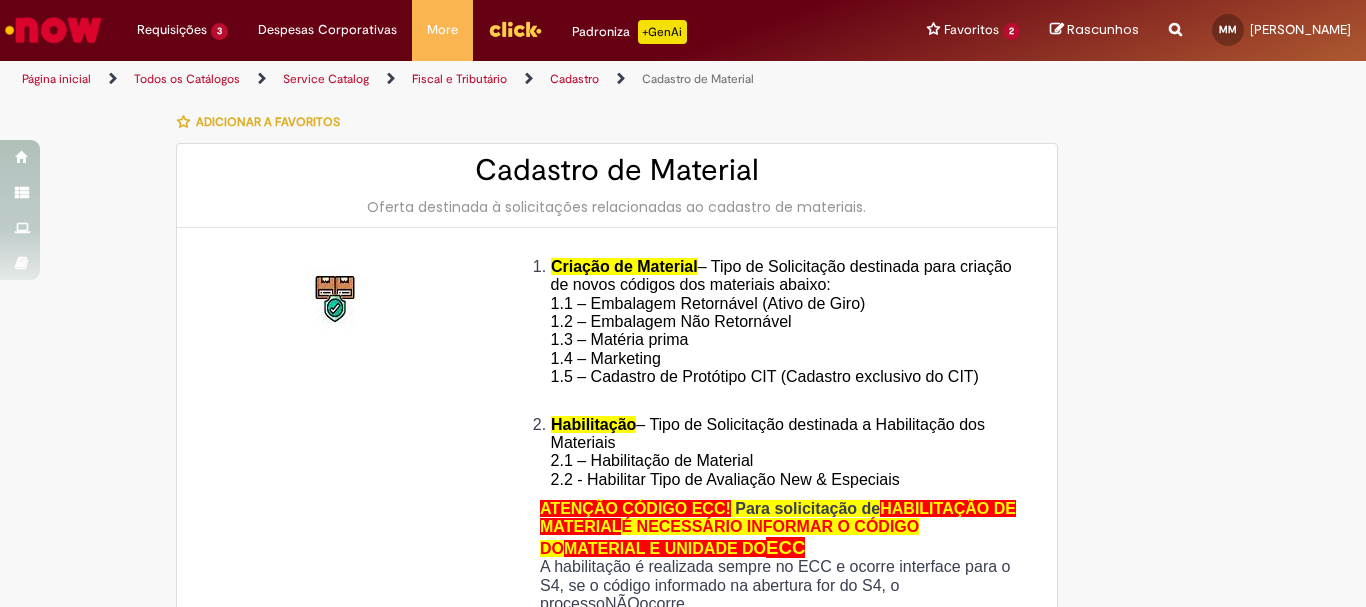 type on "********" 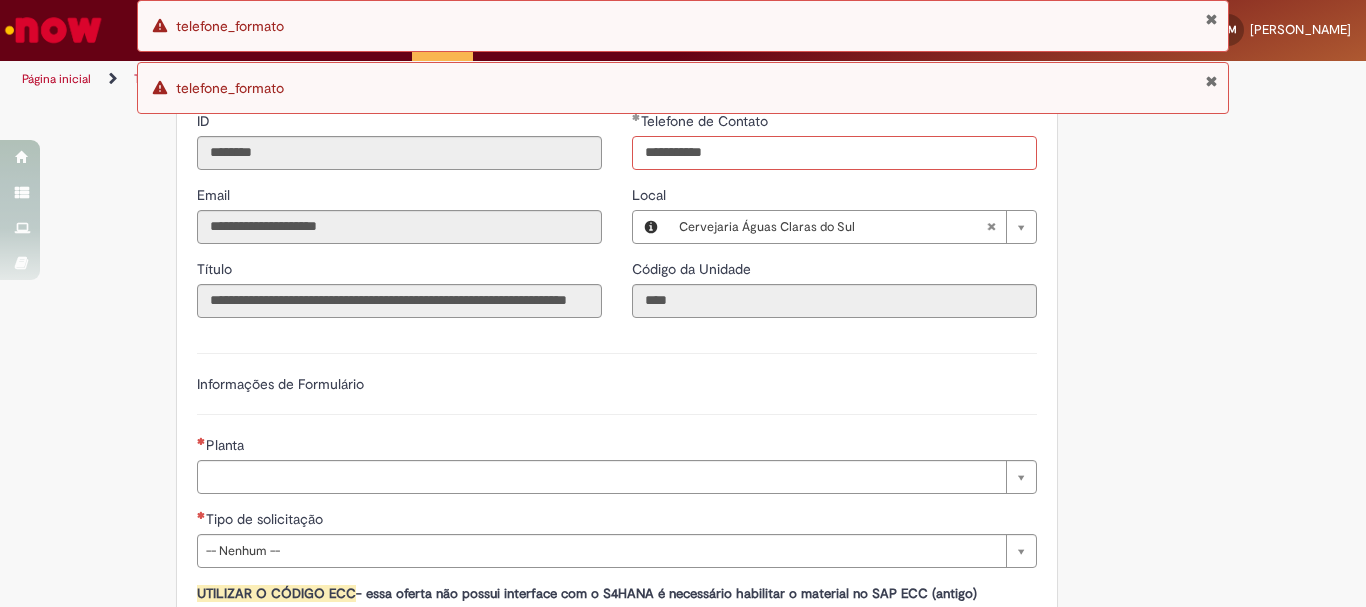 scroll, scrollTop: 1090, scrollLeft: 0, axis: vertical 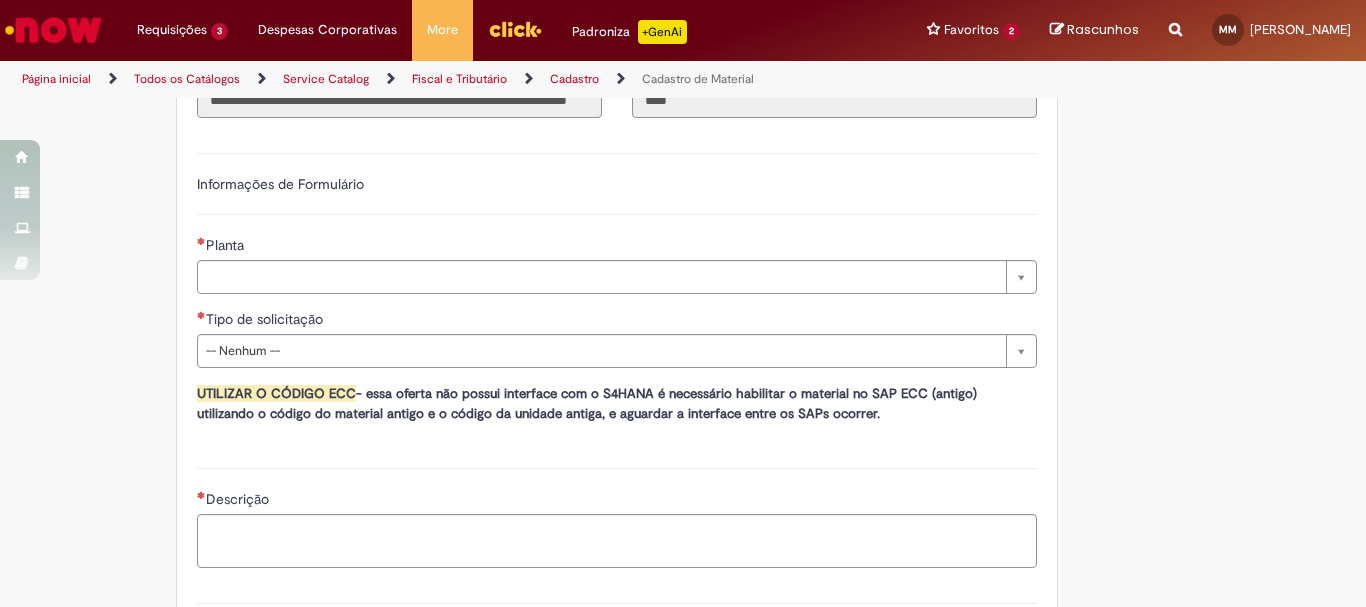type on "**********" 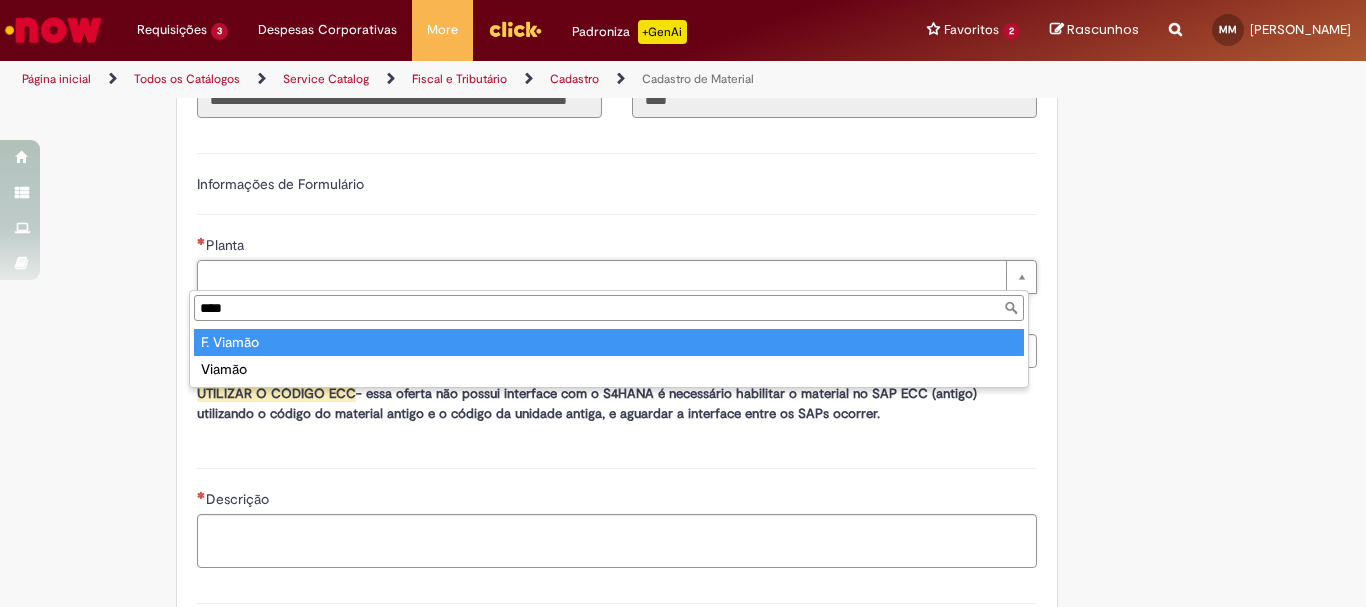 type on "****" 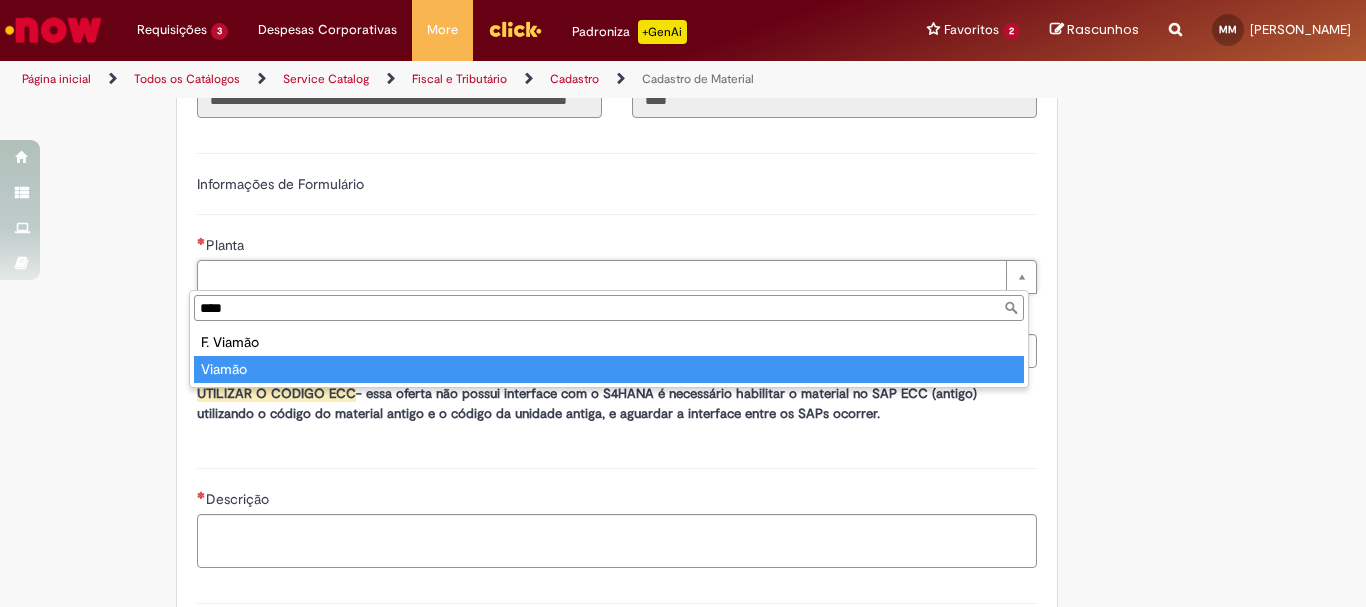 type on "******" 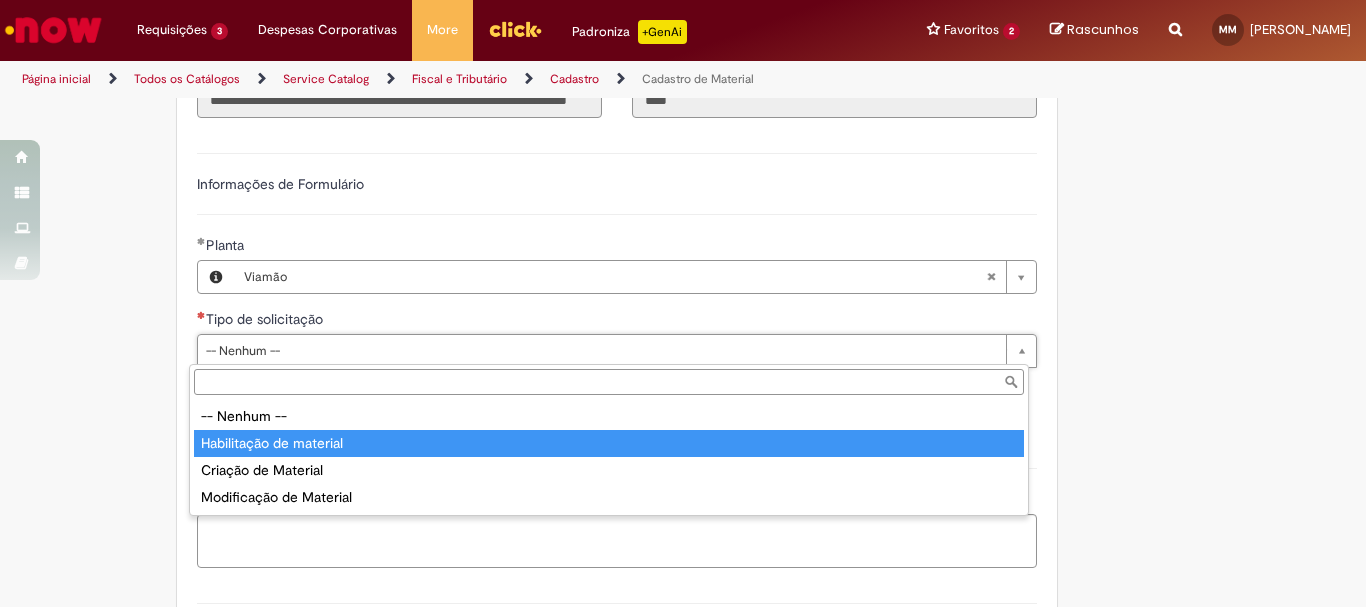 type on "**********" 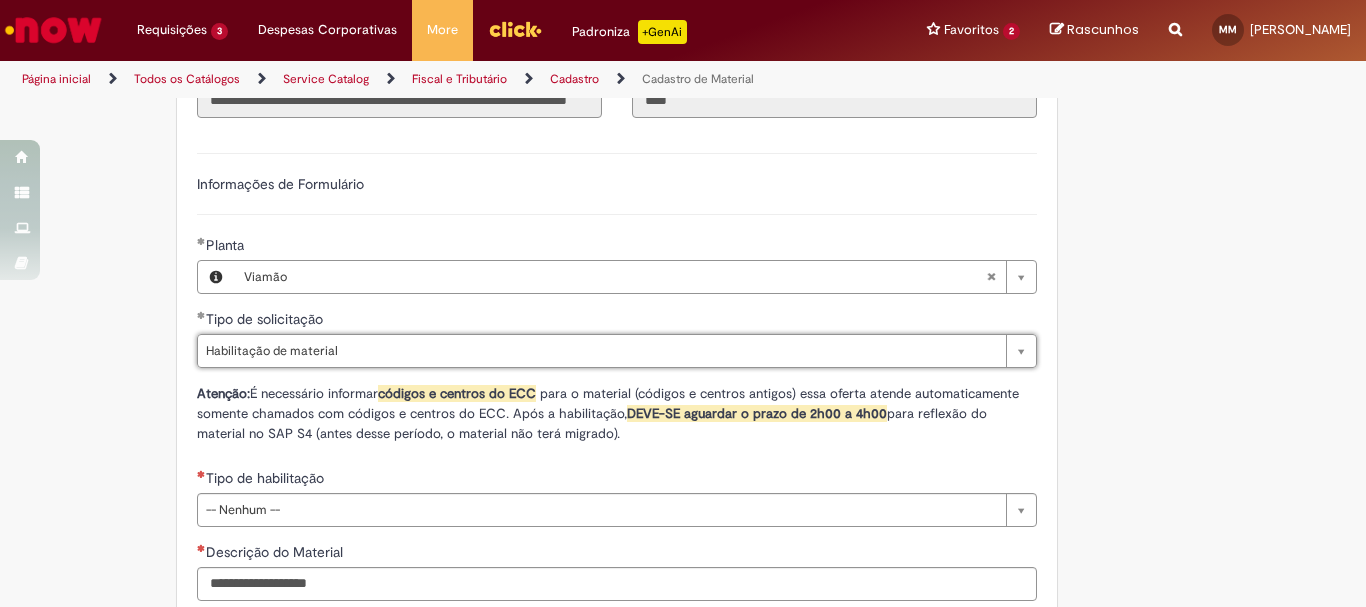 scroll, scrollTop: 1290, scrollLeft: 0, axis: vertical 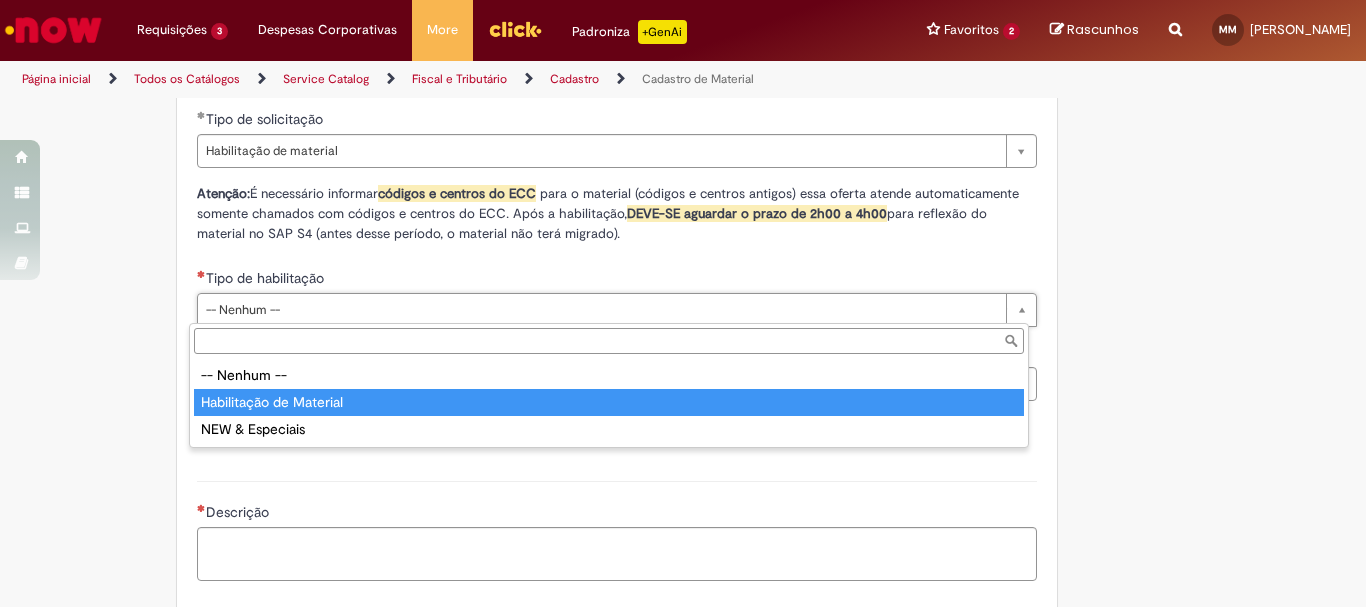 type on "**********" 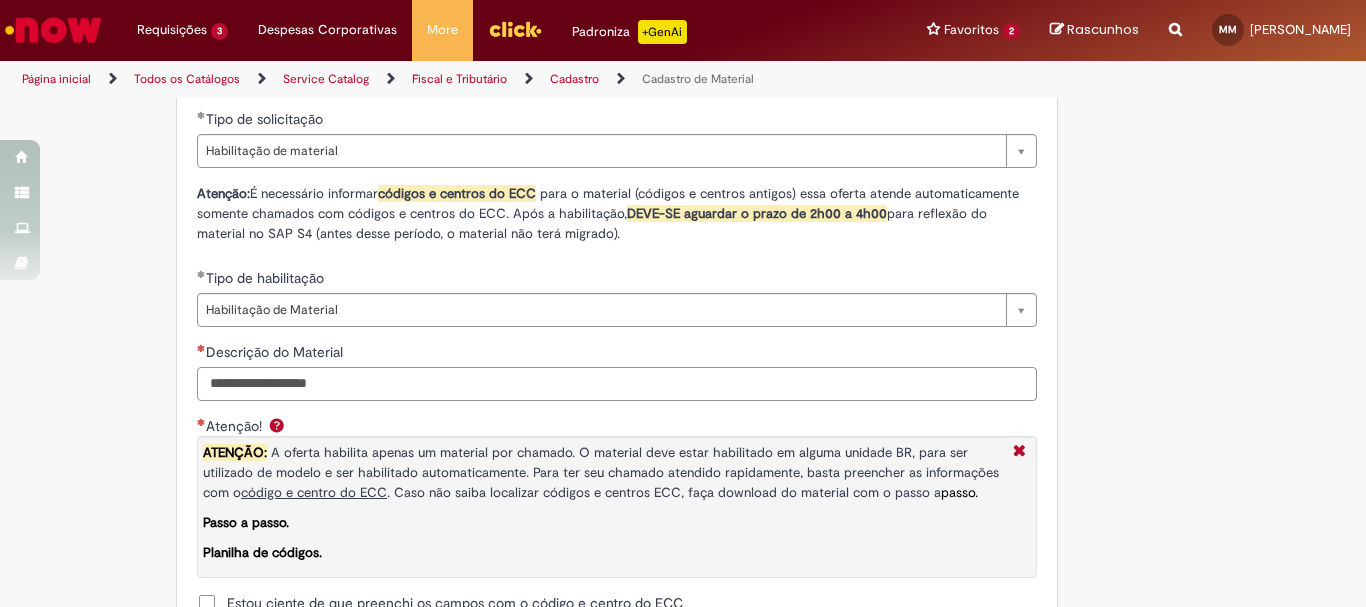 click on "Descrição do Material" at bounding box center (617, 384) 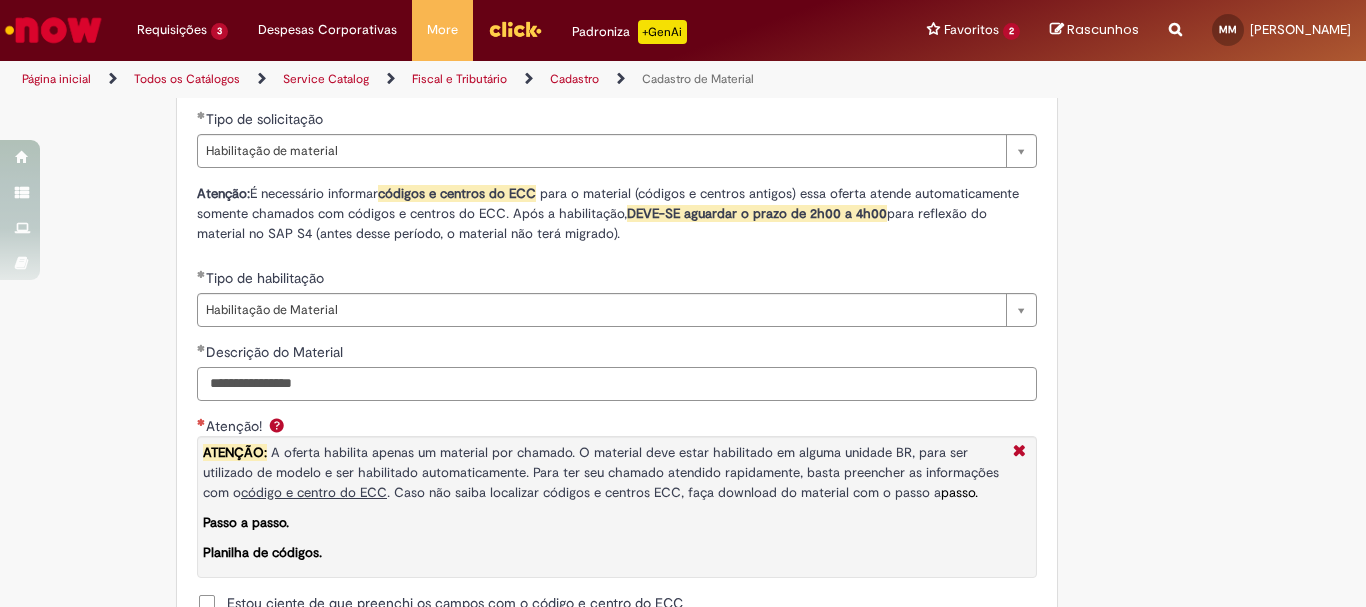 scroll, scrollTop: 1390, scrollLeft: 0, axis: vertical 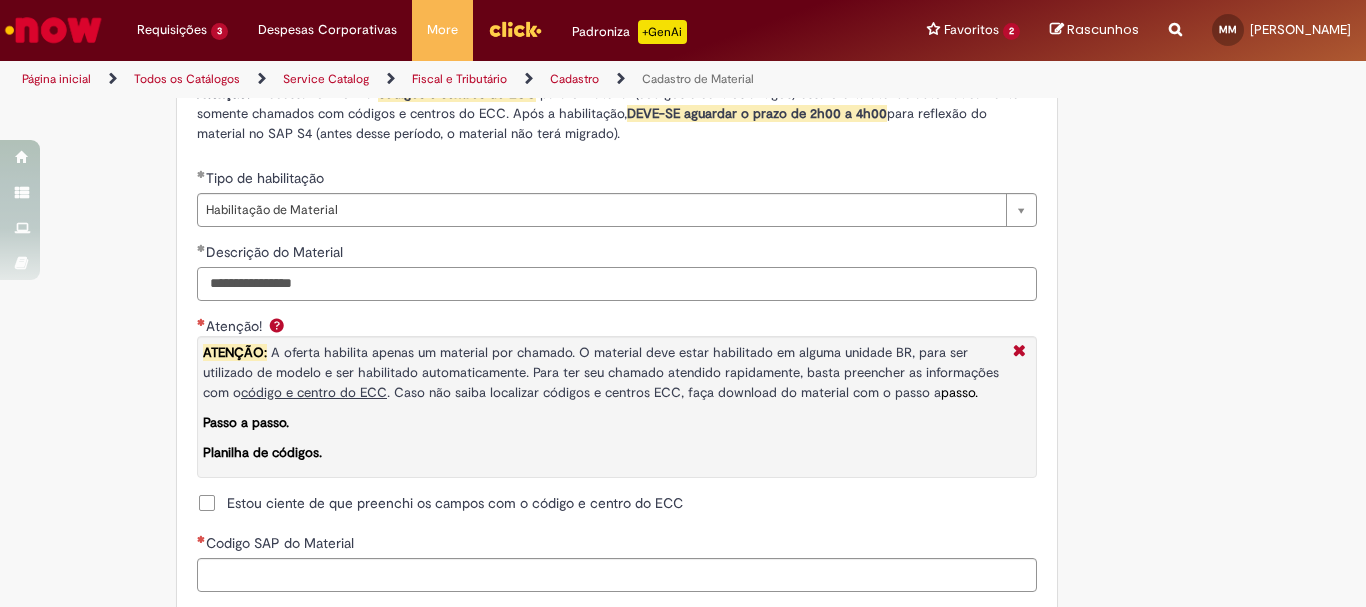 type on "**********" 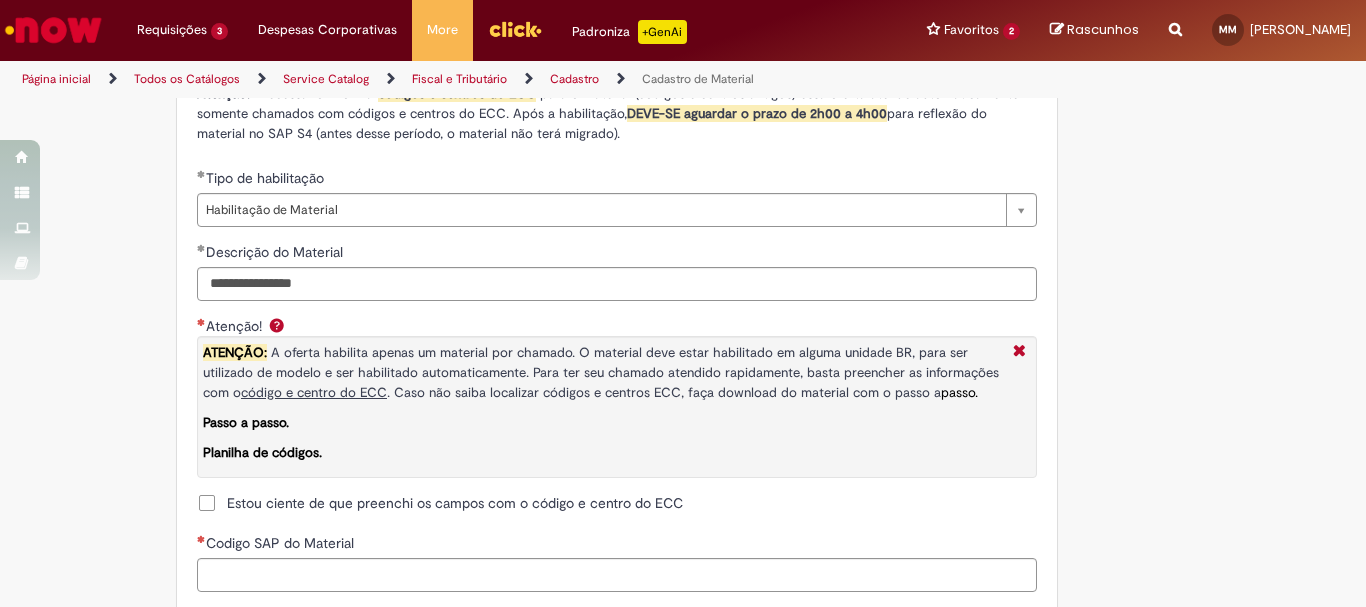 click on "Atenção! ATENÇÃO:   A oferta habilita apenas um material por chamado. O material deve estar habilitado em alguma unidade BR, para ser utilizado de modelo e ser habilitado automaticamente. Para ter seu chamado atendido rapidamente, basta preencher as informações com o  código e centro do ECC . Caso não saiba localizar códigos e centros ECC, faça download do material com o passo a  passo.
Passo a passo.
Planilha de códigos. Estou ciente de que preenchi os campos com o código e centro do ECC" at bounding box center [617, 417] 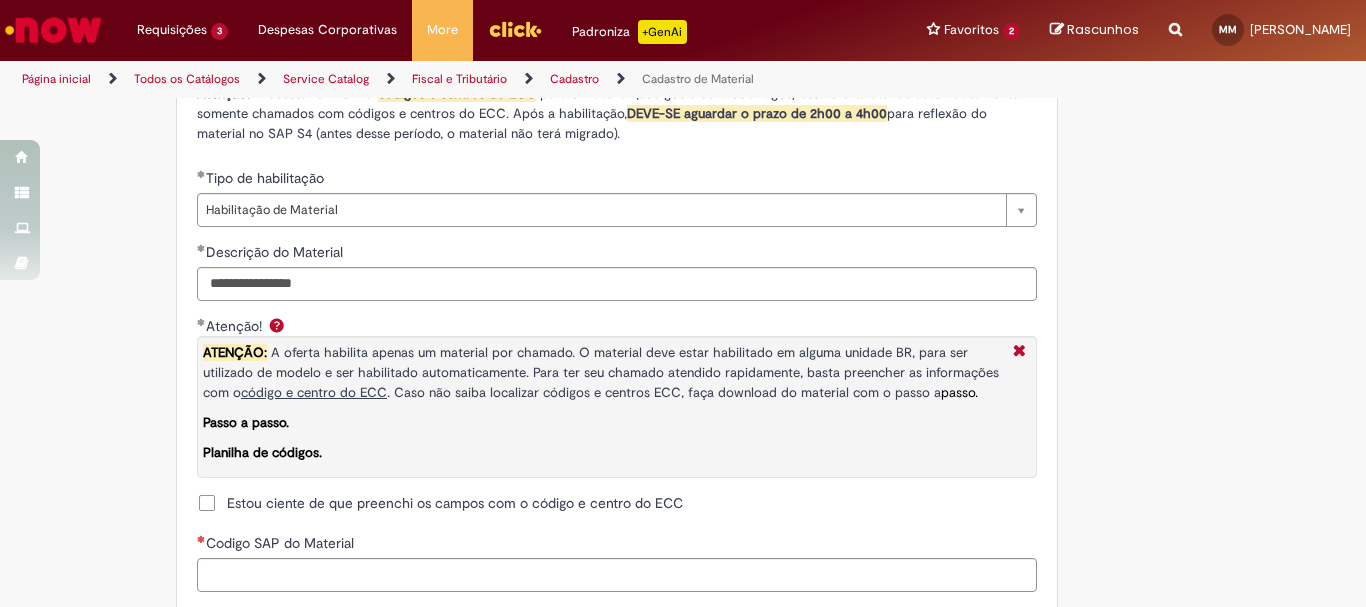 scroll, scrollTop: 1690, scrollLeft: 0, axis: vertical 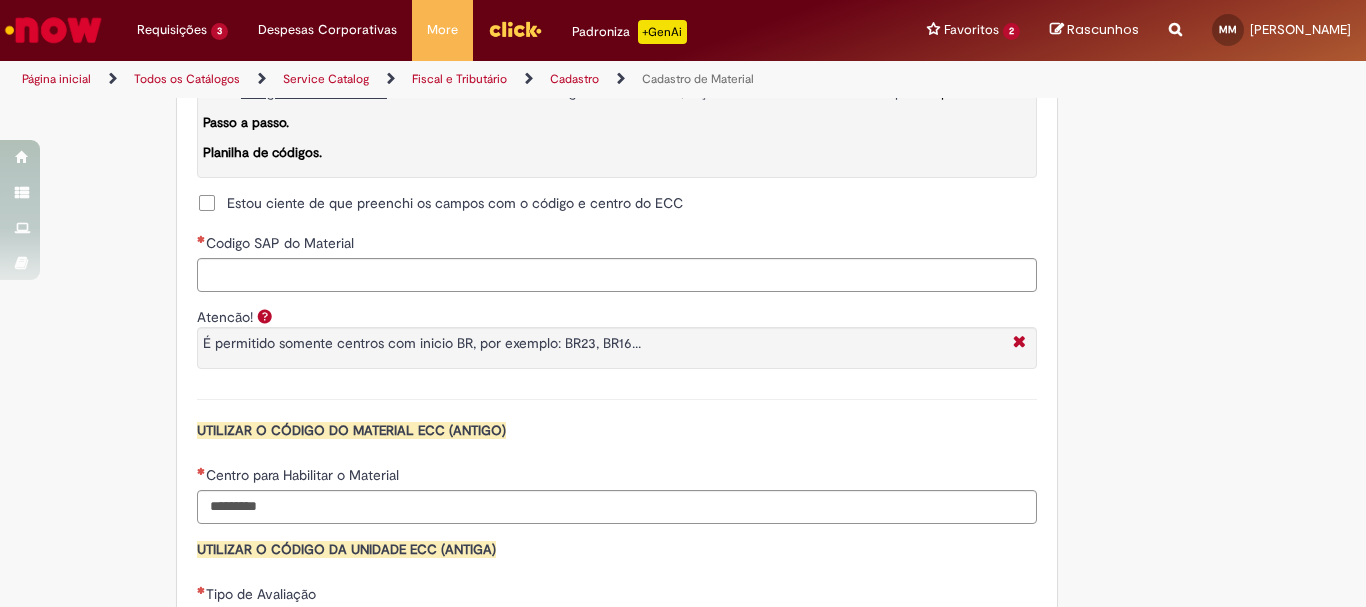 click on "**********" at bounding box center (617, 115) 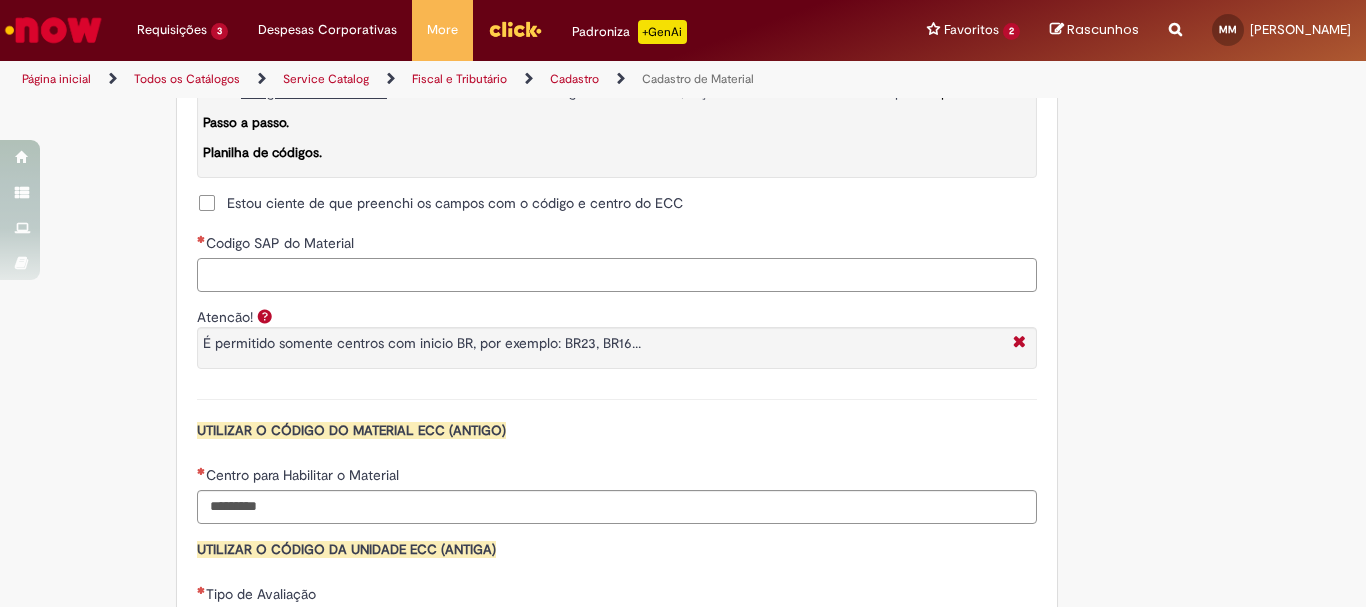 click on "Codigo SAP do Material" at bounding box center (617, 275) 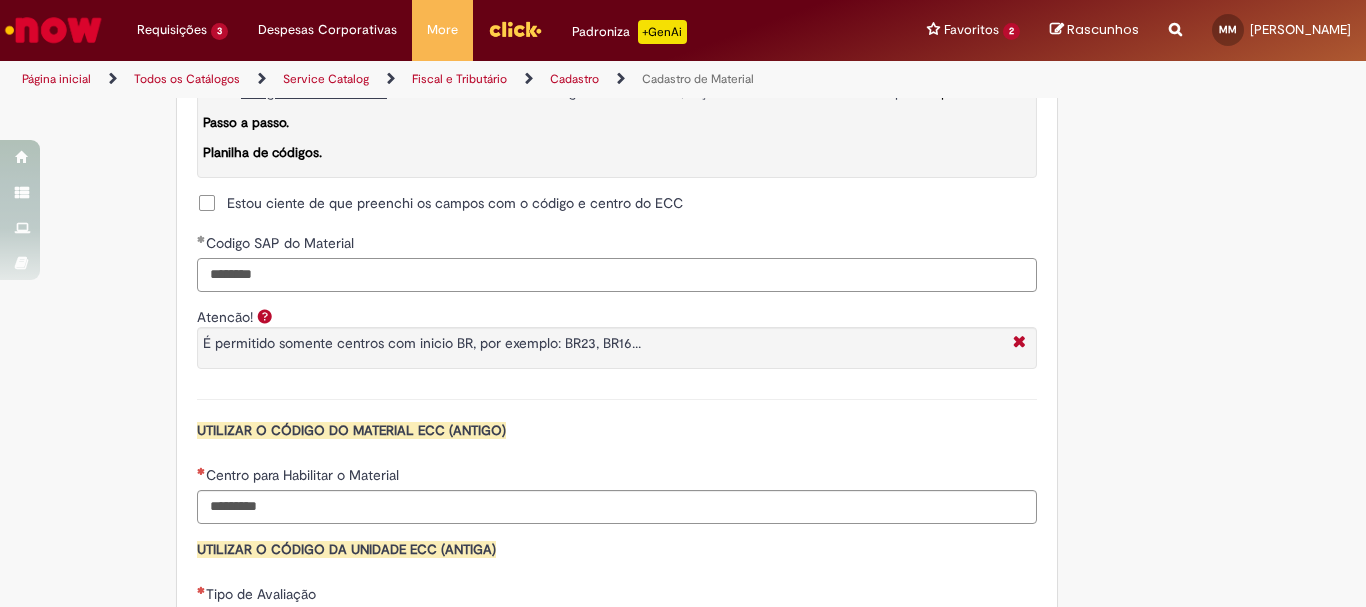 scroll, scrollTop: 1990, scrollLeft: 0, axis: vertical 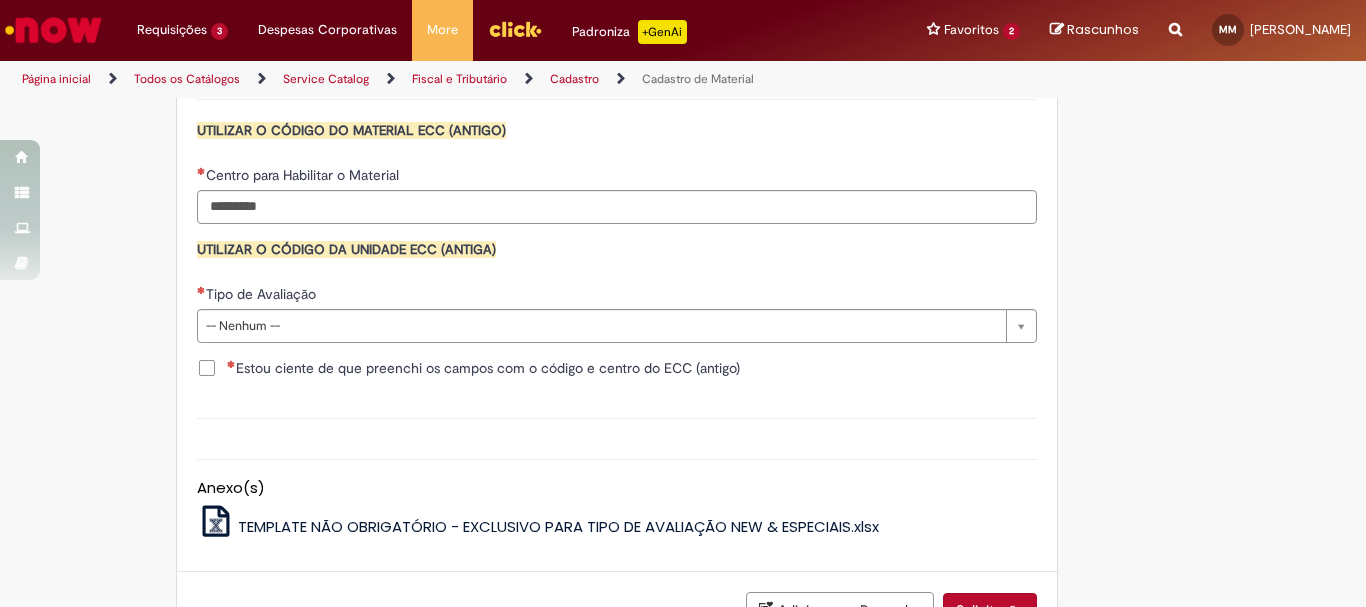 type on "********" 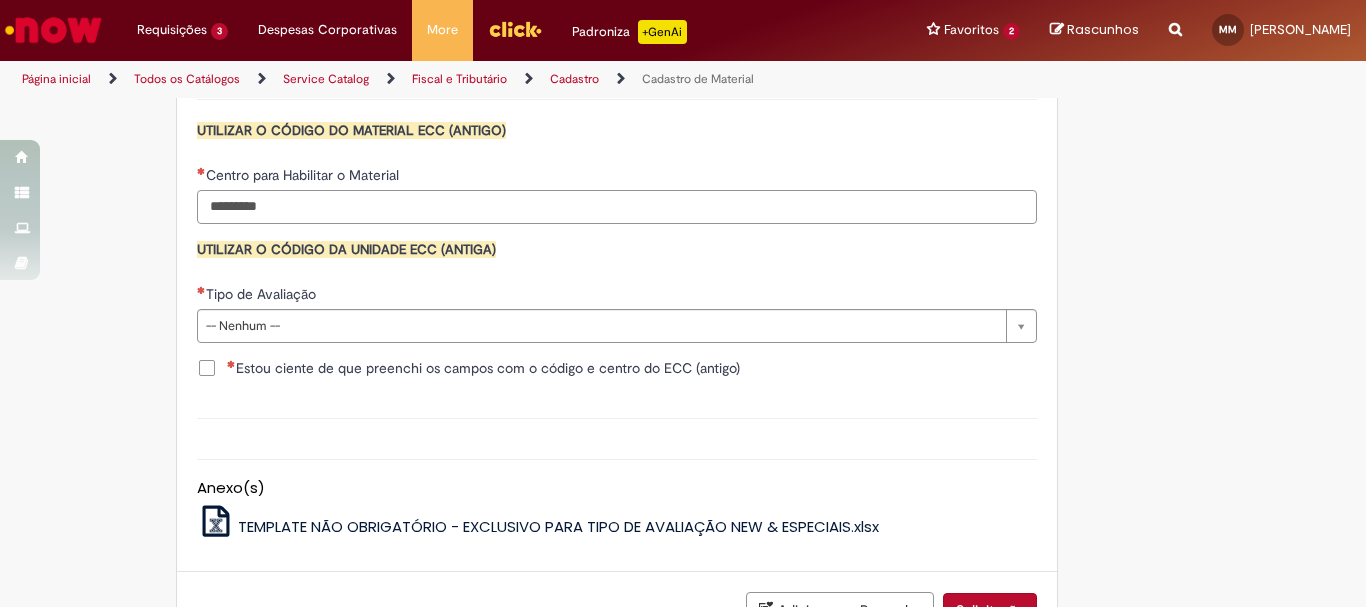 click on "Centro para Habilitar o Material" at bounding box center (617, 207) 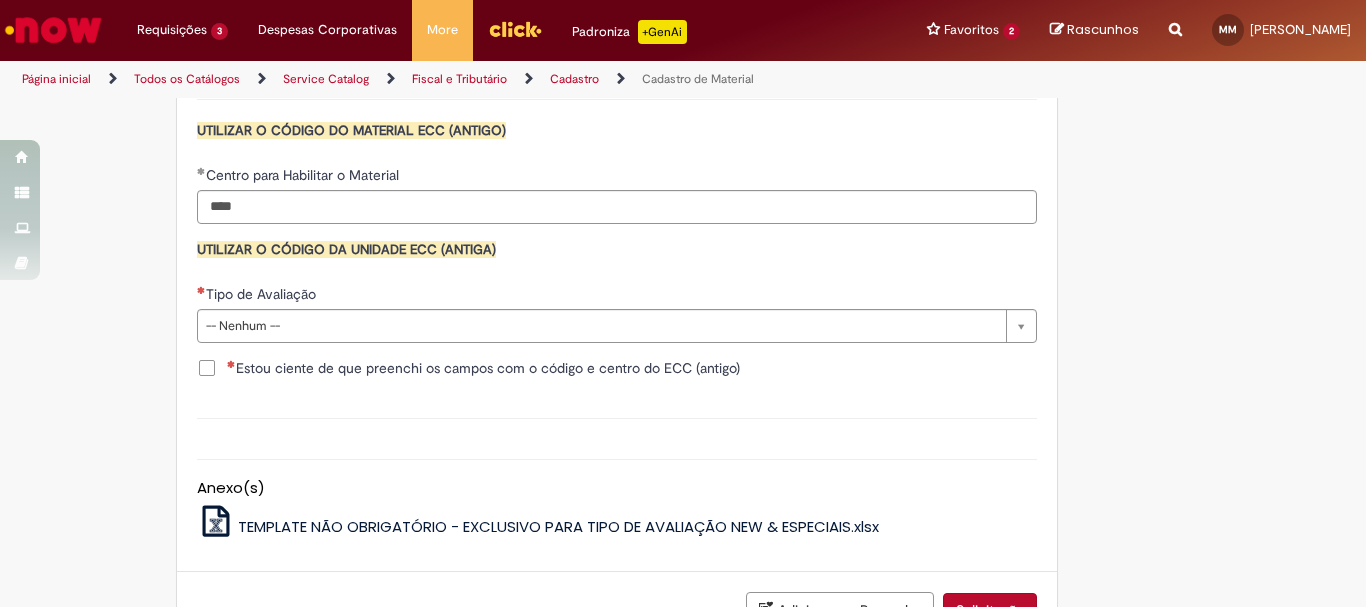 type on "****" 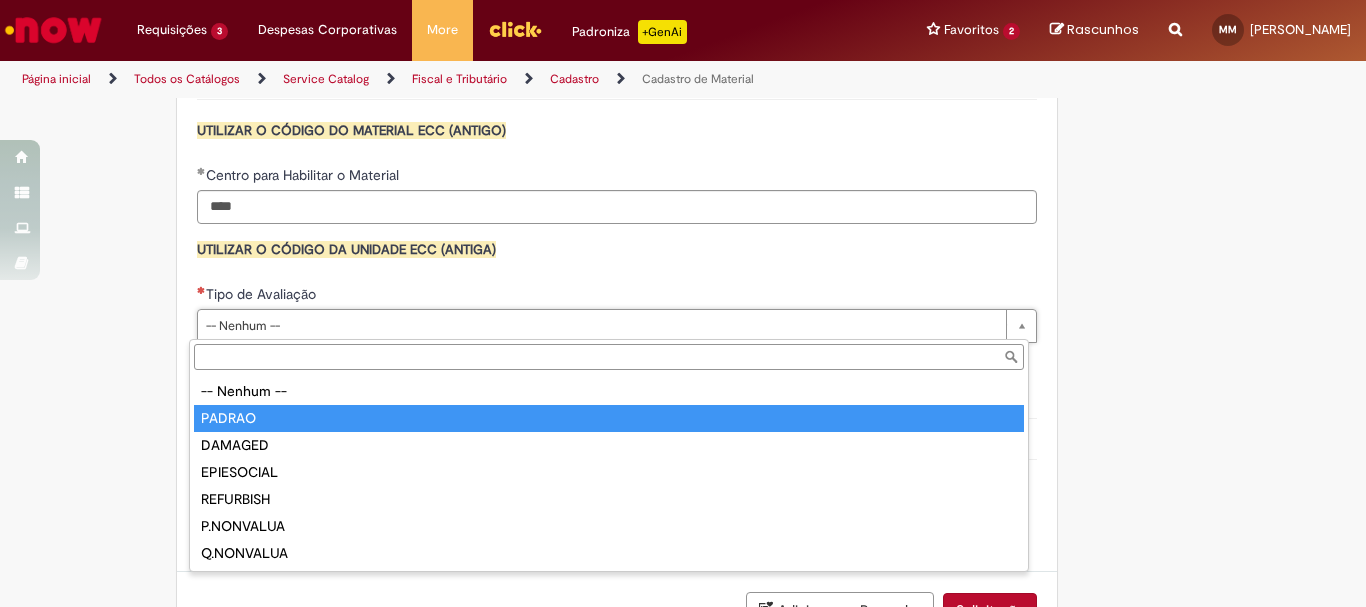 type on "******" 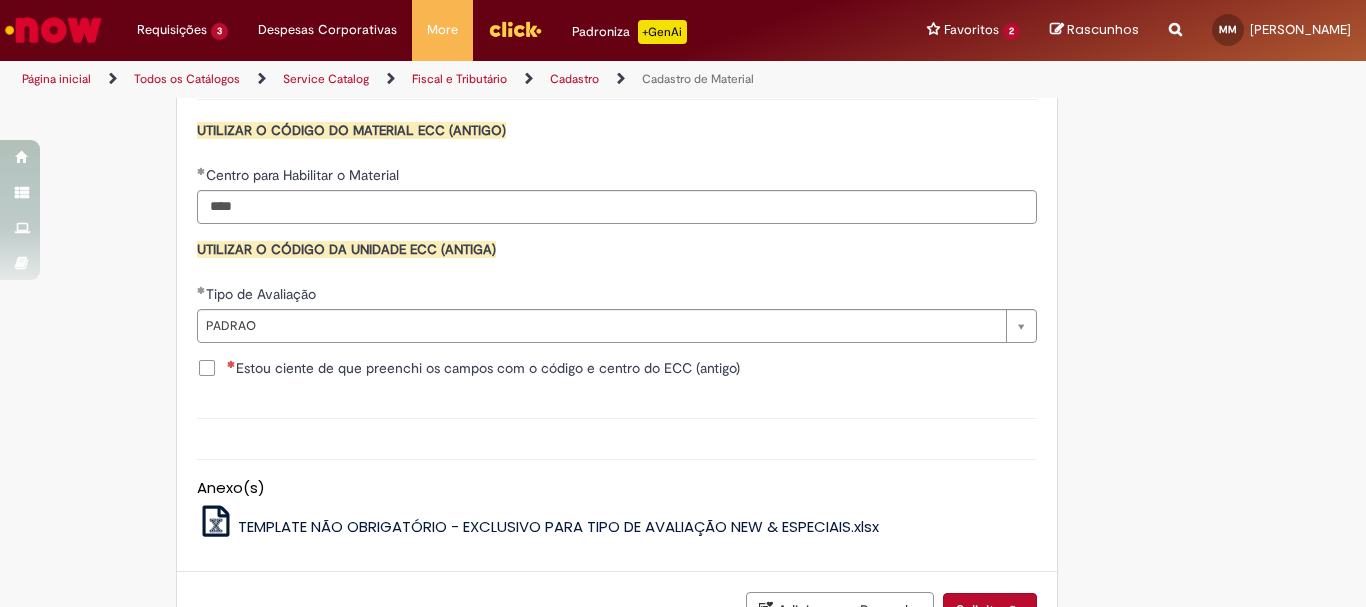 click on "**********" at bounding box center (617, -185) 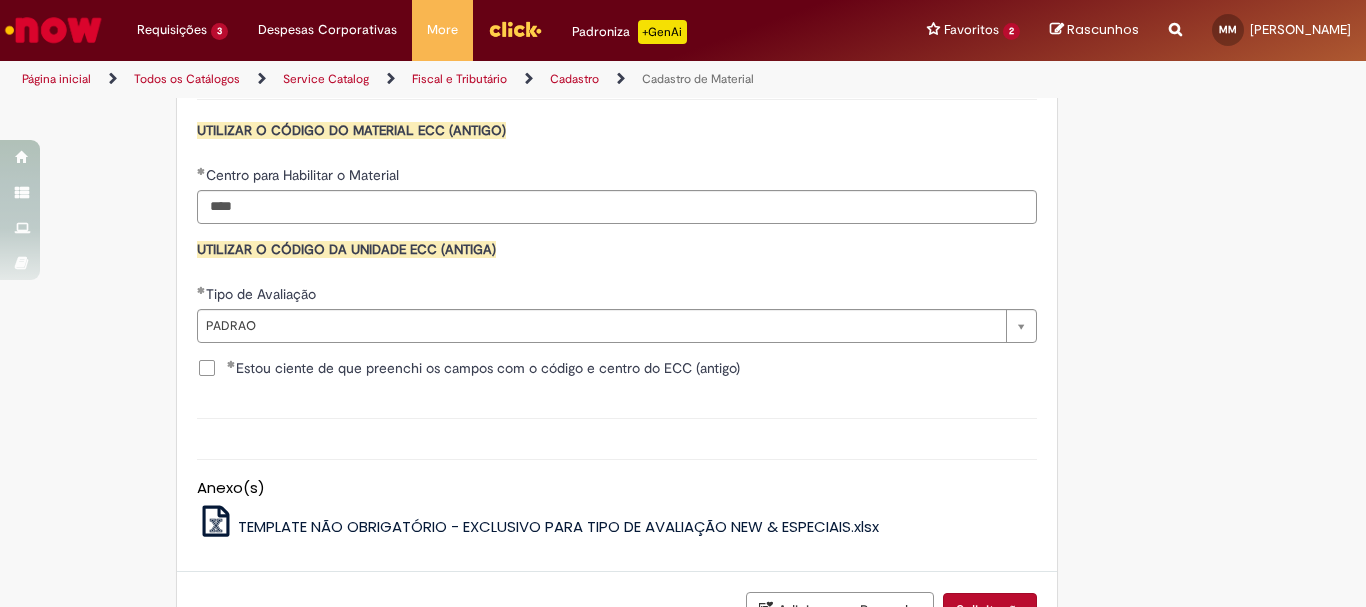 scroll, scrollTop: 2090, scrollLeft: 0, axis: vertical 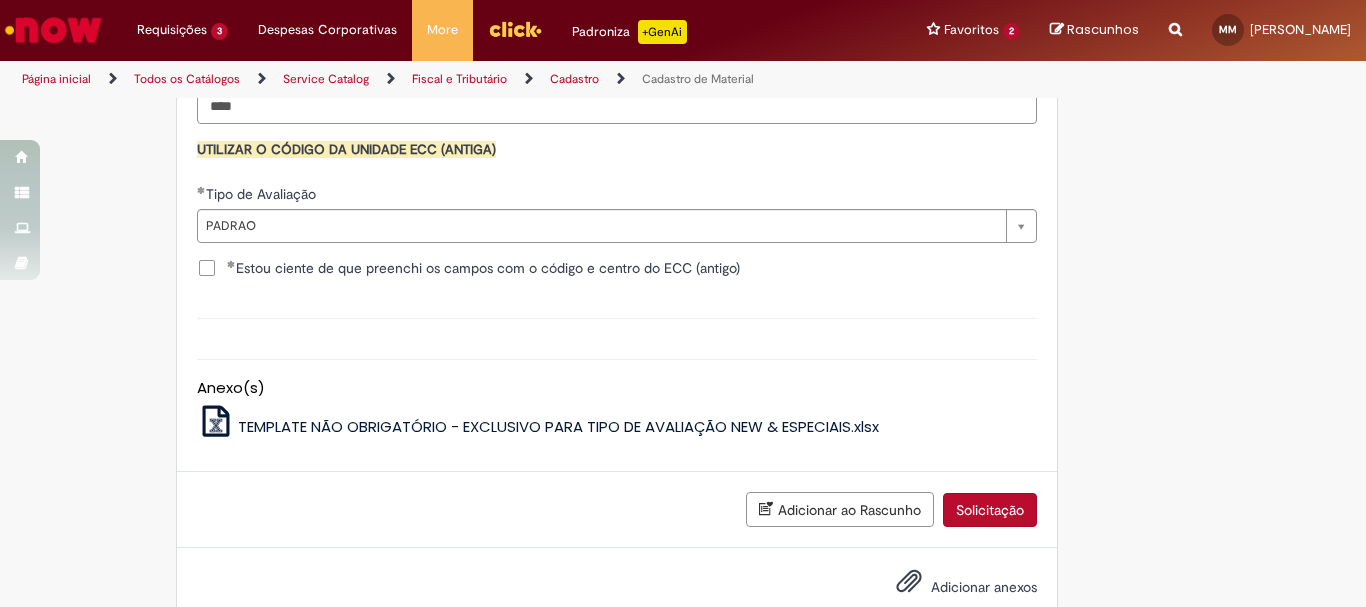 click on "Solicitação" at bounding box center (990, 510) 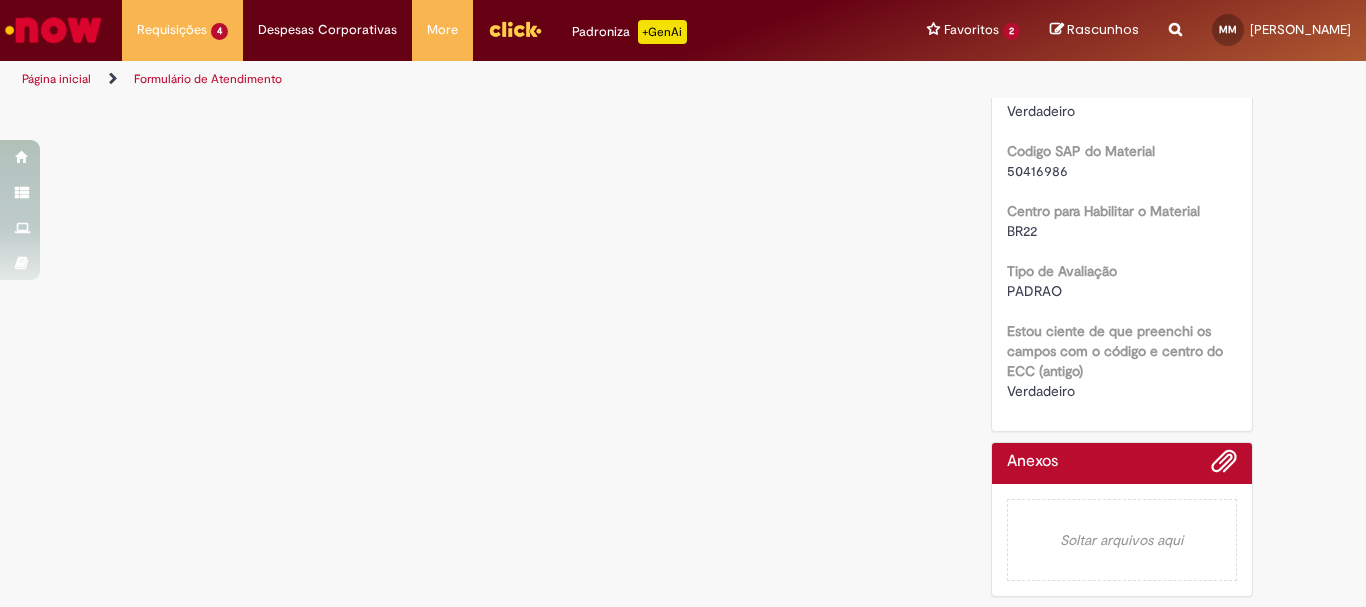 scroll, scrollTop: 0, scrollLeft: 0, axis: both 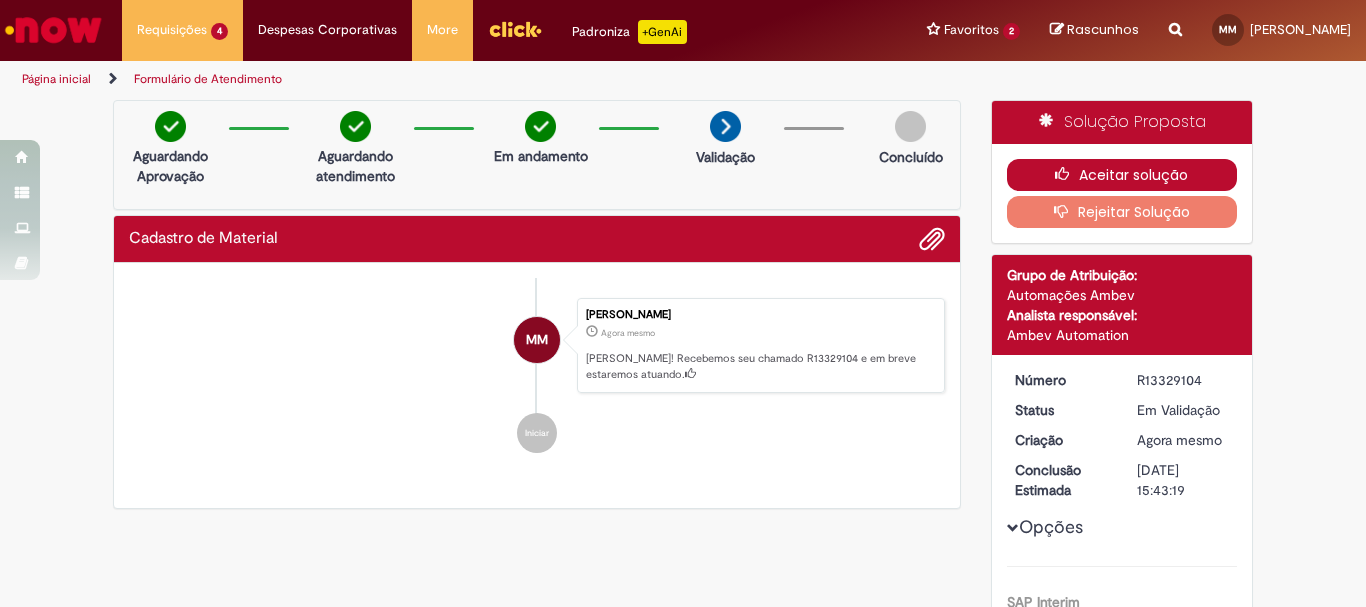 click on "Aceitar solução" at bounding box center [1122, 175] 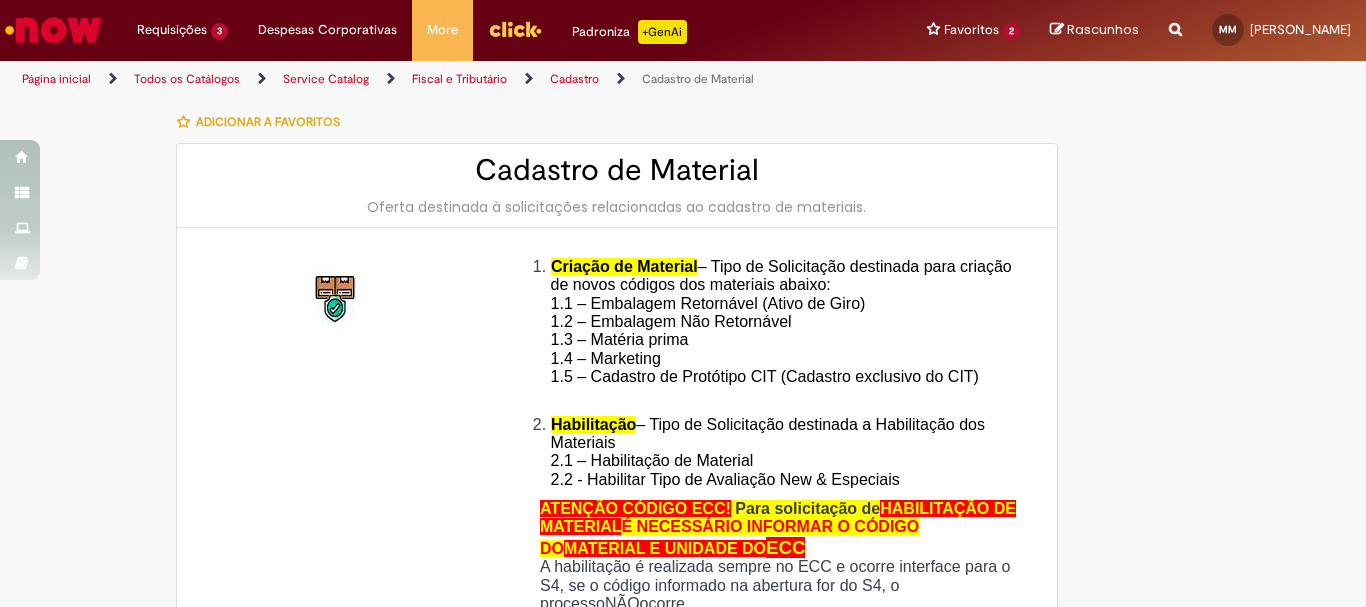 type on "********" 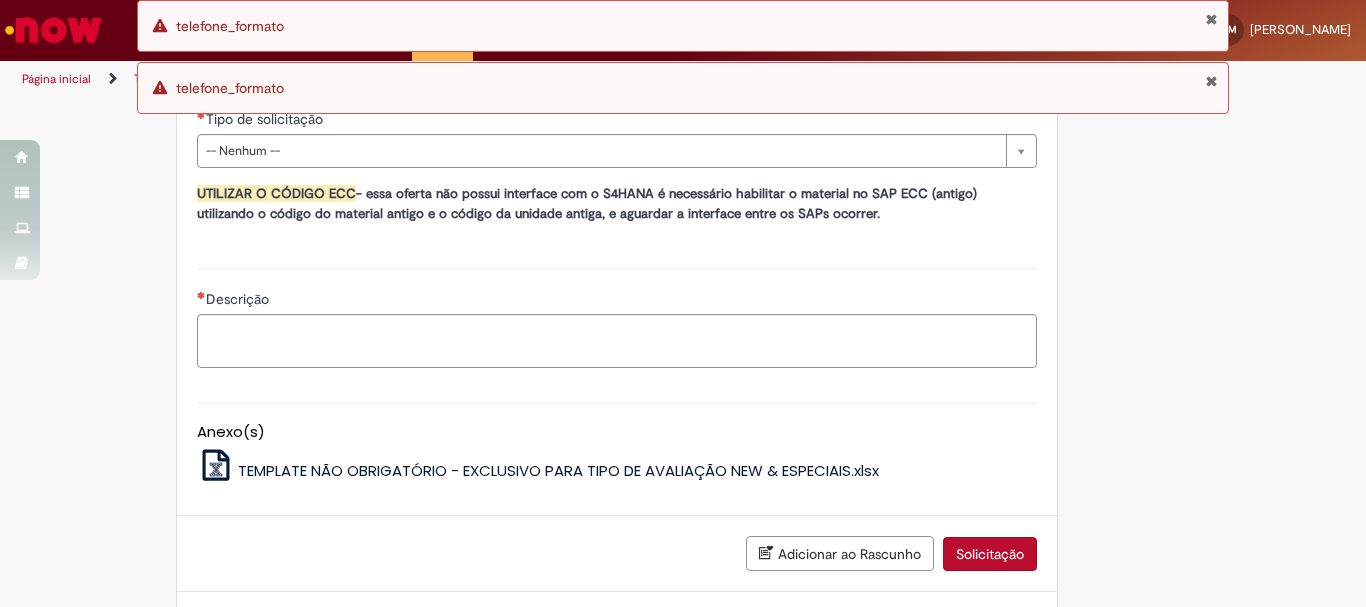 scroll, scrollTop: 990, scrollLeft: 0, axis: vertical 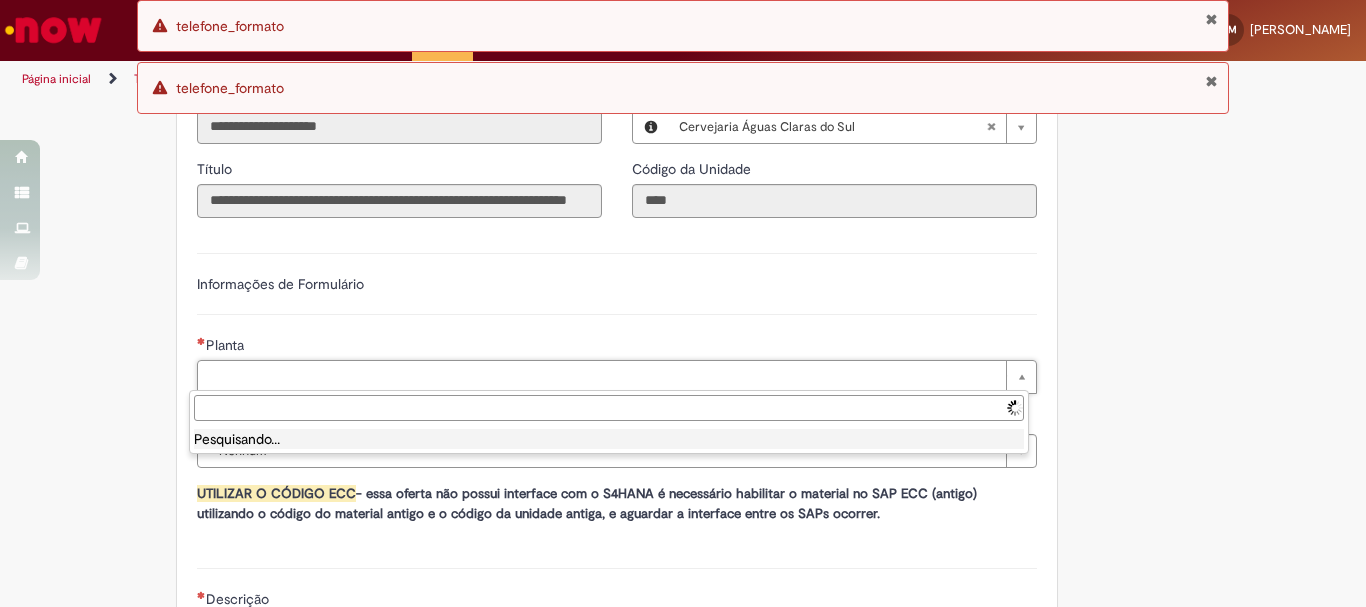 type on "**********" 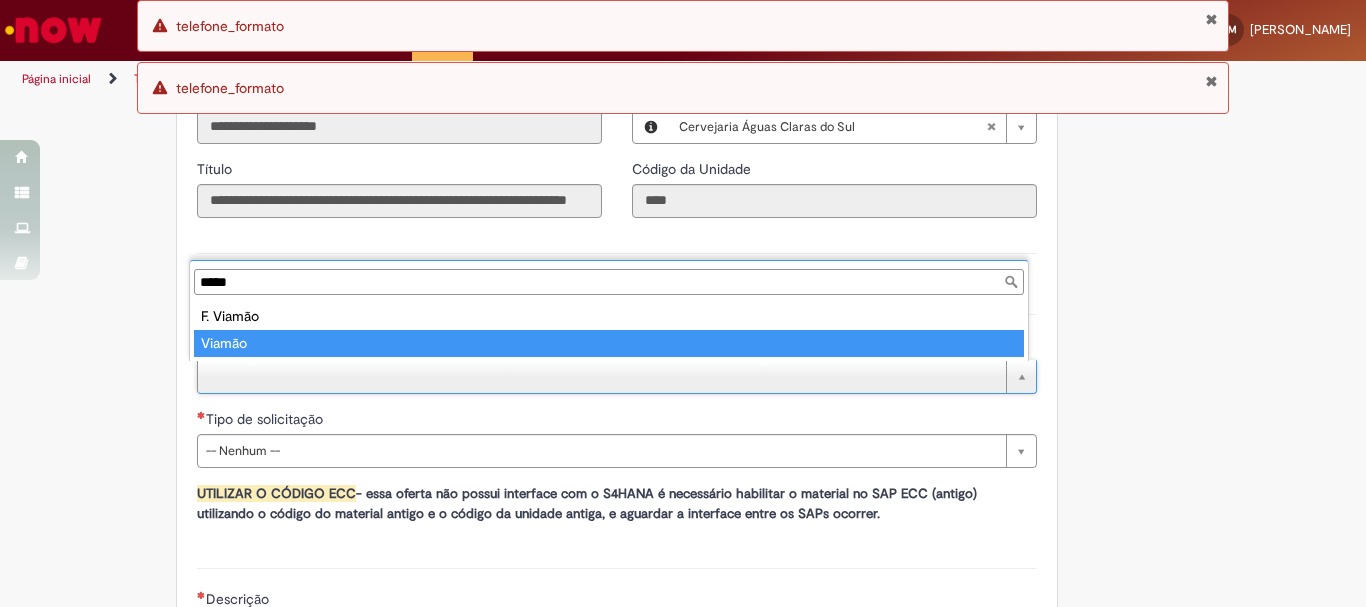 type on "*****" 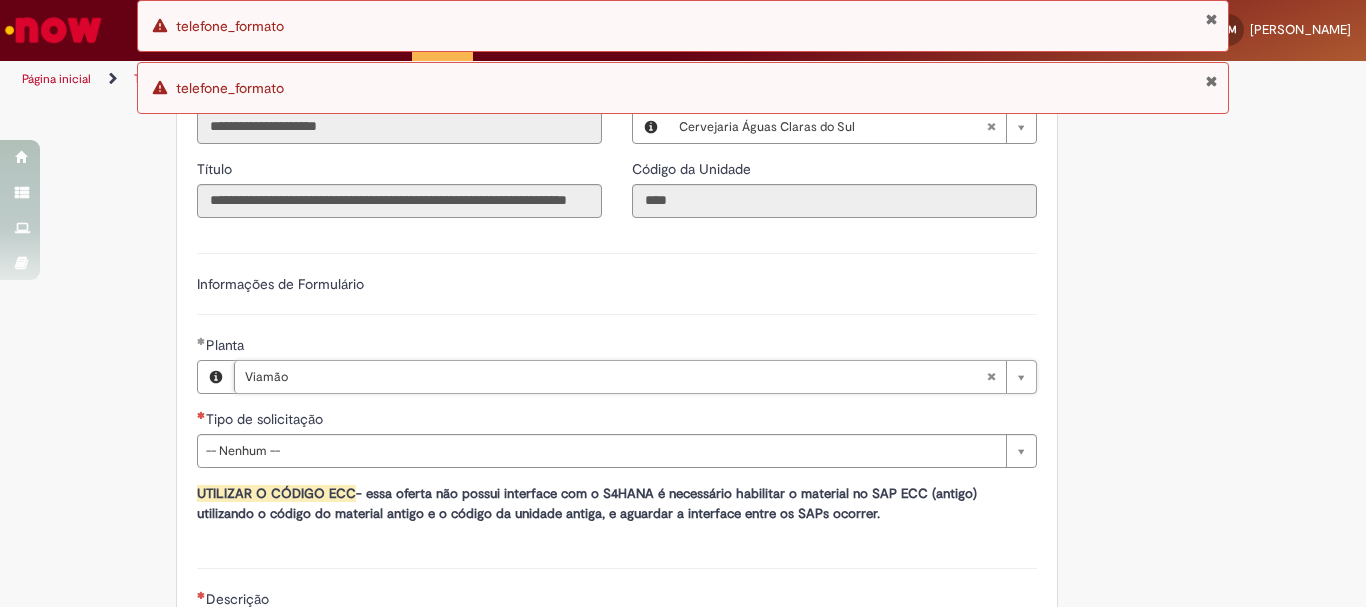 type 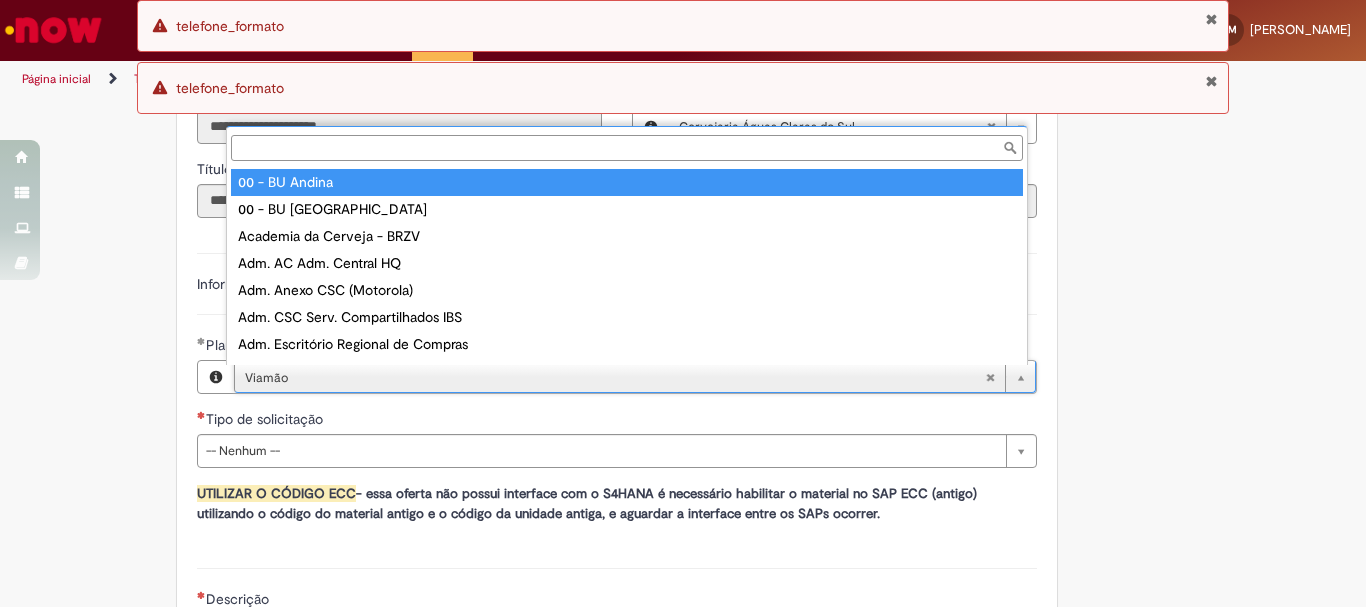 type on "******" 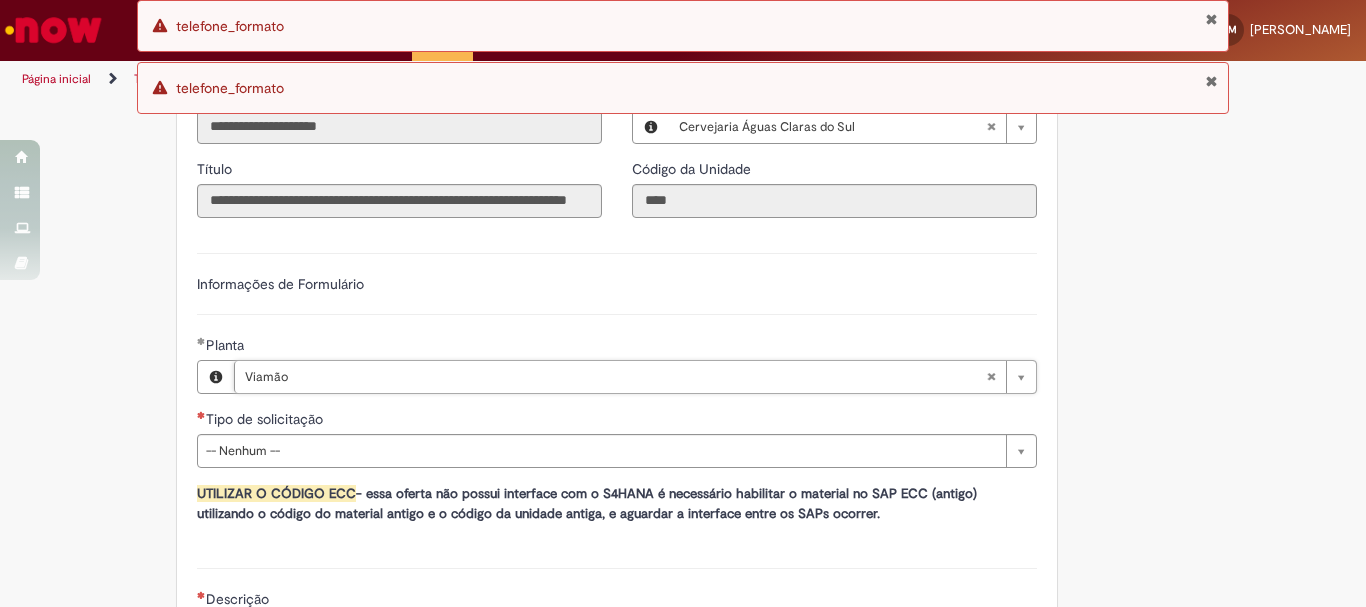 scroll, scrollTop: 0, scrollLeft: 45, axis: horizontal 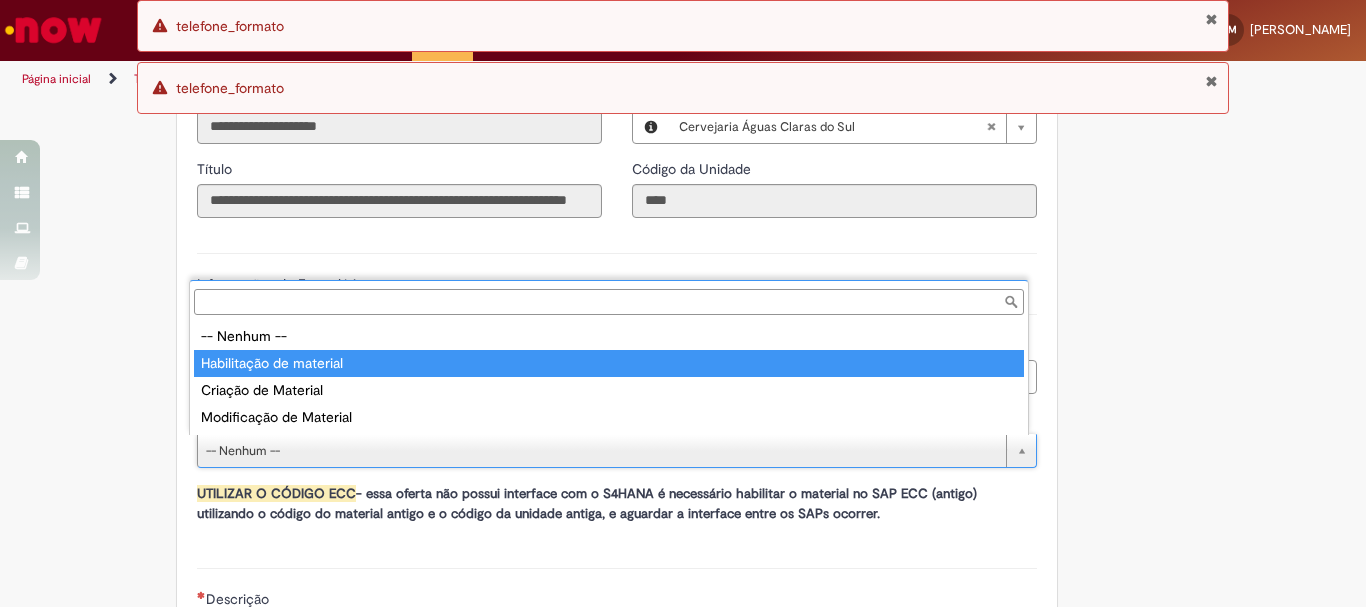 type on "**********" 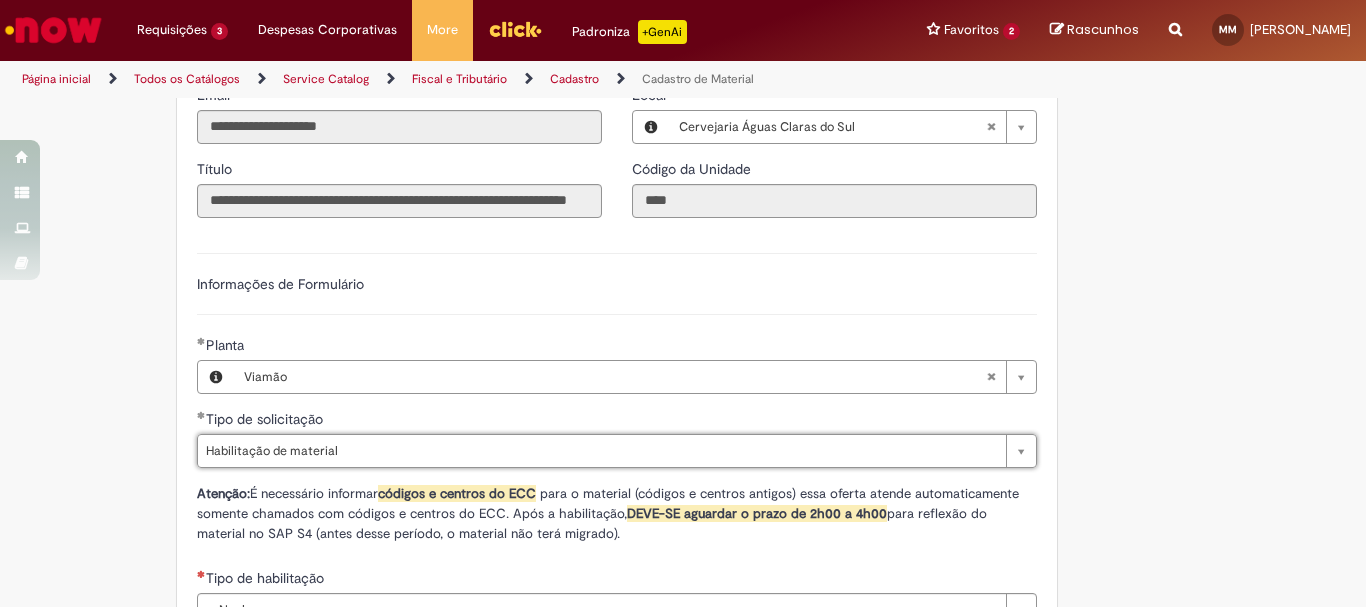 scroll, scrollTop: 1190, scrollLeft: 0, axis: vertical 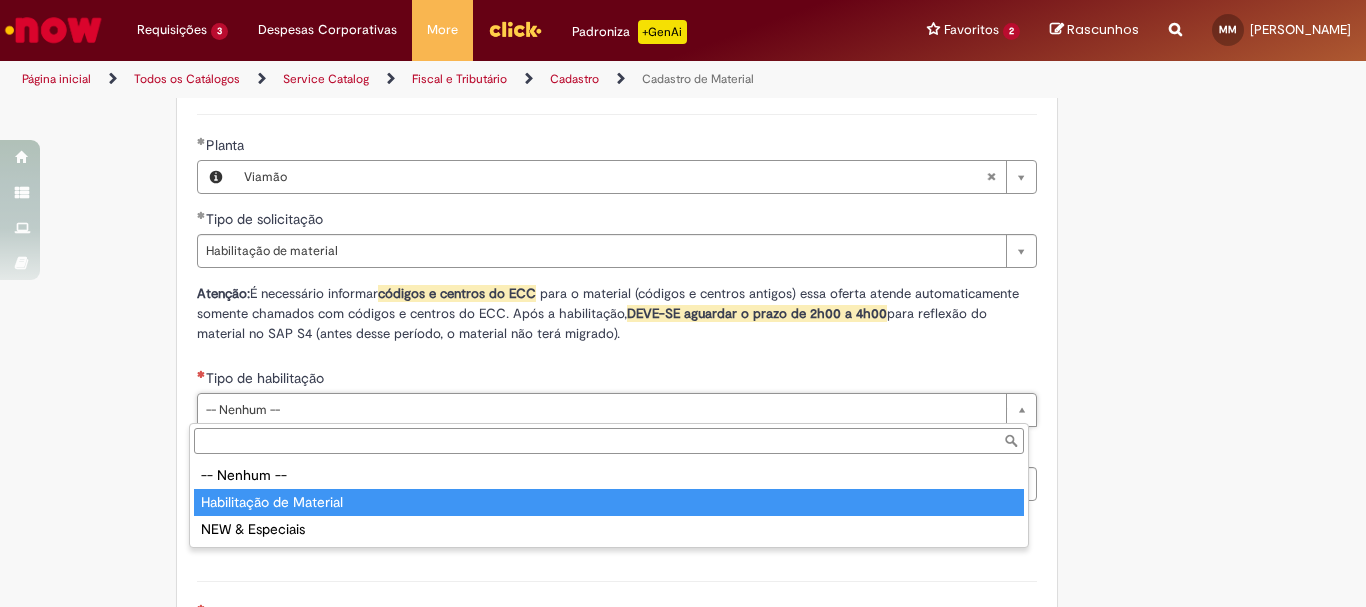 type on "**********" 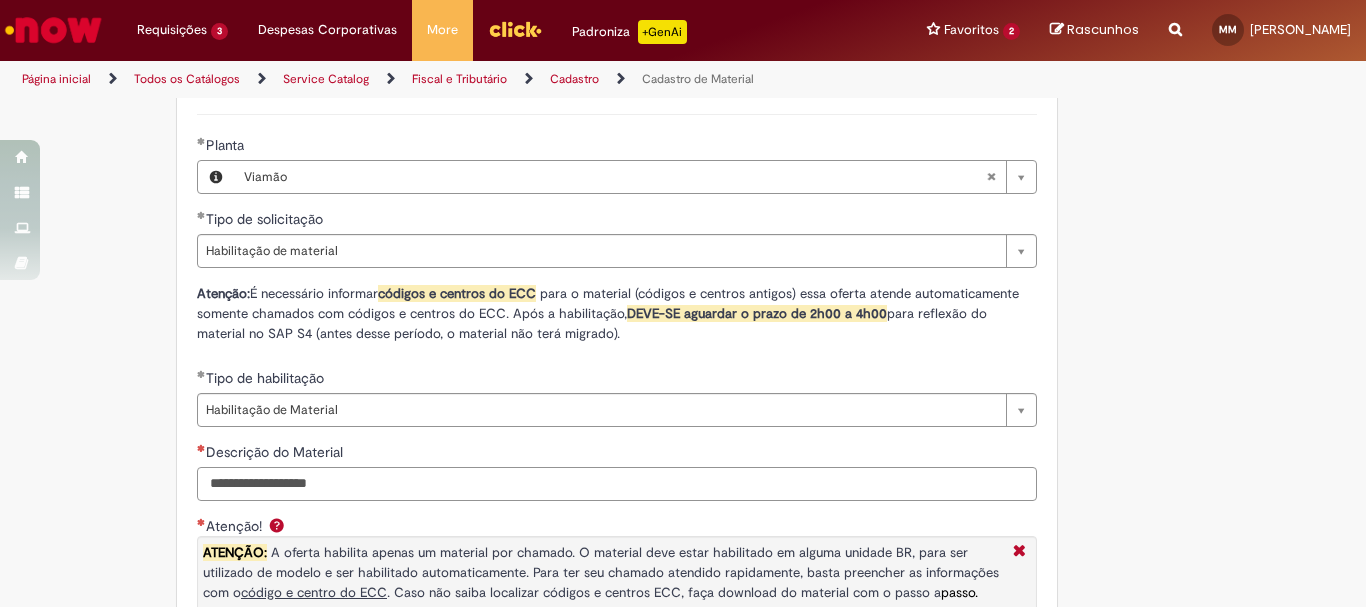 click on "Descrição do Material" at bounding box center [617, 484] 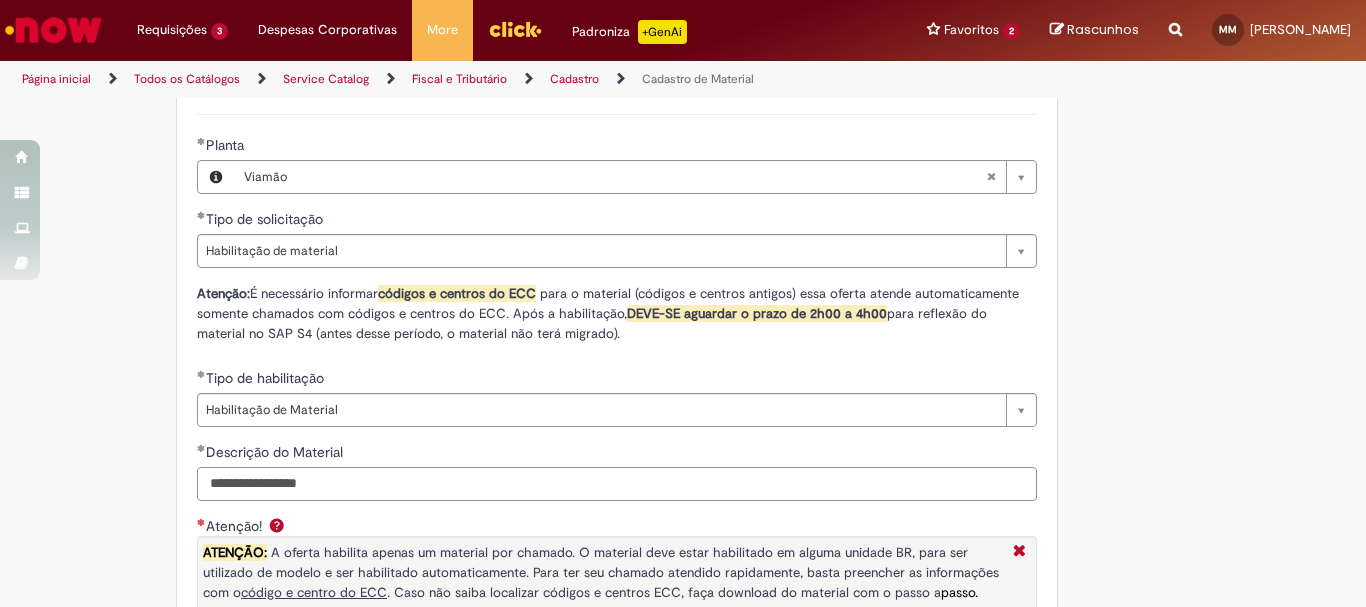 scroll, scrollTop: 1590, scrollLeft: 0, axis: vertical 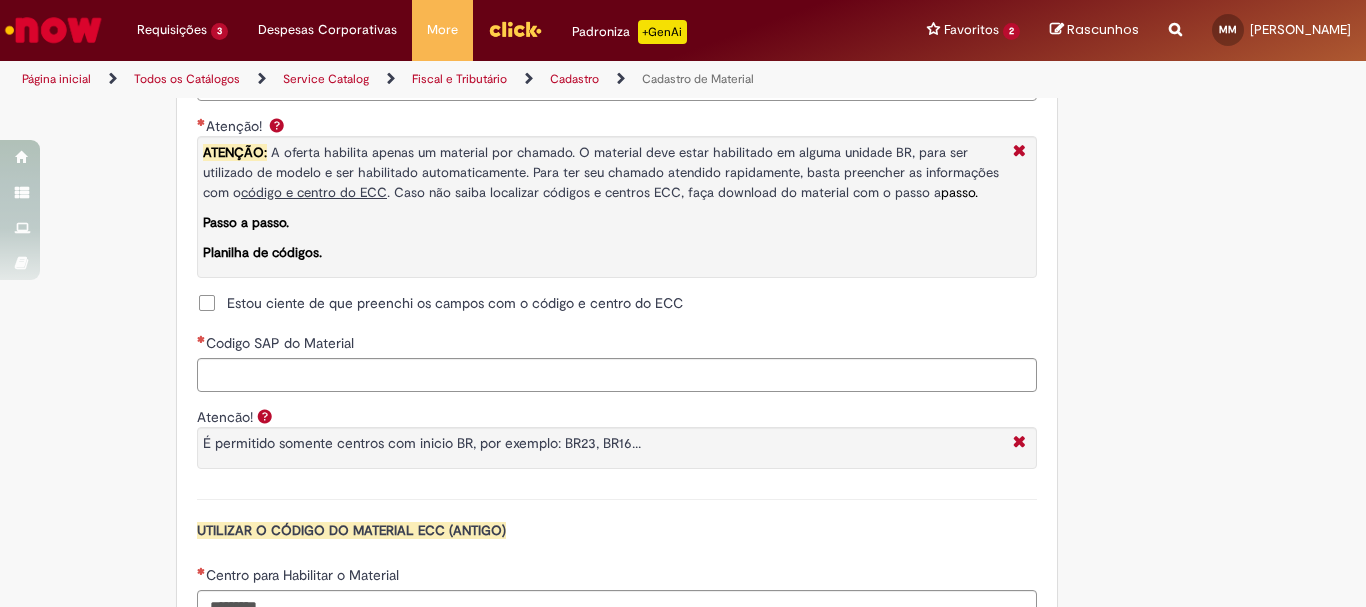 type on "**********" 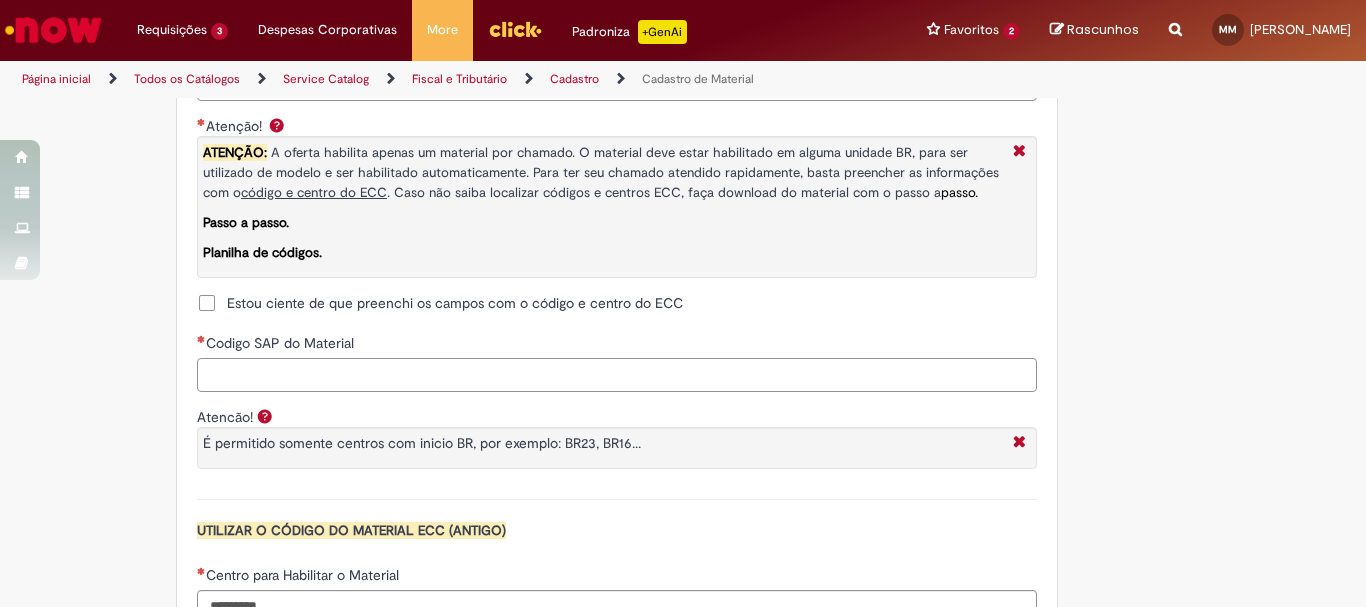 click on "Codigo SAP do Material" at bounding box center [617, 375] 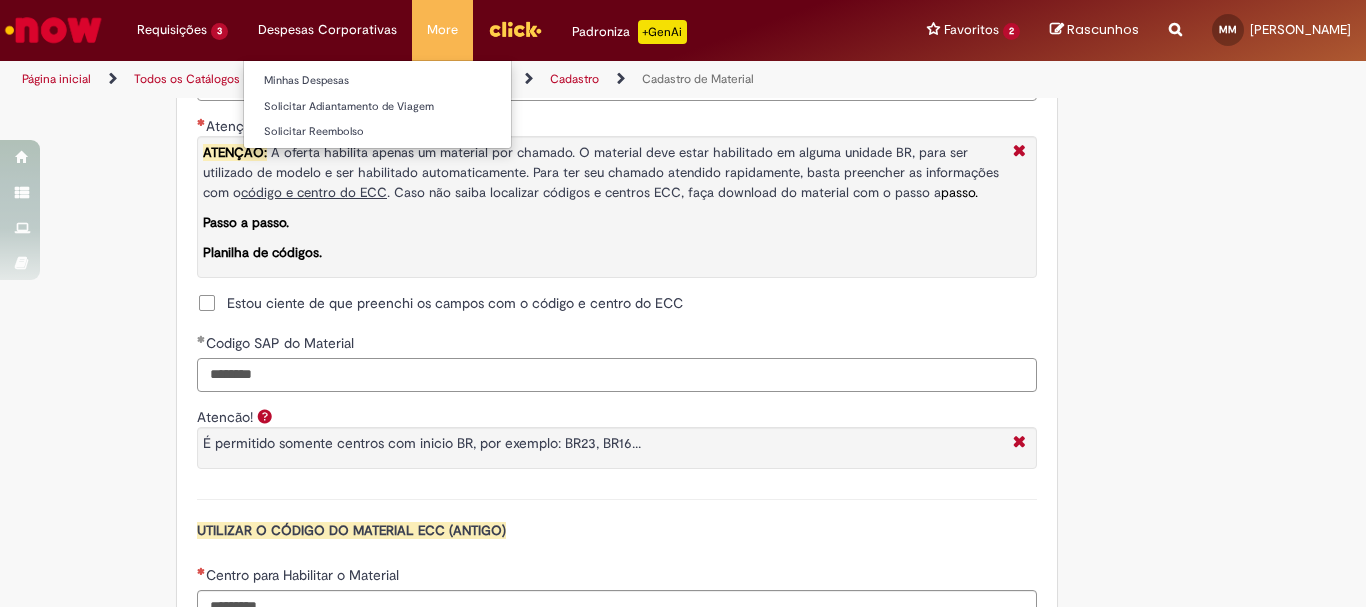 type on "********" 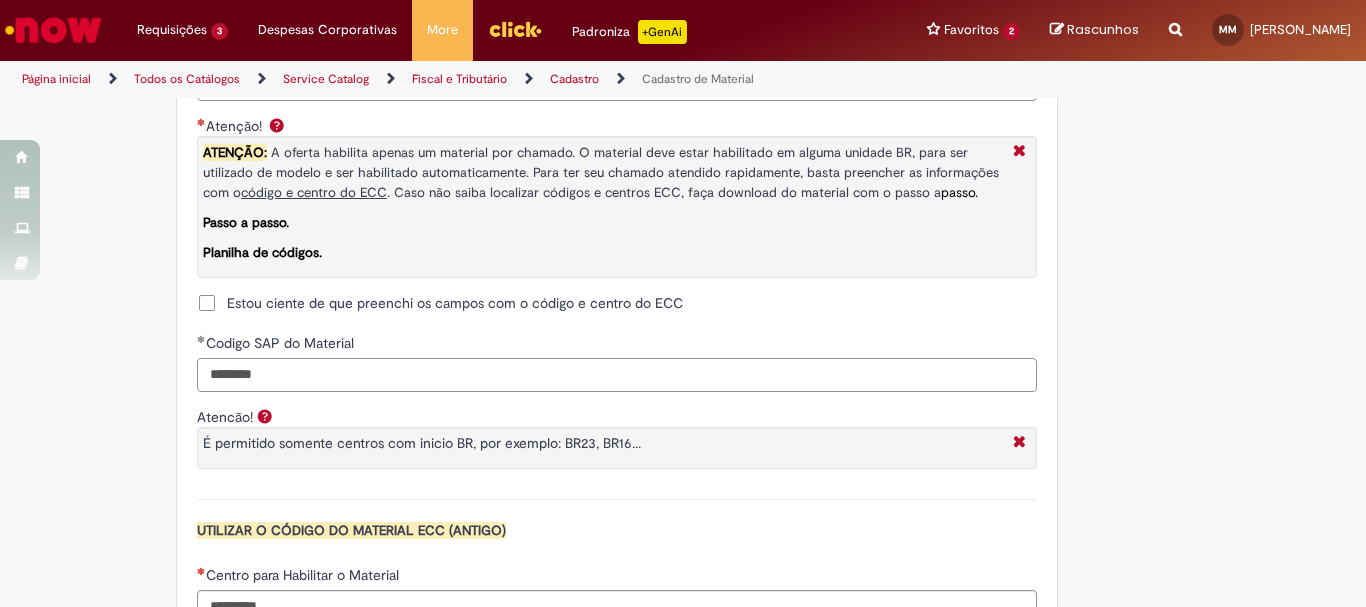 scroll, scrollTop: 1790, scrollLeft: 0, axis: vertical 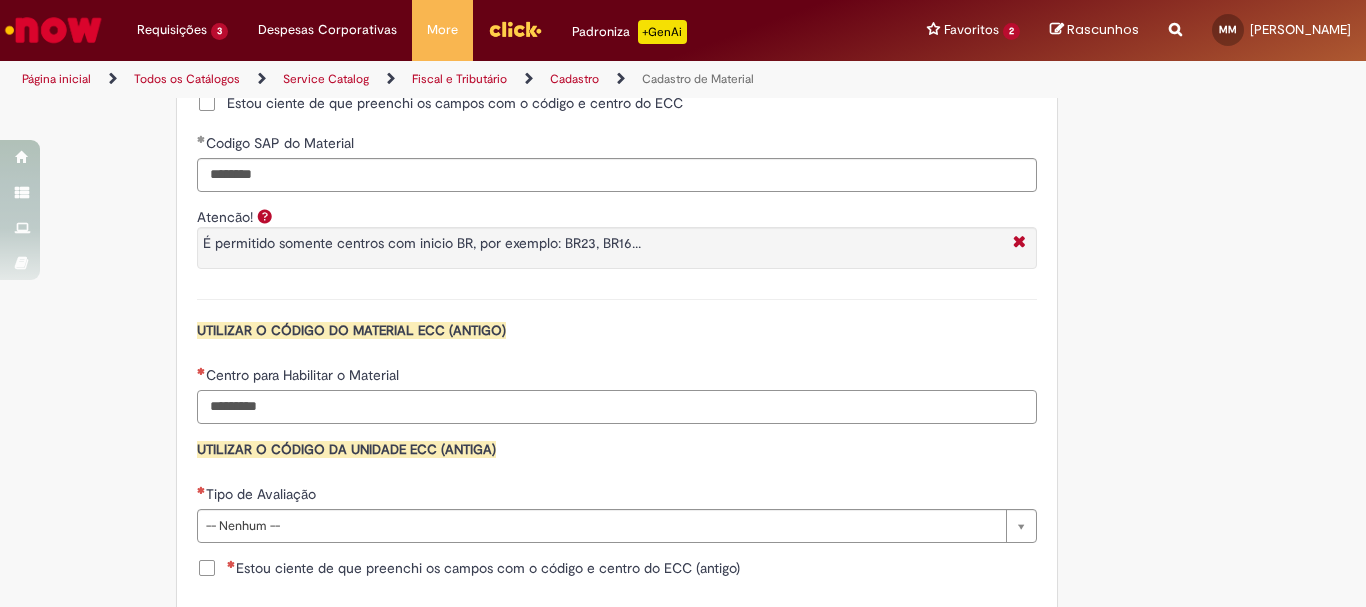 click on "Centro para Habilitar o Material" at bounding box center [617, 407] 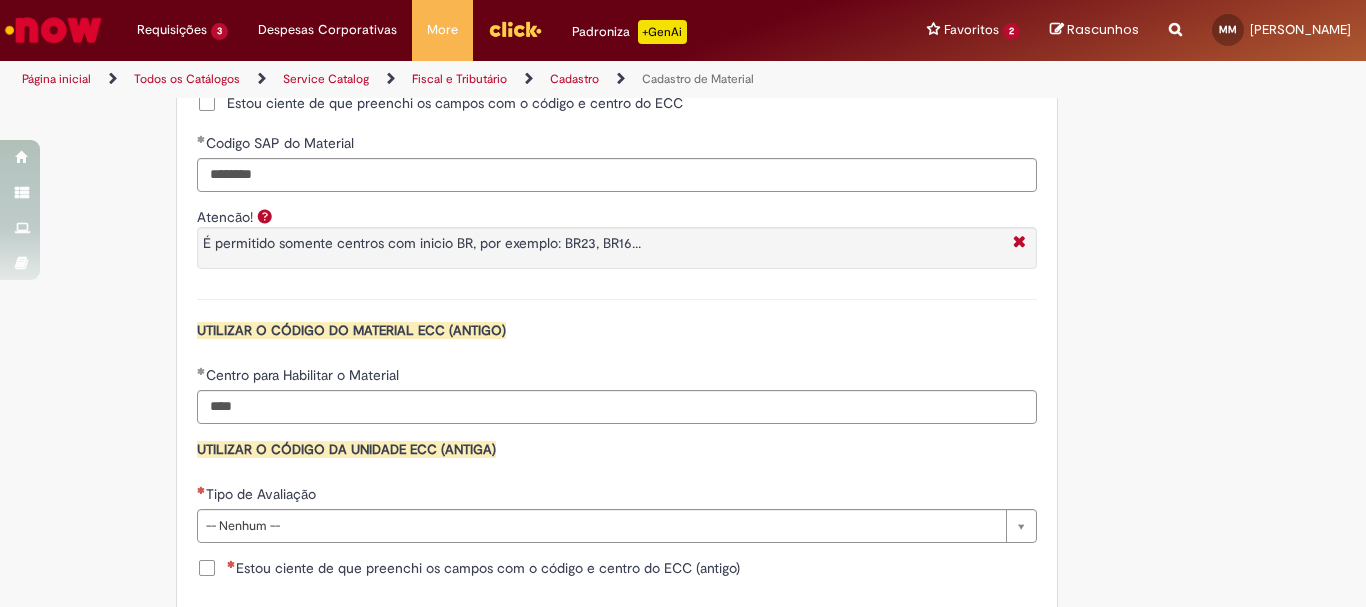 type on "****" 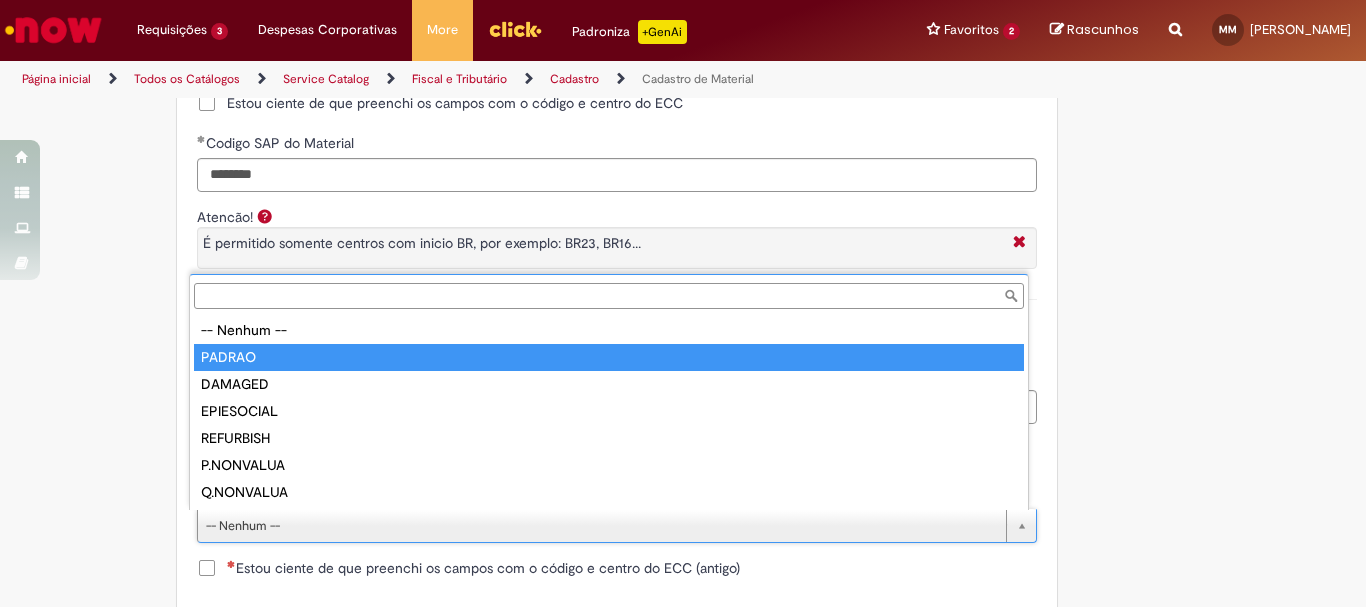 type on "******" 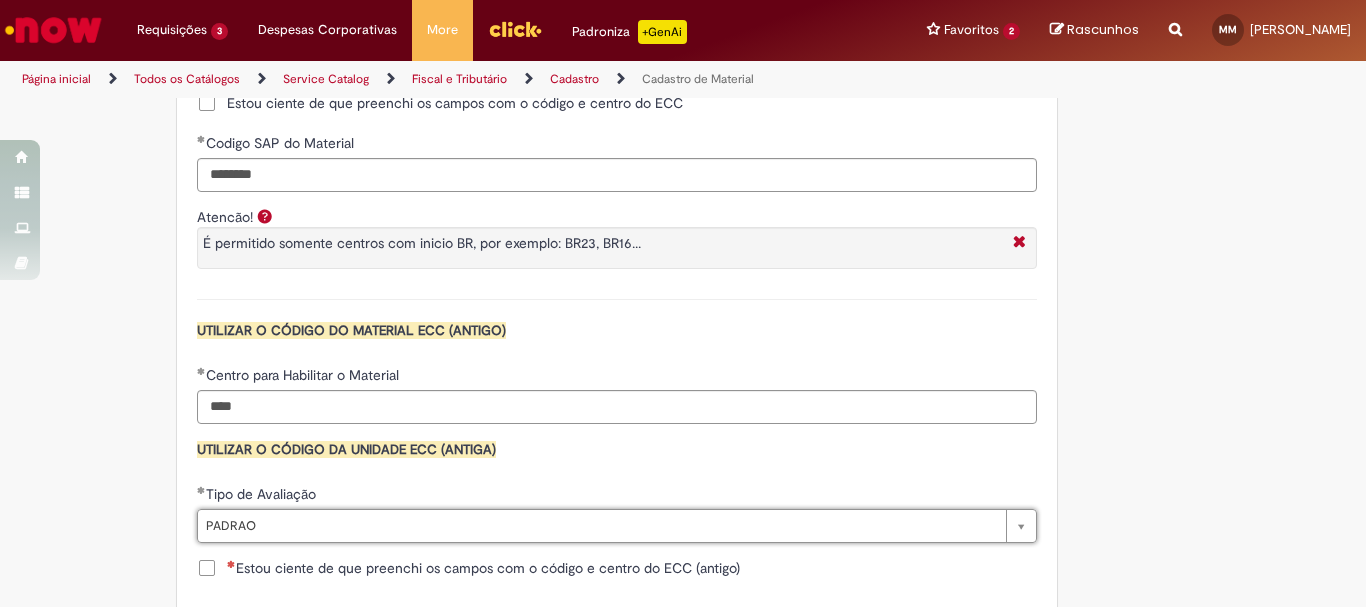 scroll, scrollTop: 2090, scrollLeft: 0, axis: vertical 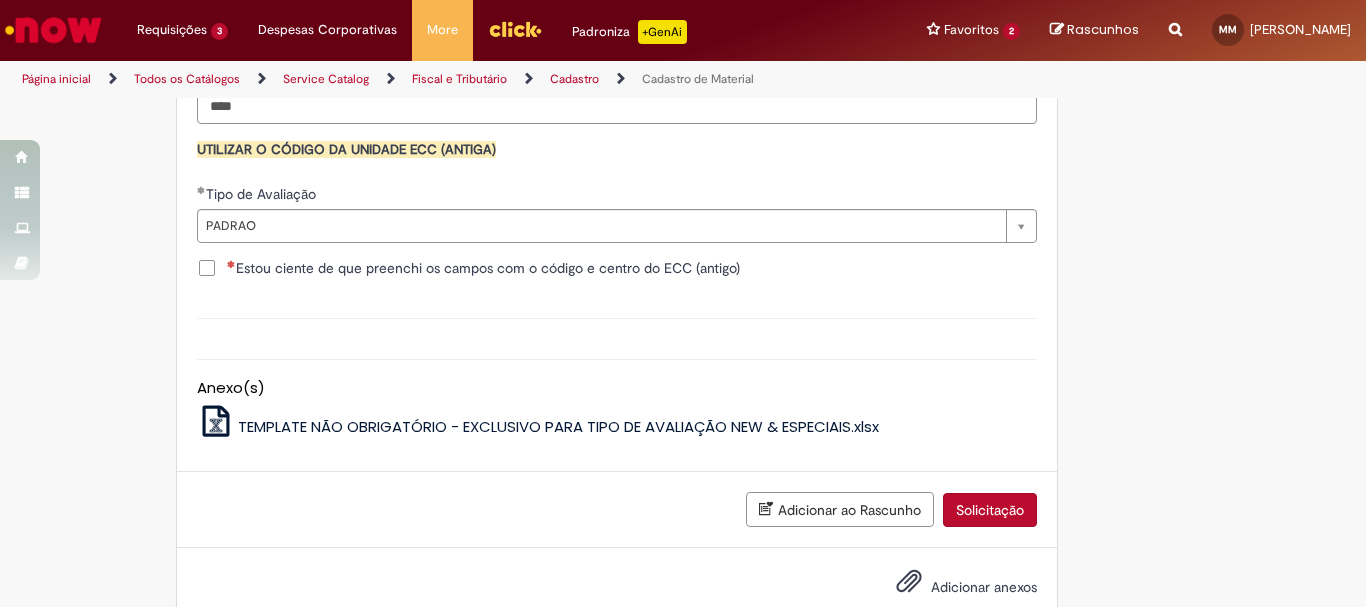 click on "Estou ciente de que preenchi os campos com o código e centro do ECC  (antigo)" at bounding box center [483, 268] 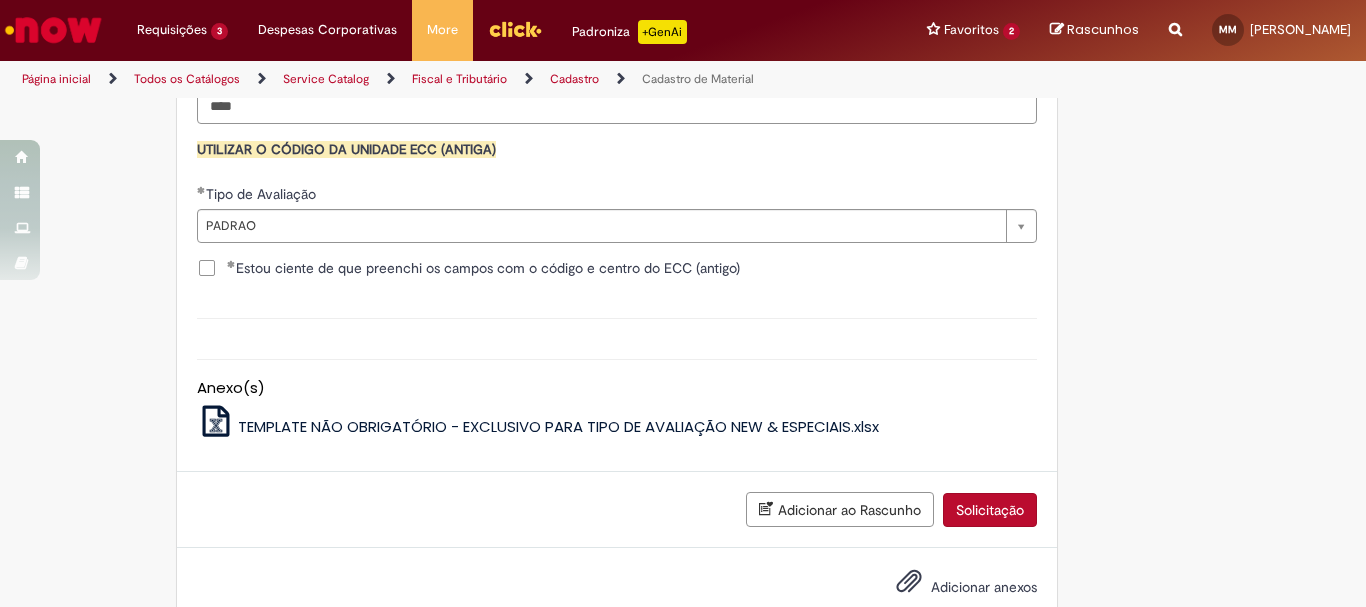 click on "Solicitação" at bounding box center (990, 510) 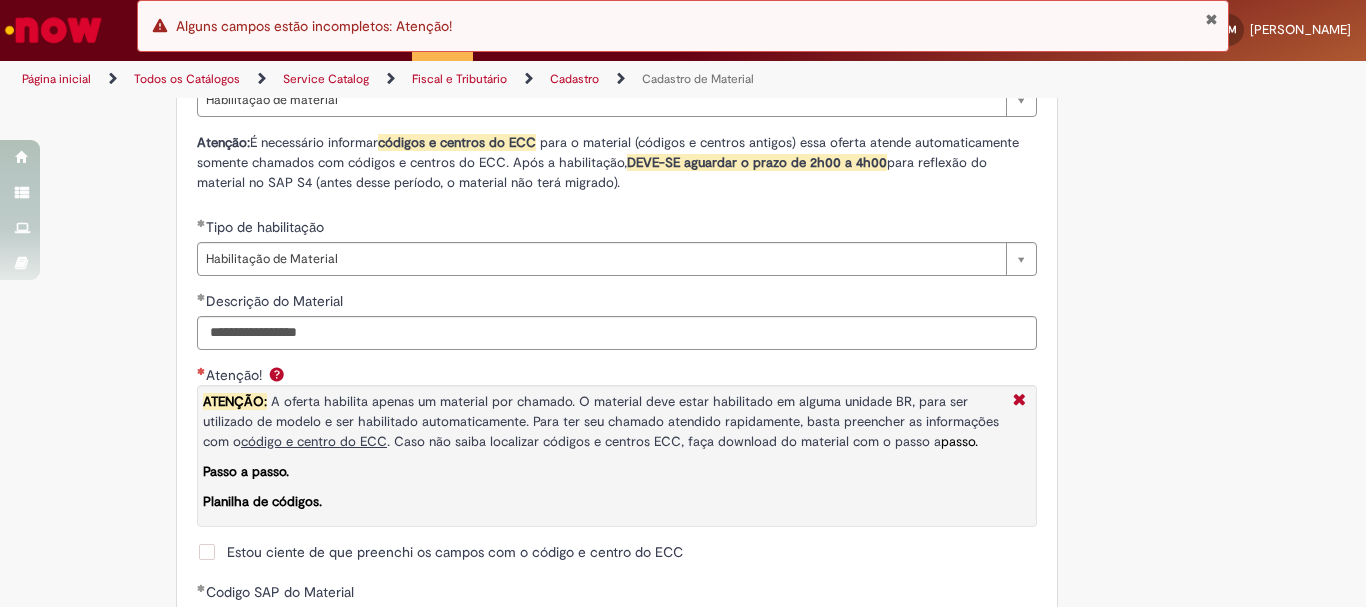scroll, scrollTop: 1441, scrollLeft: 0, axis: vertical 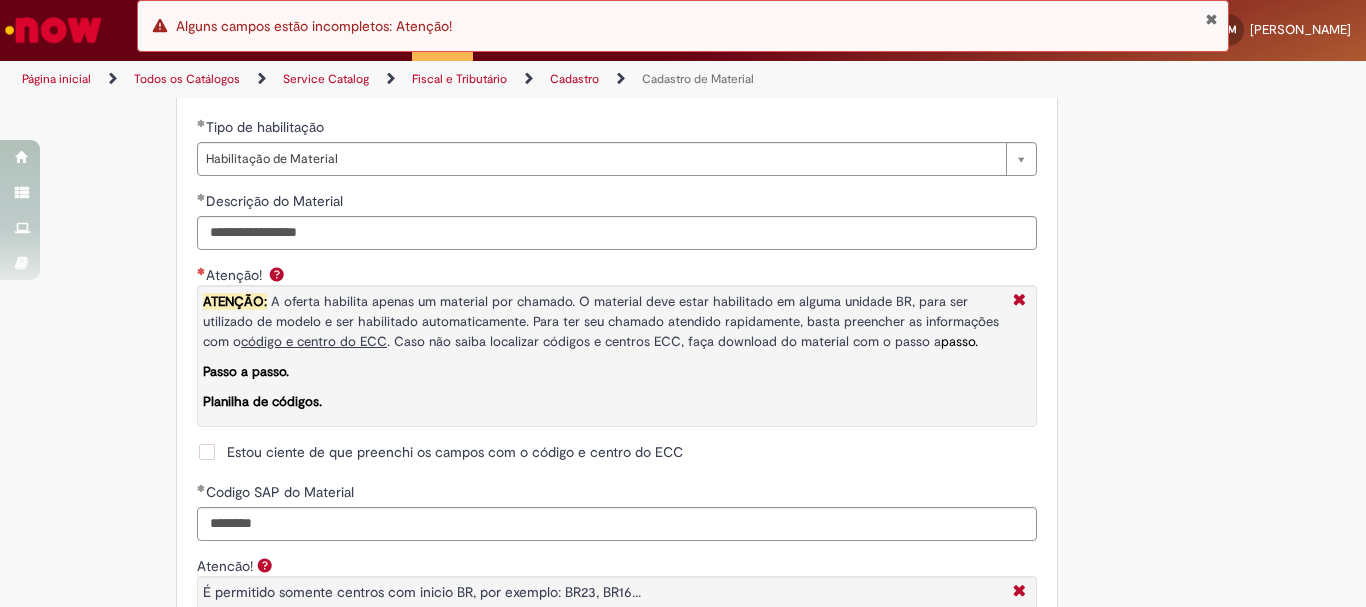 click on "Estou ciente de que preenchi os campos com o código e centro do ECC" at bounding box center (440, 452) 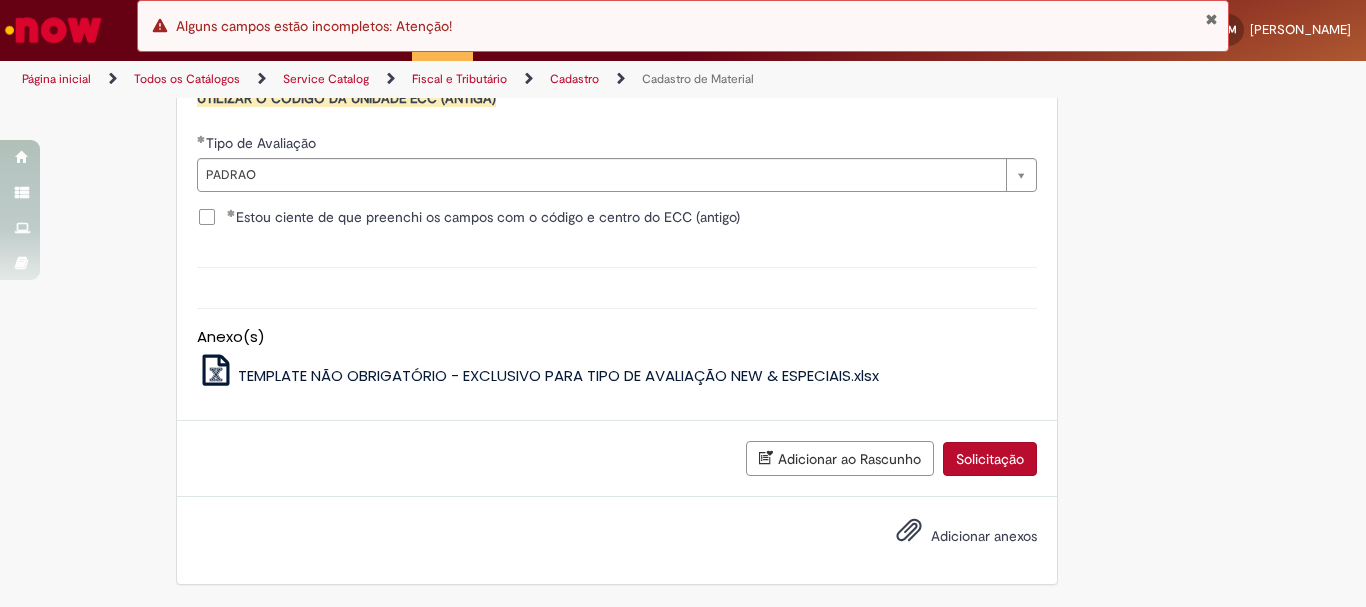 click on "Solicitação" at bounding box center [990, 459] 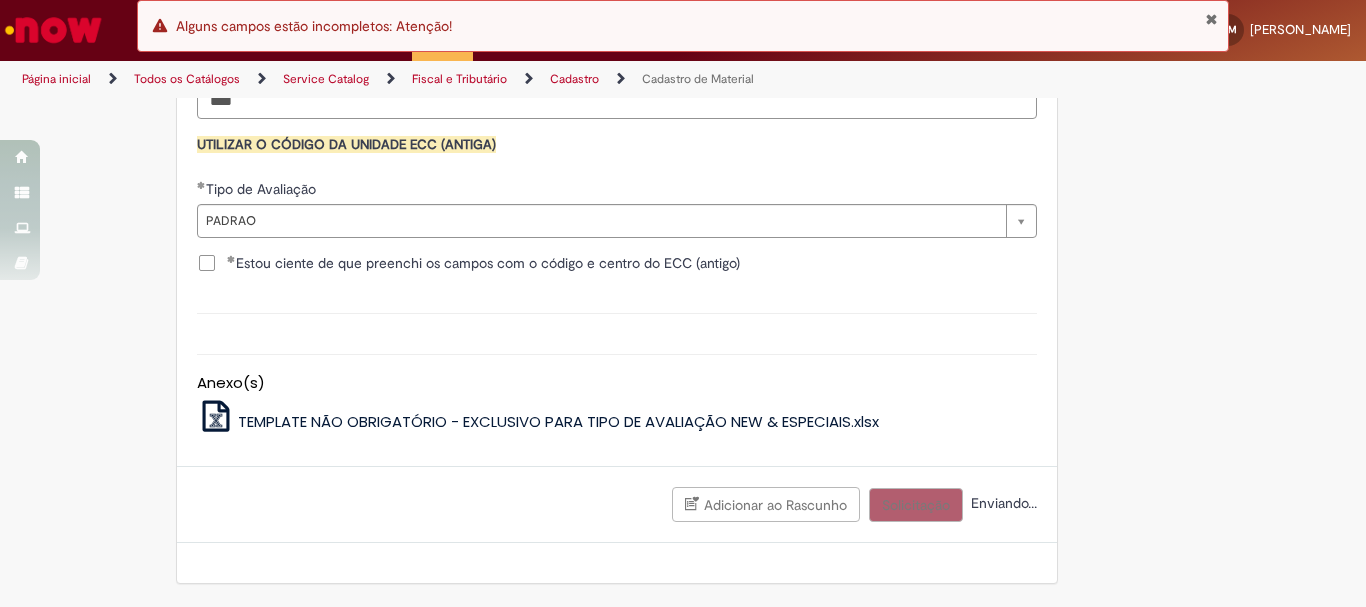 scroll, scrollTop: 2095, scrollLeft: 0, axis: vertical 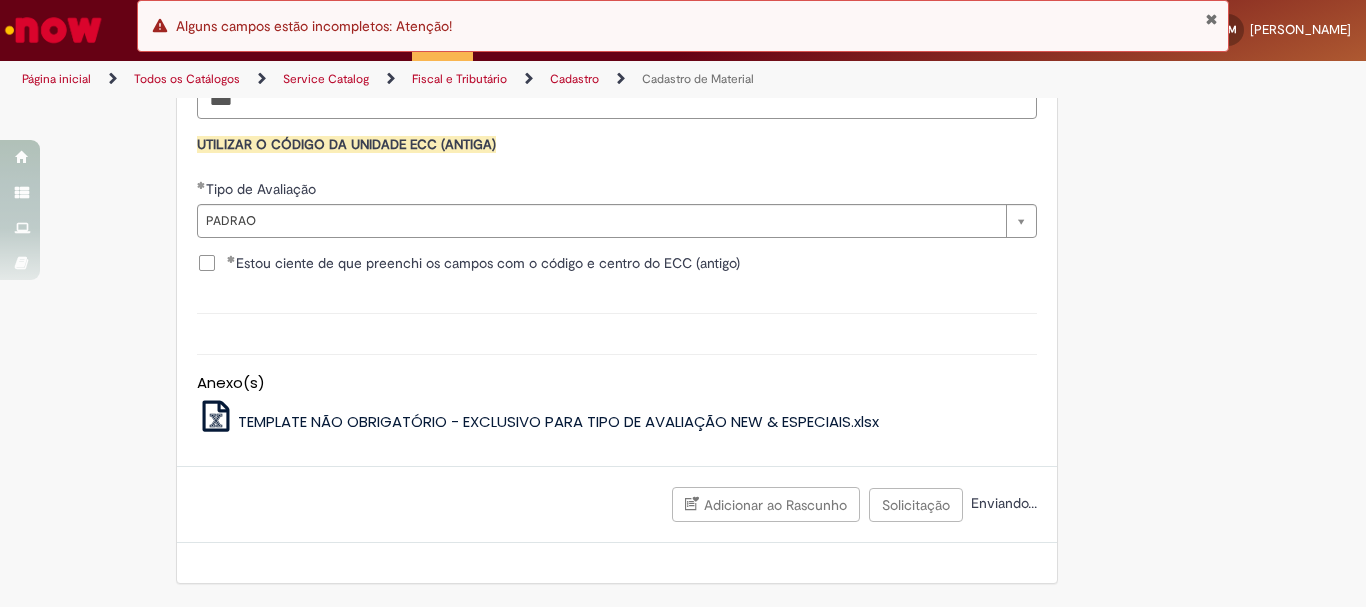 click at bounding box center (1211, 19) 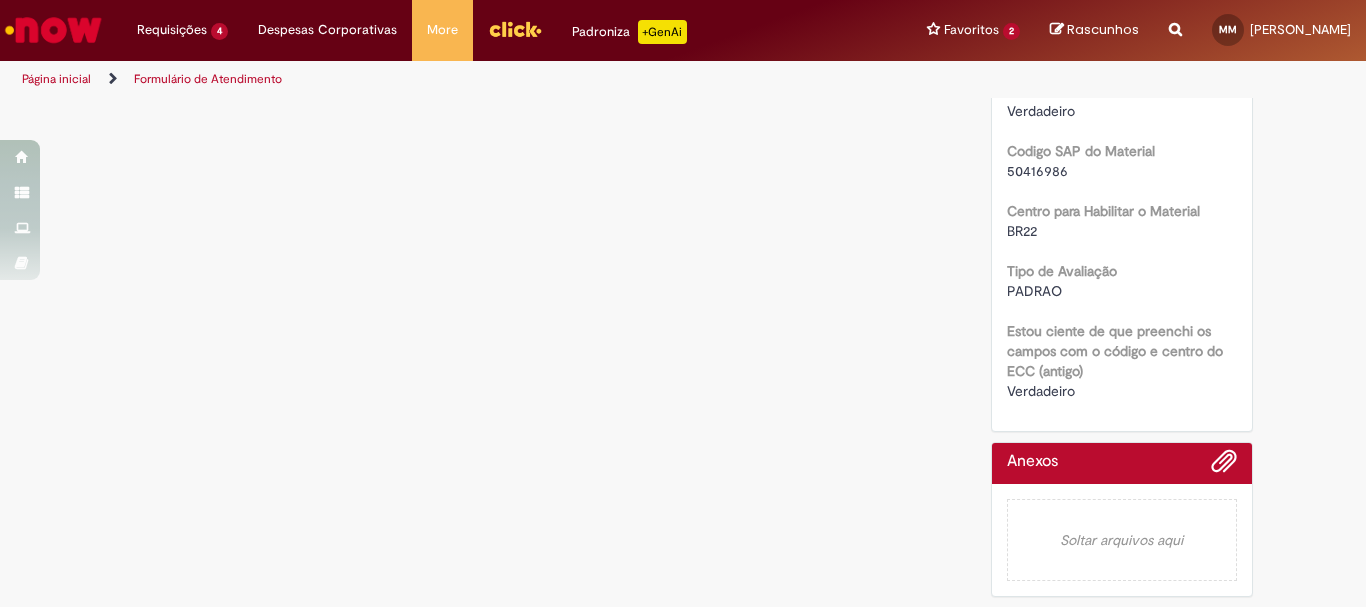 scroll, scrollTop: 0, scrollLeft: 0, axis: both 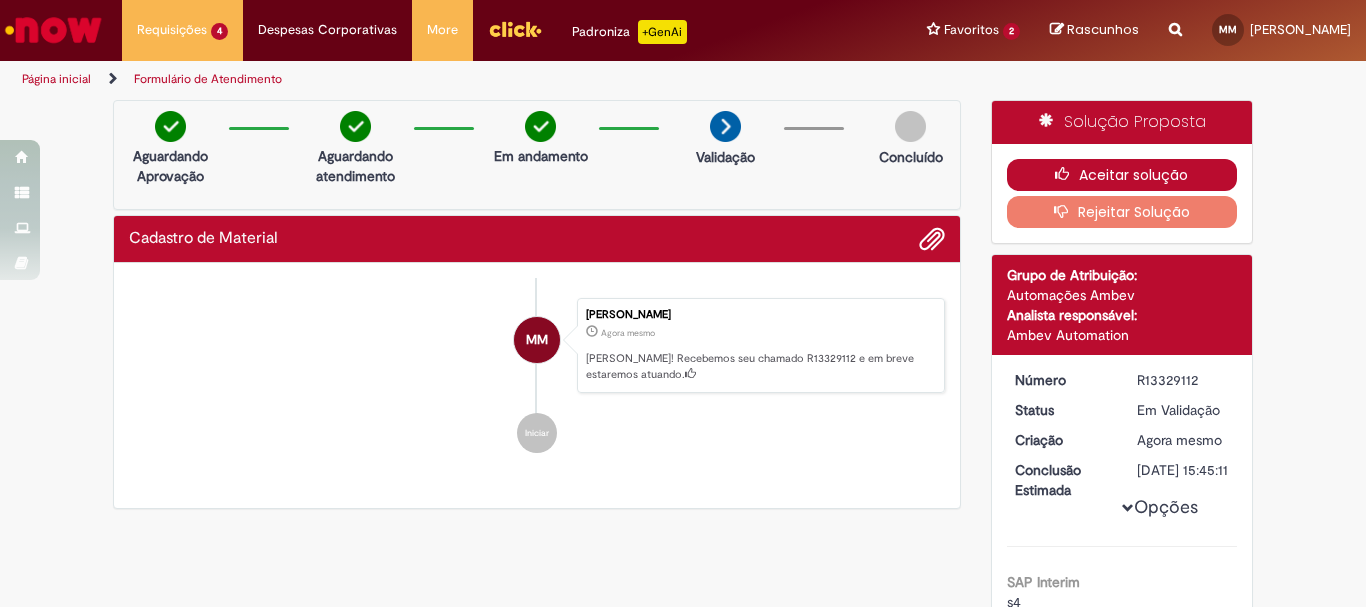 click on "Aceitar solução" at bounding box center [1122, 175] 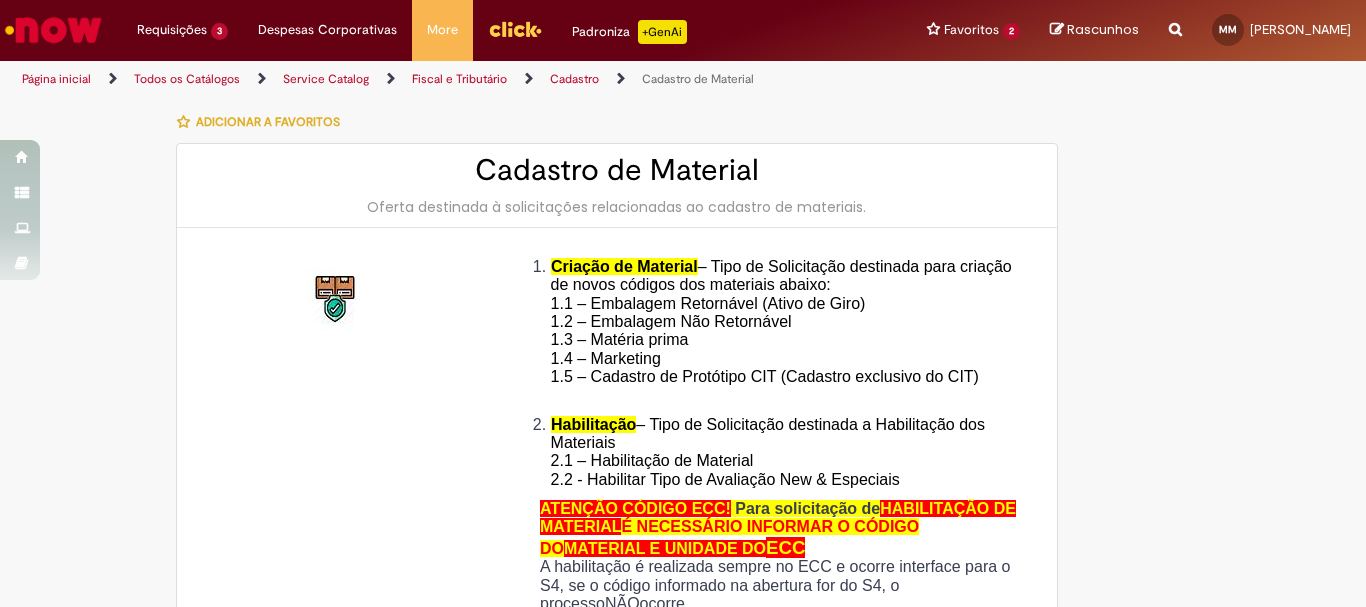 type on "********" 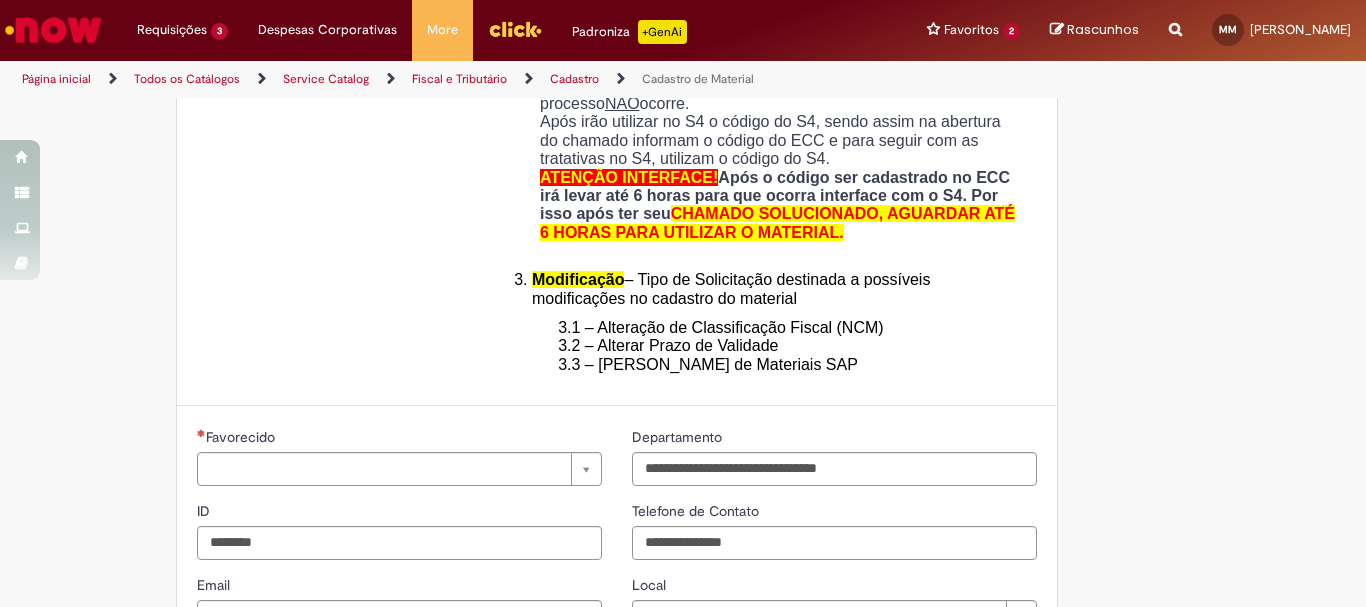 type 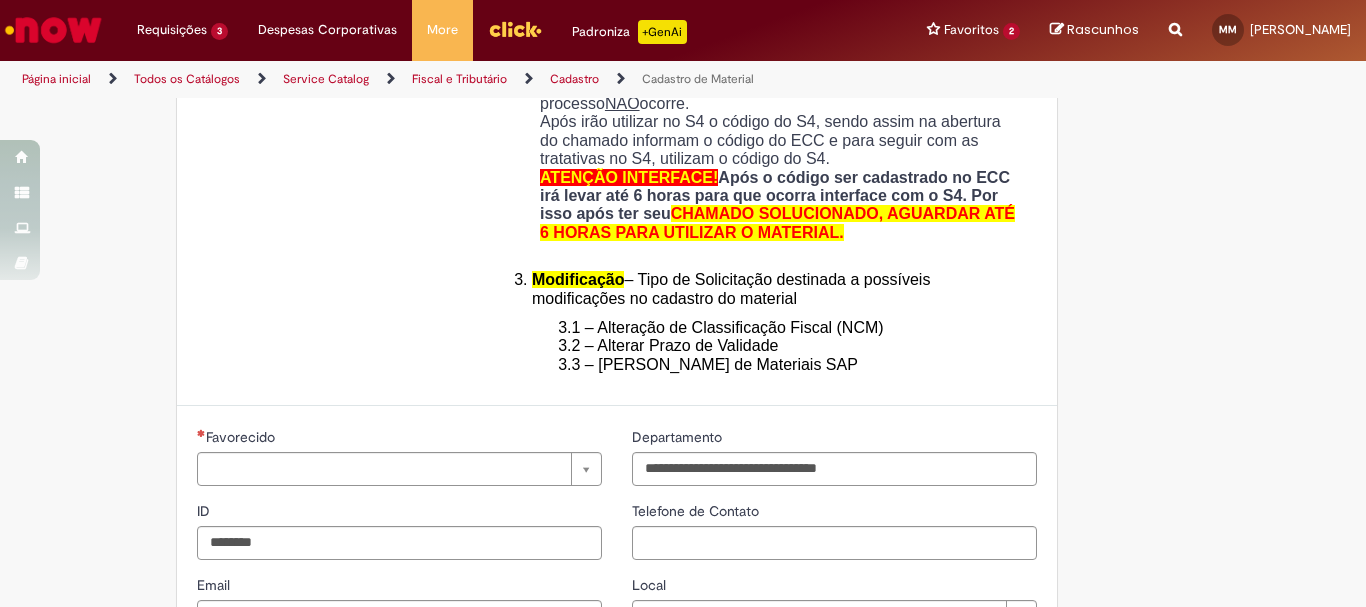 type on "**********" 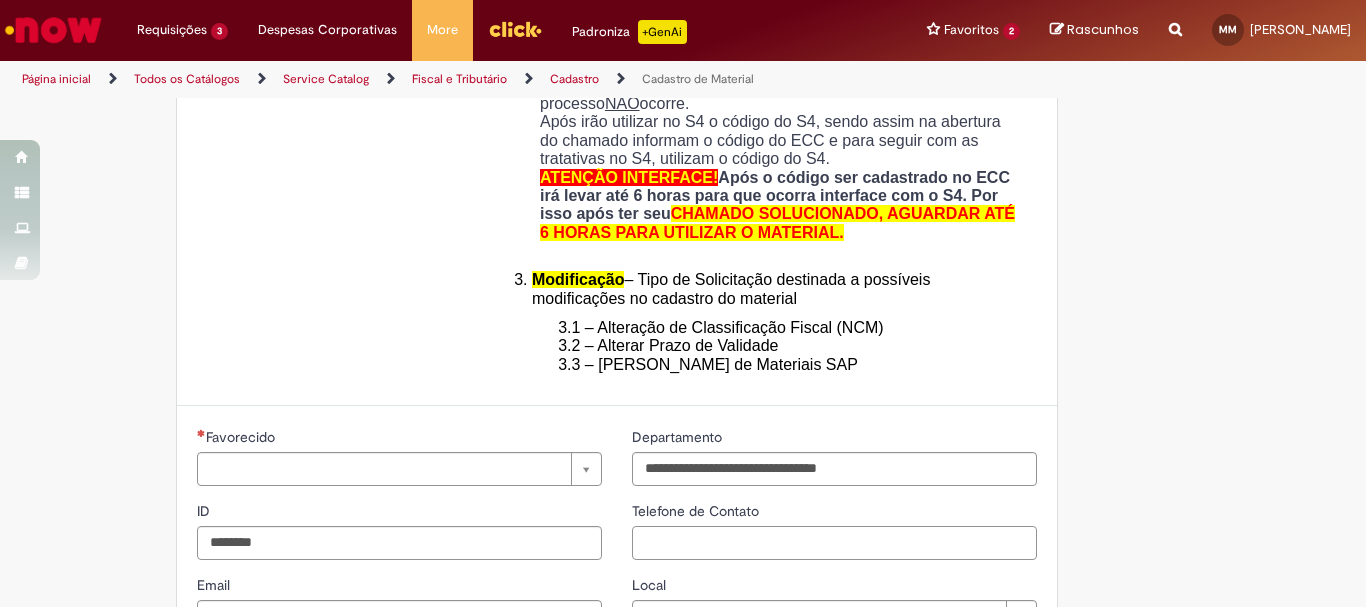 type on "**********" 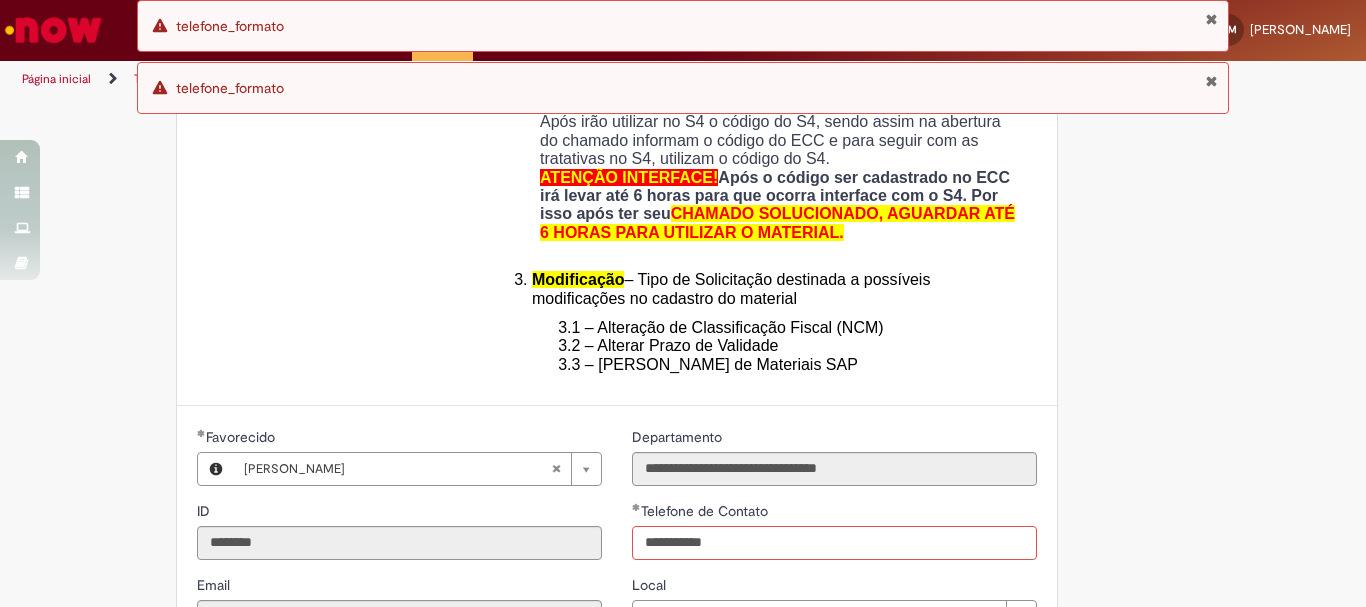 scroll, scrollTop: 800, scrollLeft: 0, axis: vertical 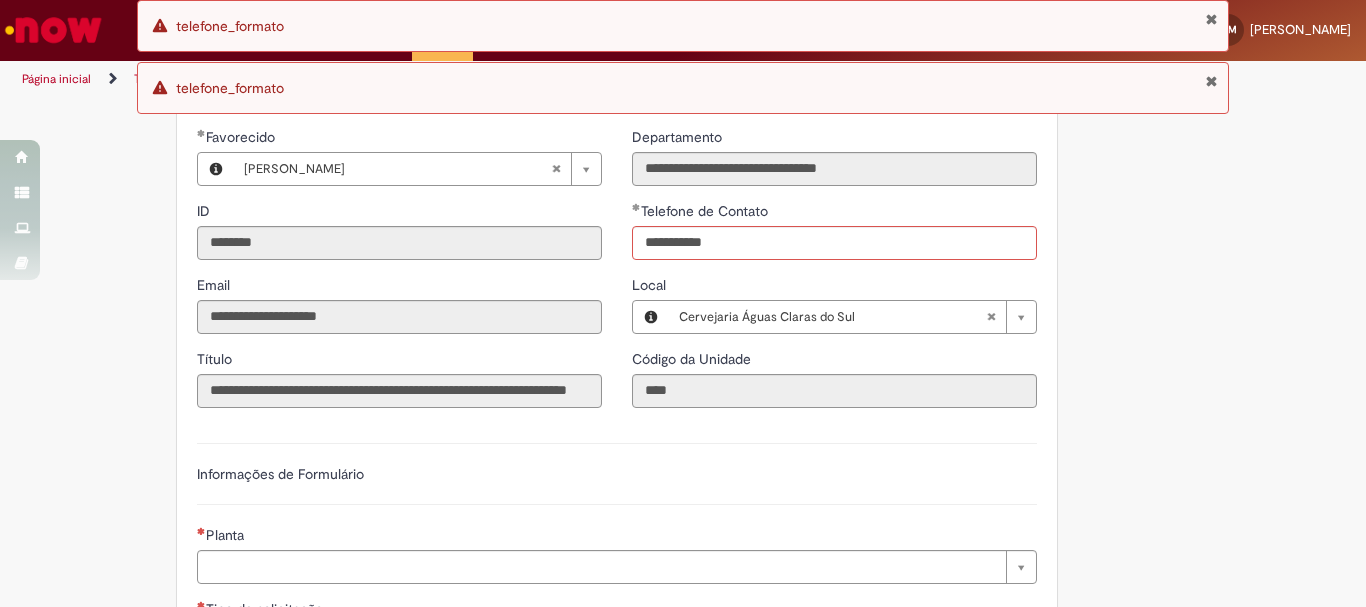click on "Planta" at bounding box center (617, 537) 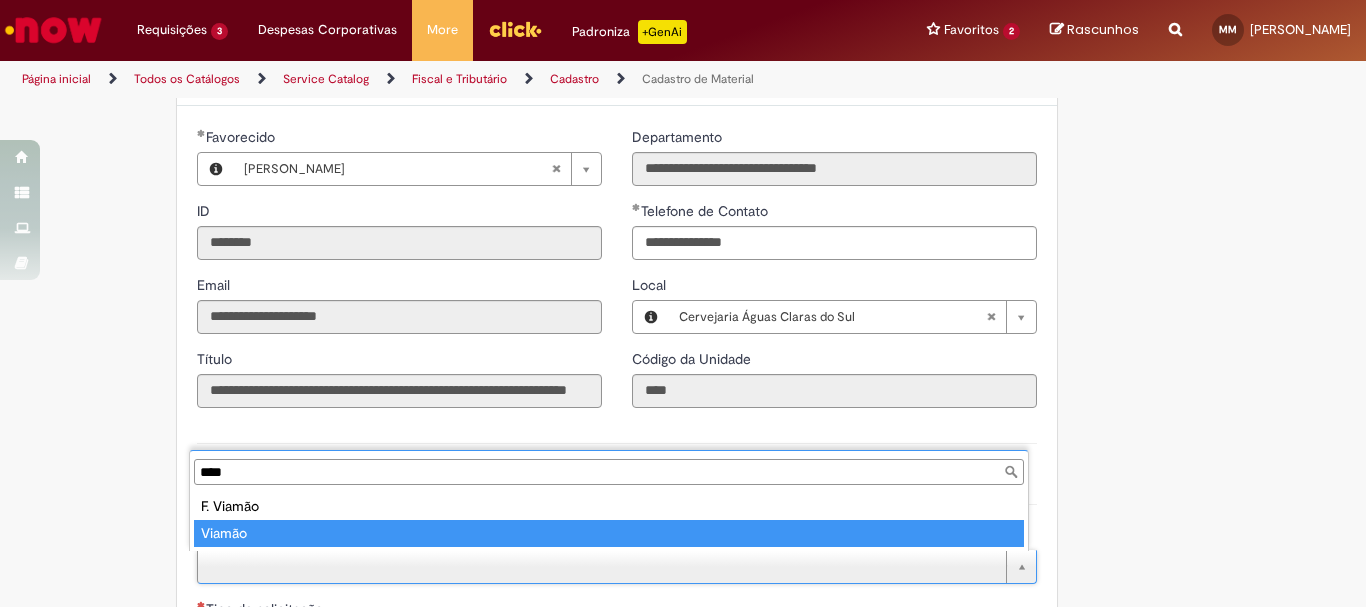 type on "****" 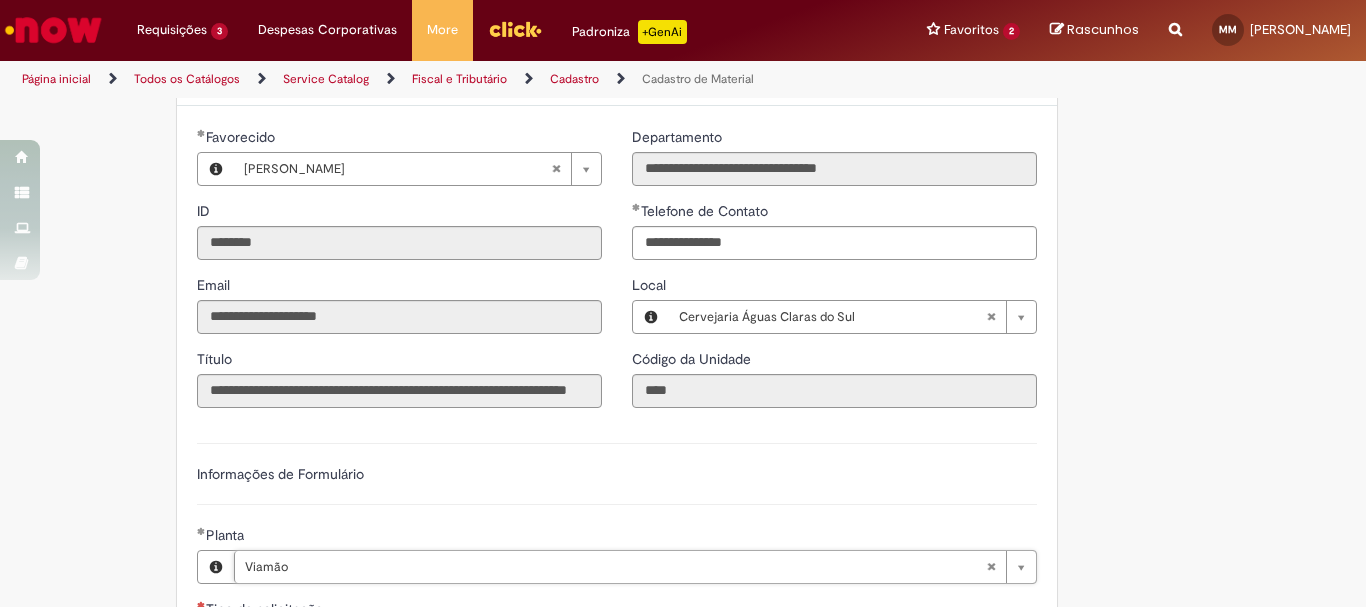 scroll, scrollTop: 1100, scrollLeft: 0, axis: vertical 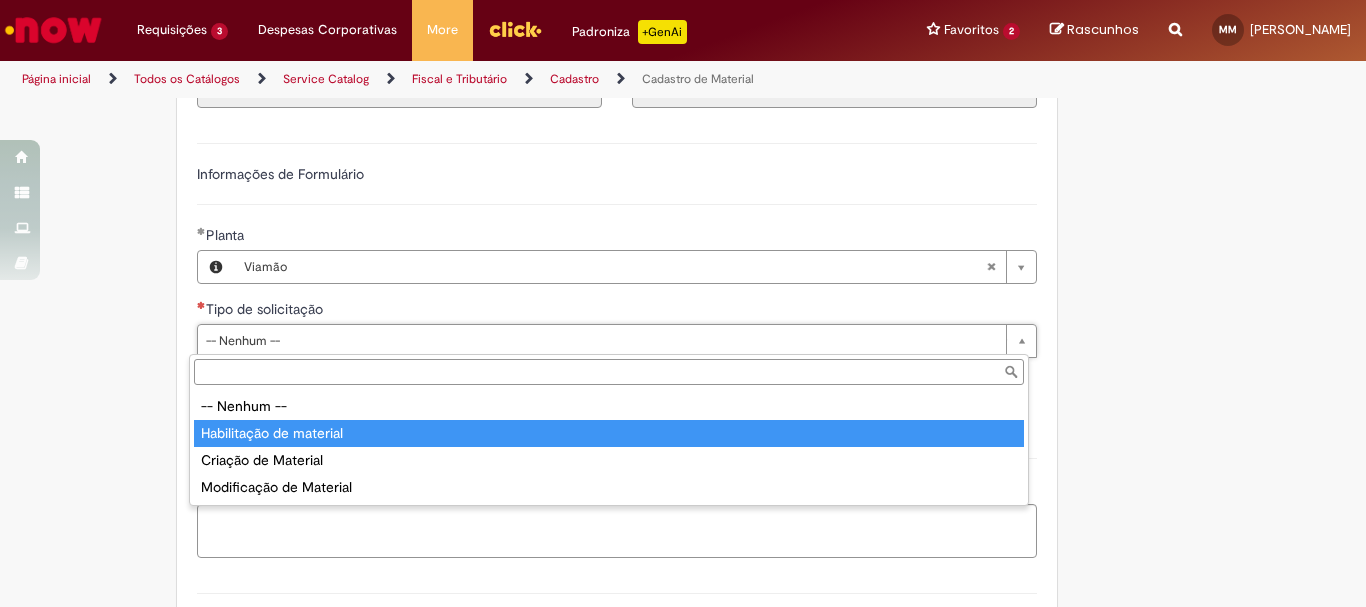 type on "**********" 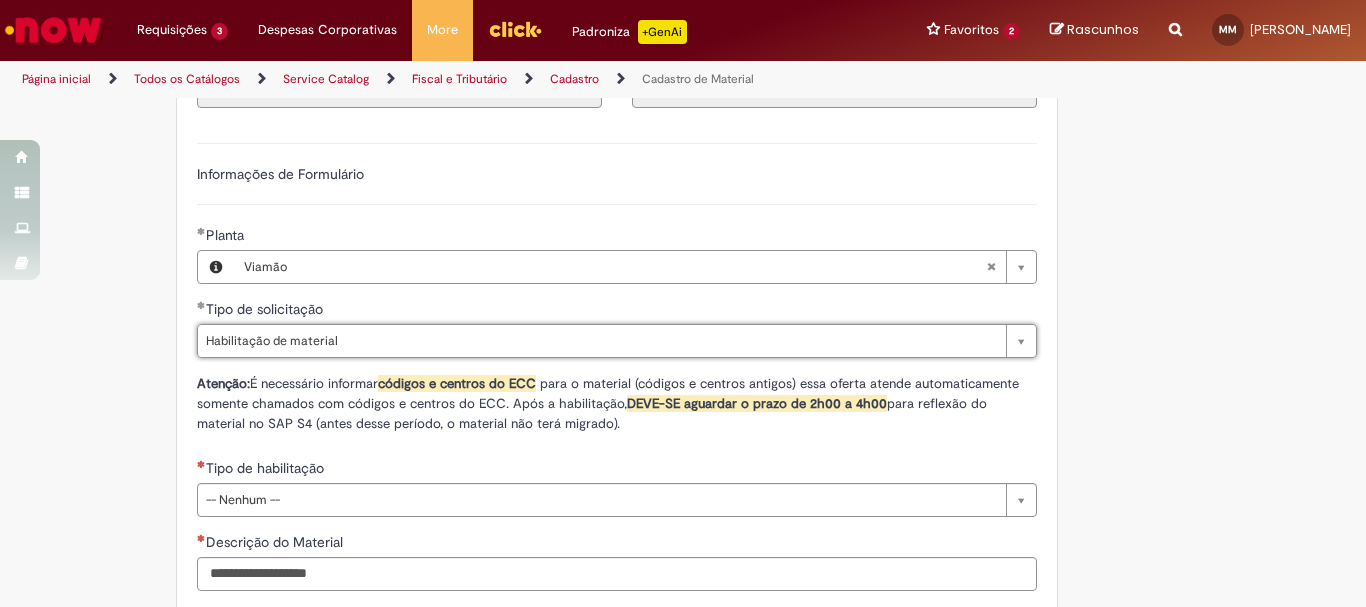 scroll, scrollTop: 1400, scrollLeft: 0, axis: vertical 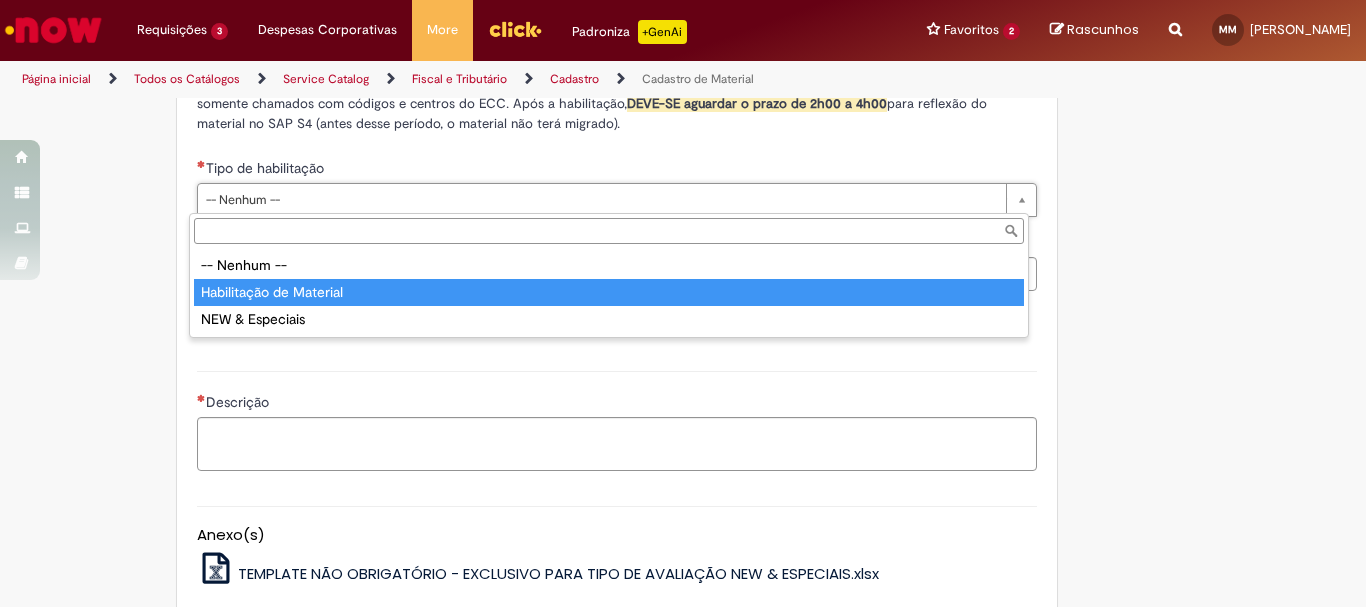 type on "**********" 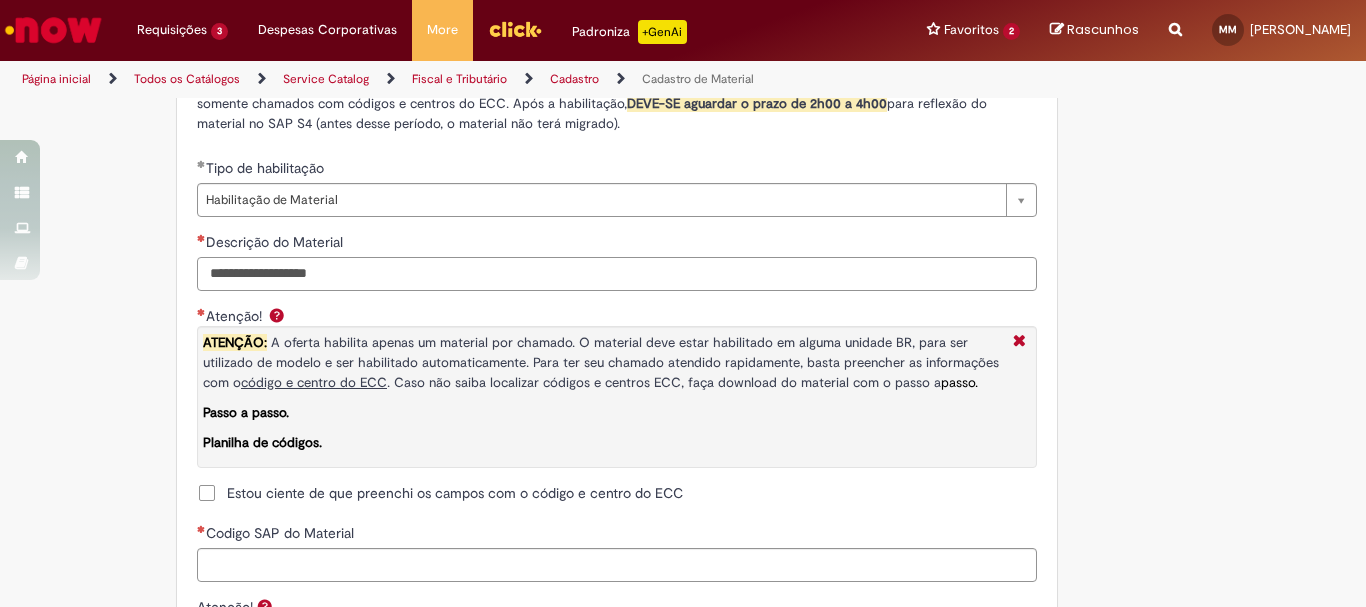 click on "Descrição do Material" at bounding box center (617, 274) 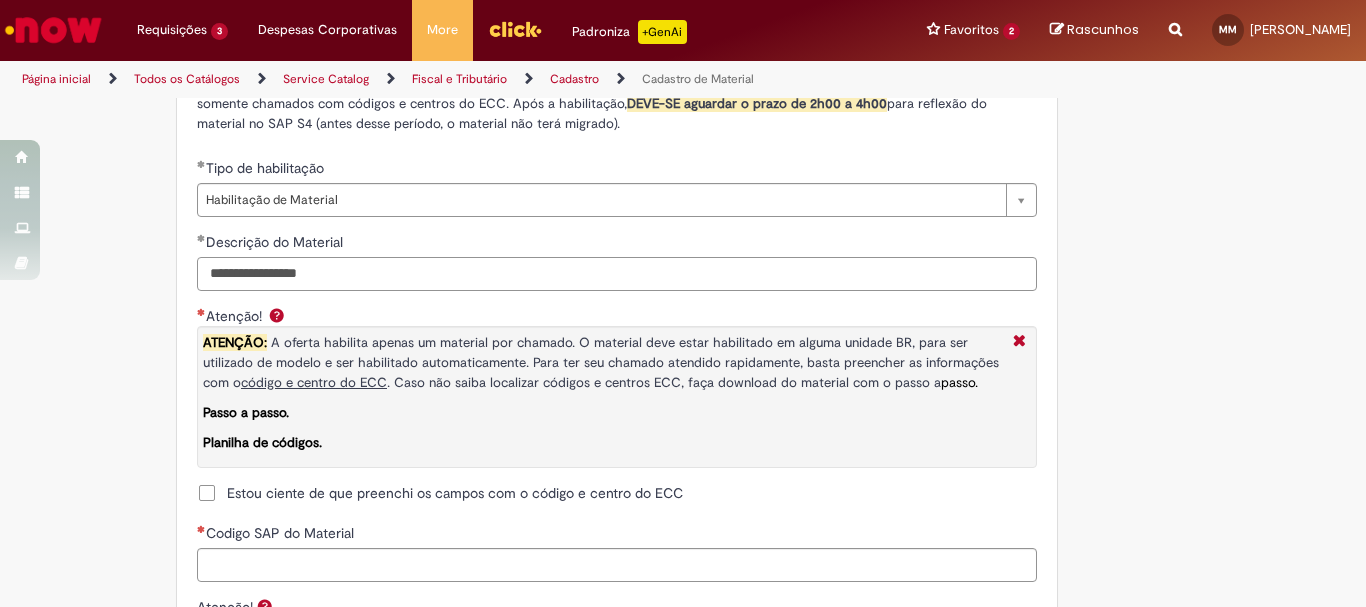 scroll, scrollTop: 1600, scrollLeft: 0, axis: vertical 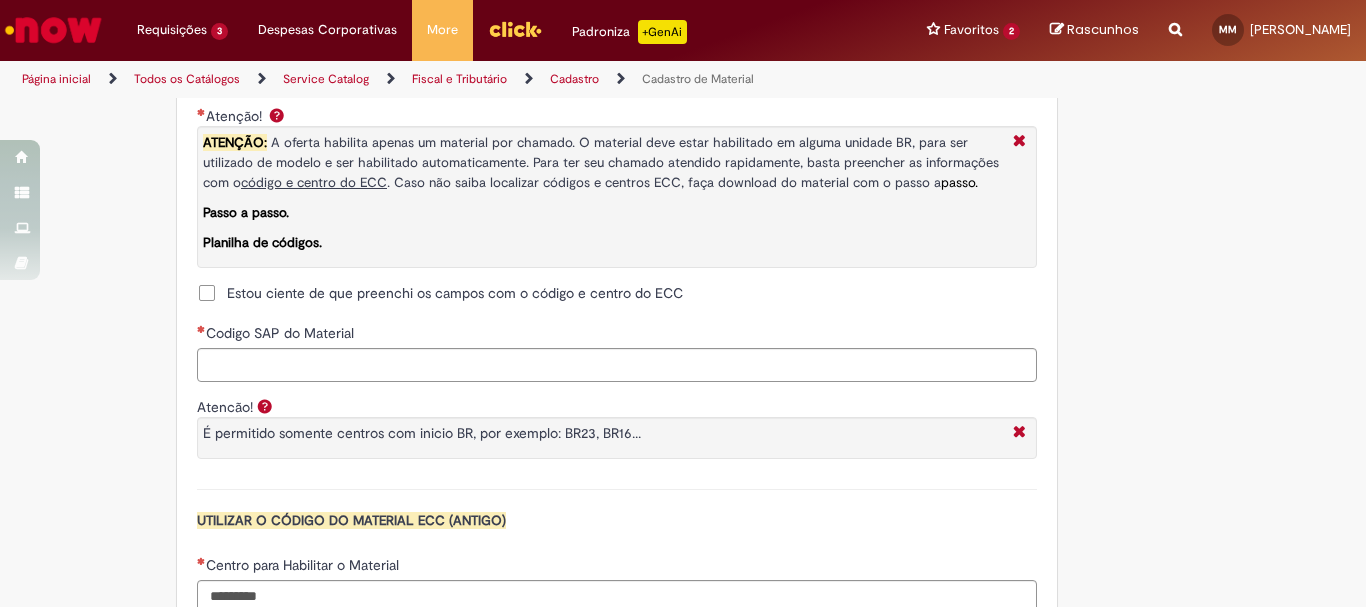 type on "**********" 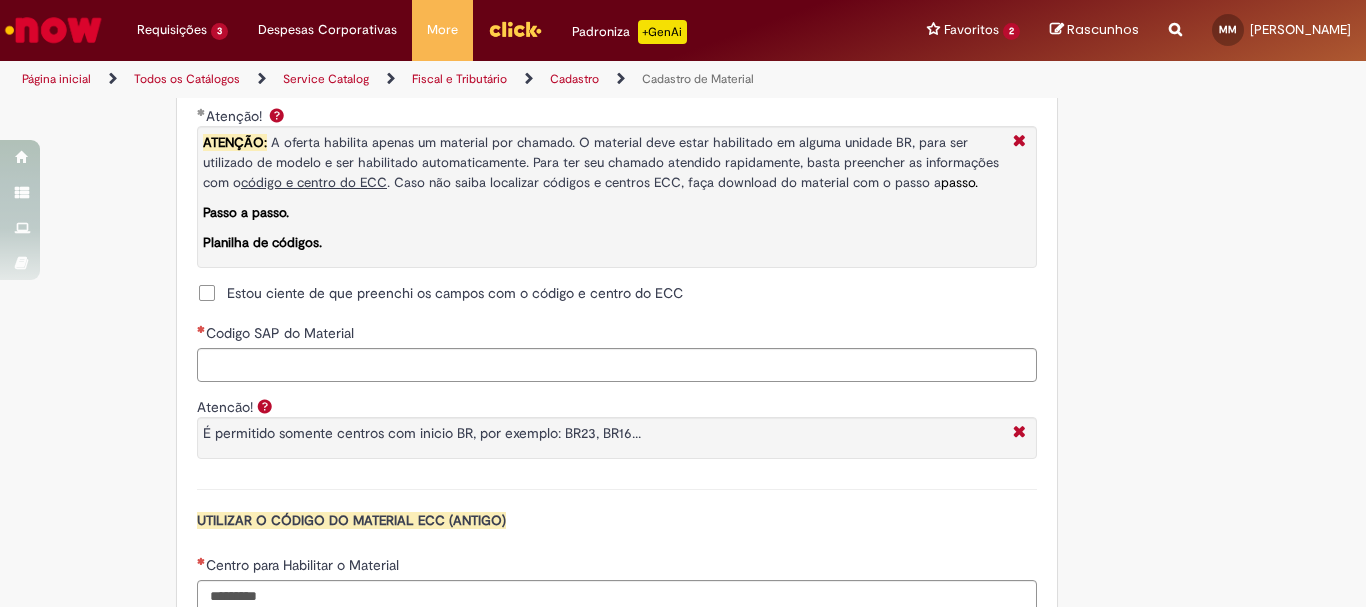 click on "Codigo SAP do Material" at bounding box center [617, 352] 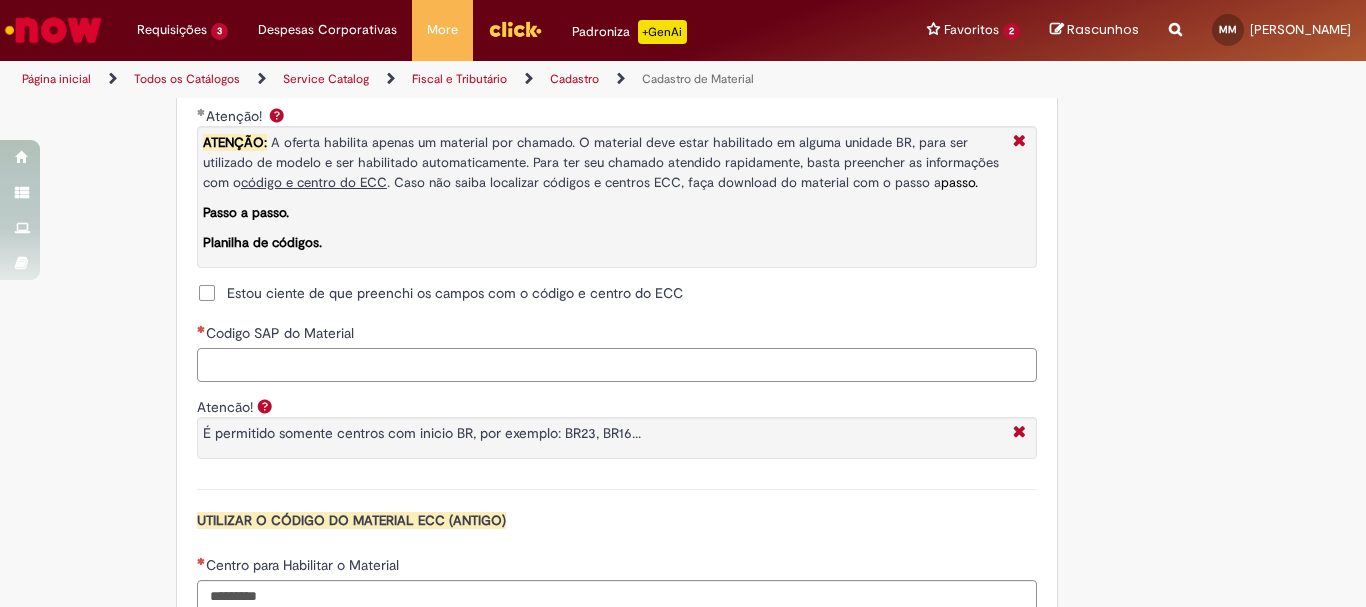 click on "Codigo SAP do Material" at bounding box center (617, 365) 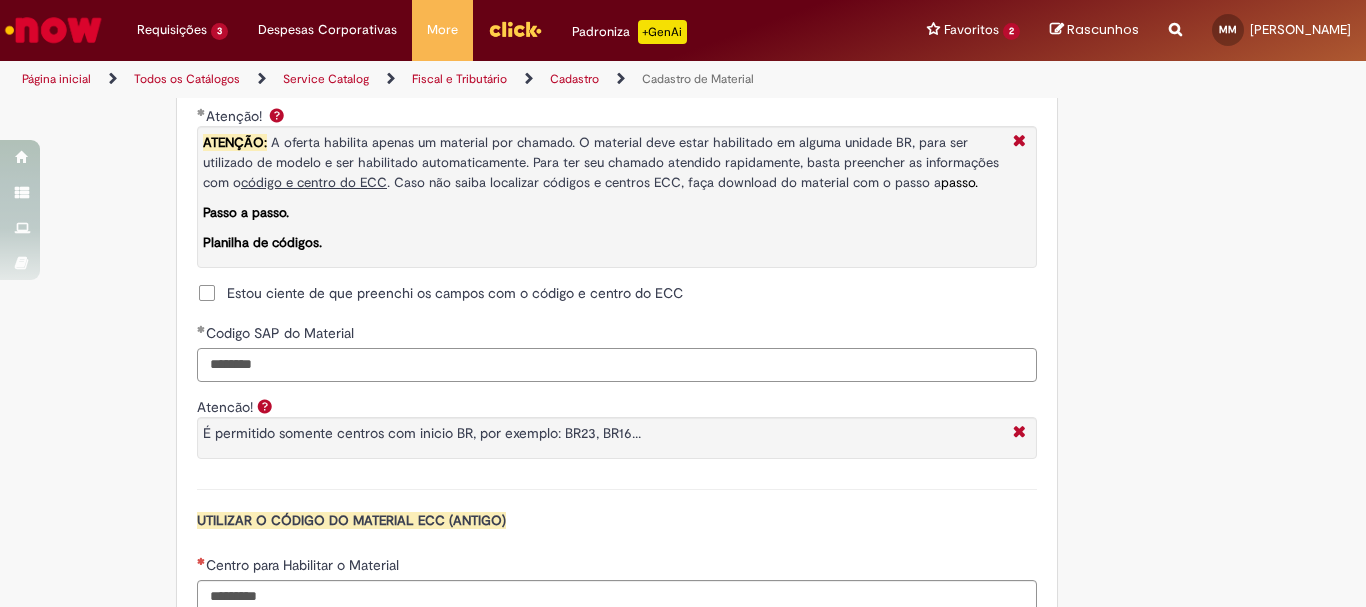scroll, scrollTop: 1800, scrollLeft: 0, axis: vertical 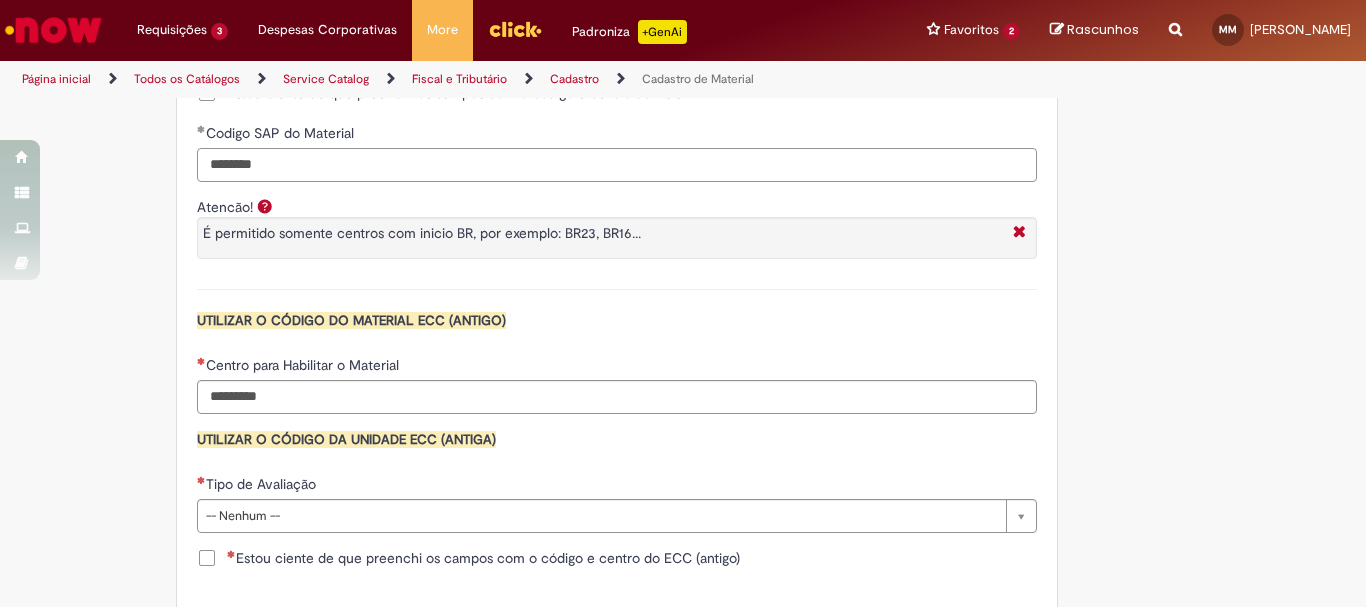 type on "********" 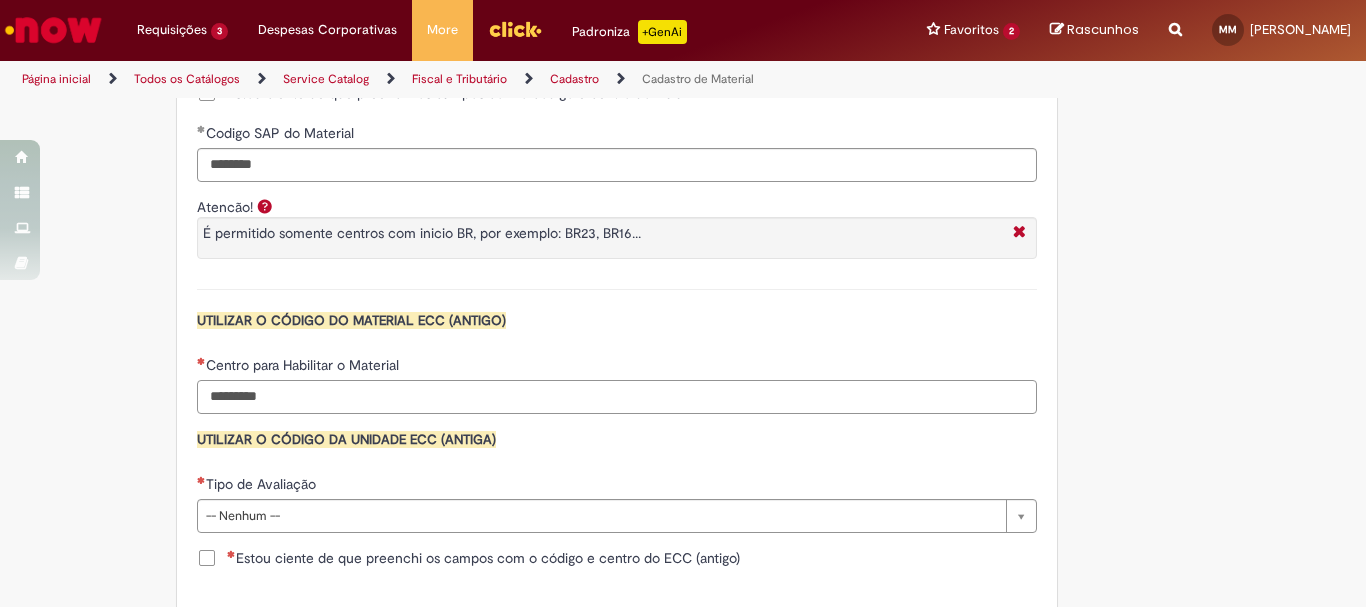 click on "Centro para Habilitar o Material" at bounding box center (617, 397) 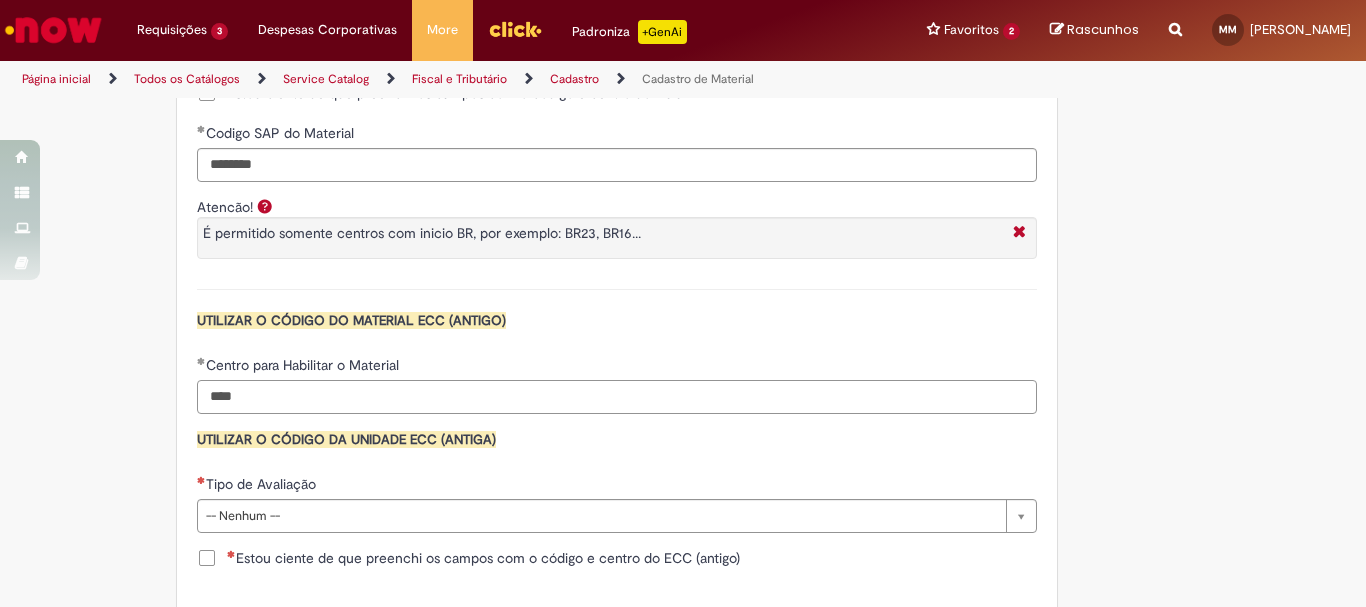scroll, scrollTop: 2100, scrollLeft: 0, axis: vertical 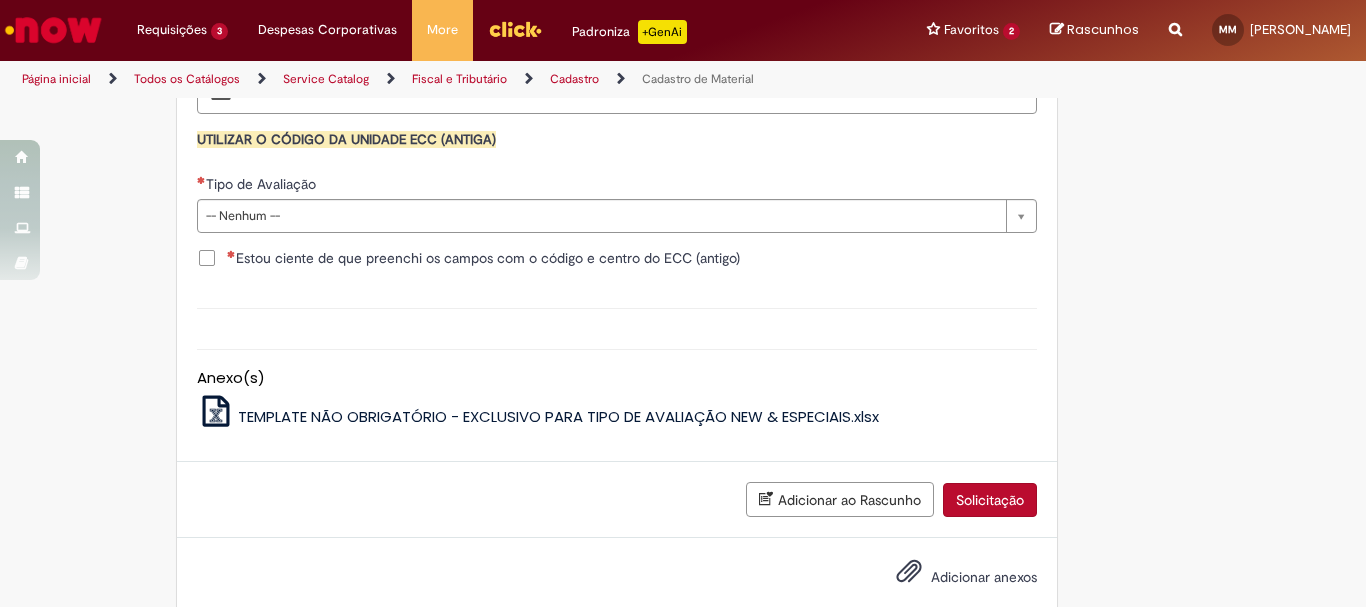 type on "****" 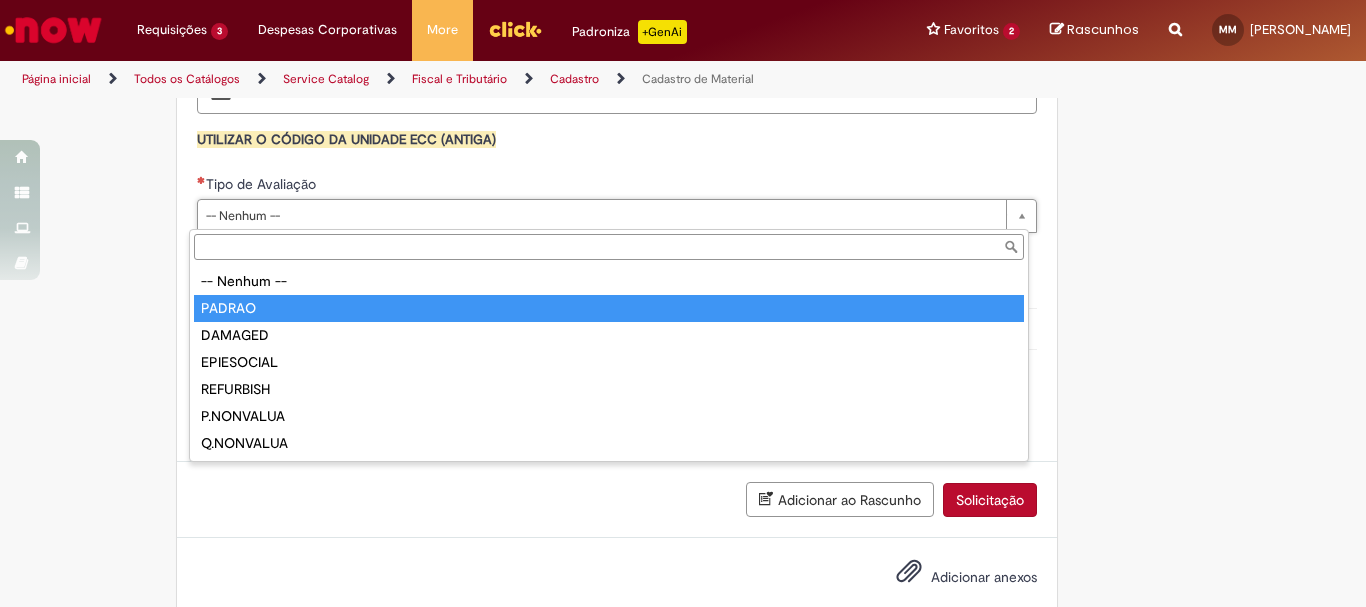 type on "******" 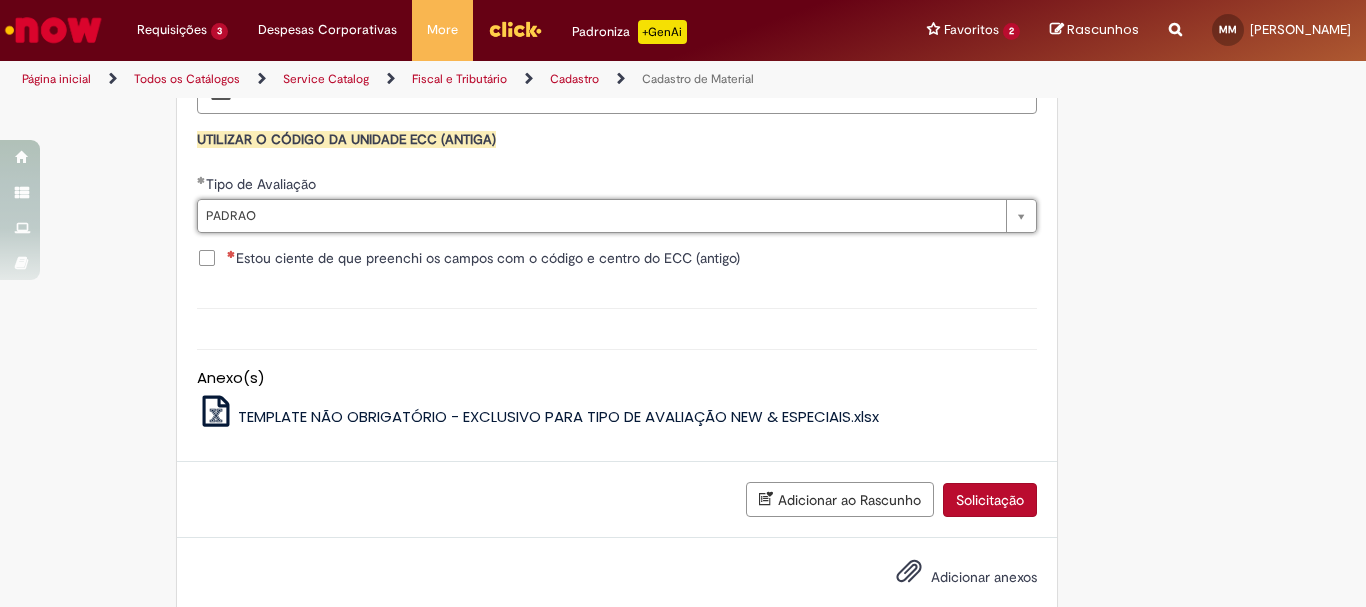 click on "Estou ciente de que preenchi os campos com o código e centro do ECC  (antigo)" at bounding box center [483, 258] 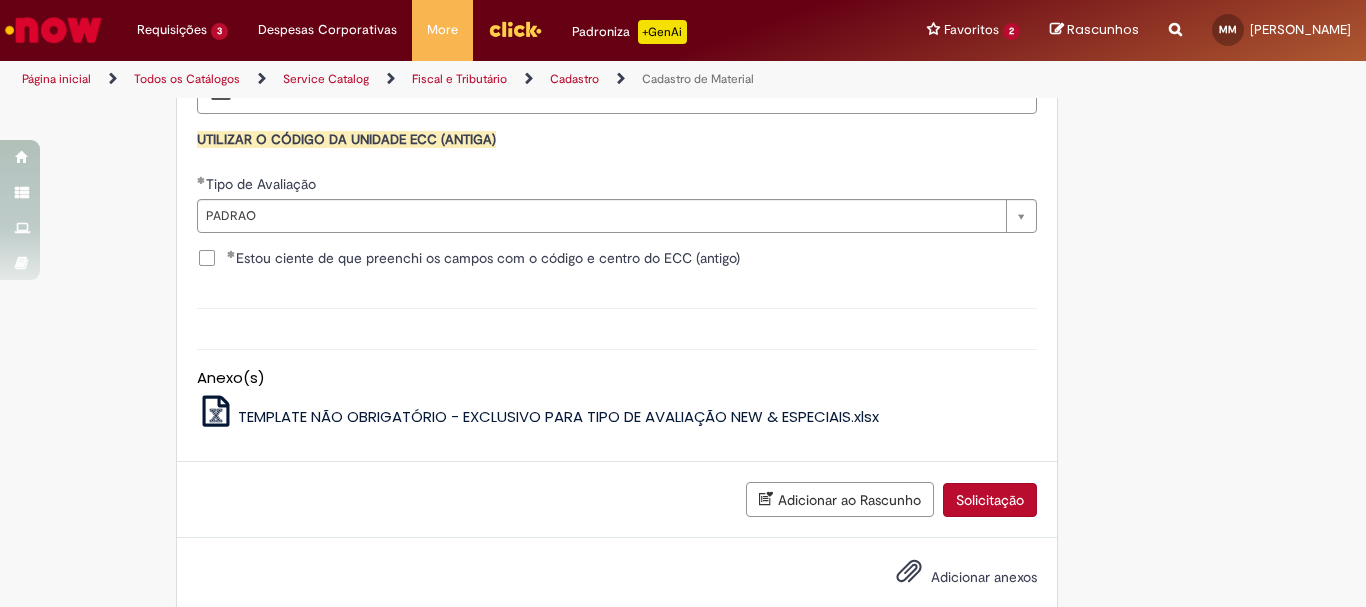 click on "Solicitação" at bounding box center [990, 500] 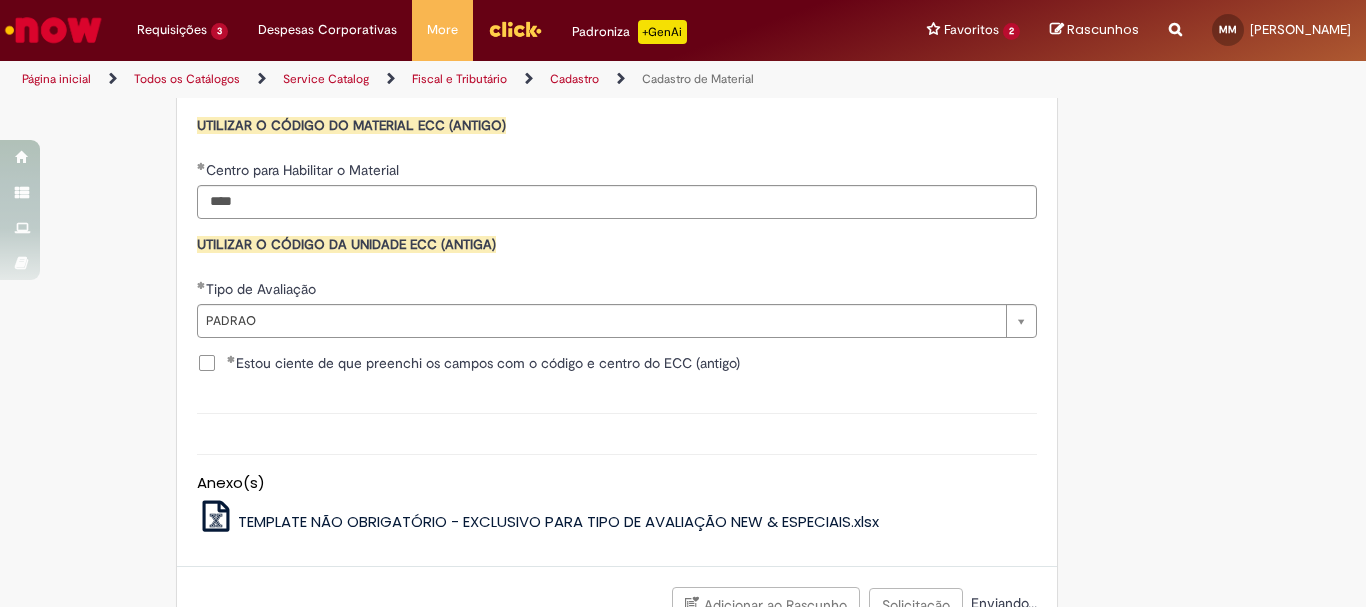 scroll, scrollTop: 2094, scrollLeft: 0, axis: vertical 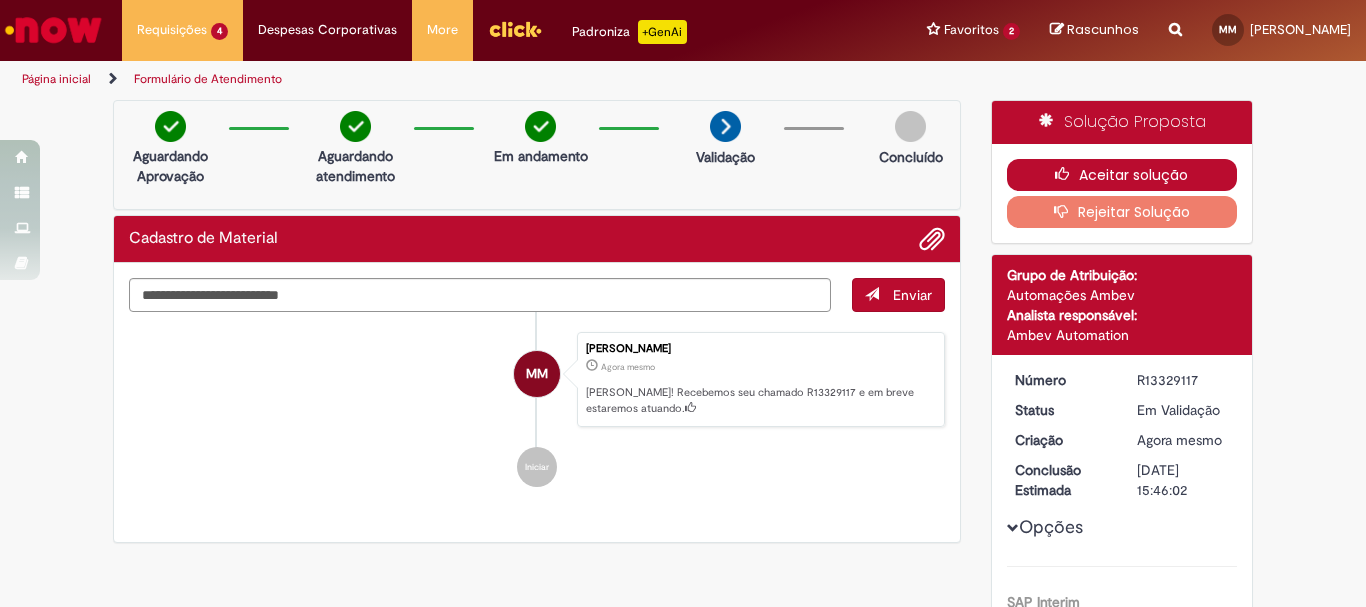 click on "Aceitar solução" at bounding box center [1122, 175] 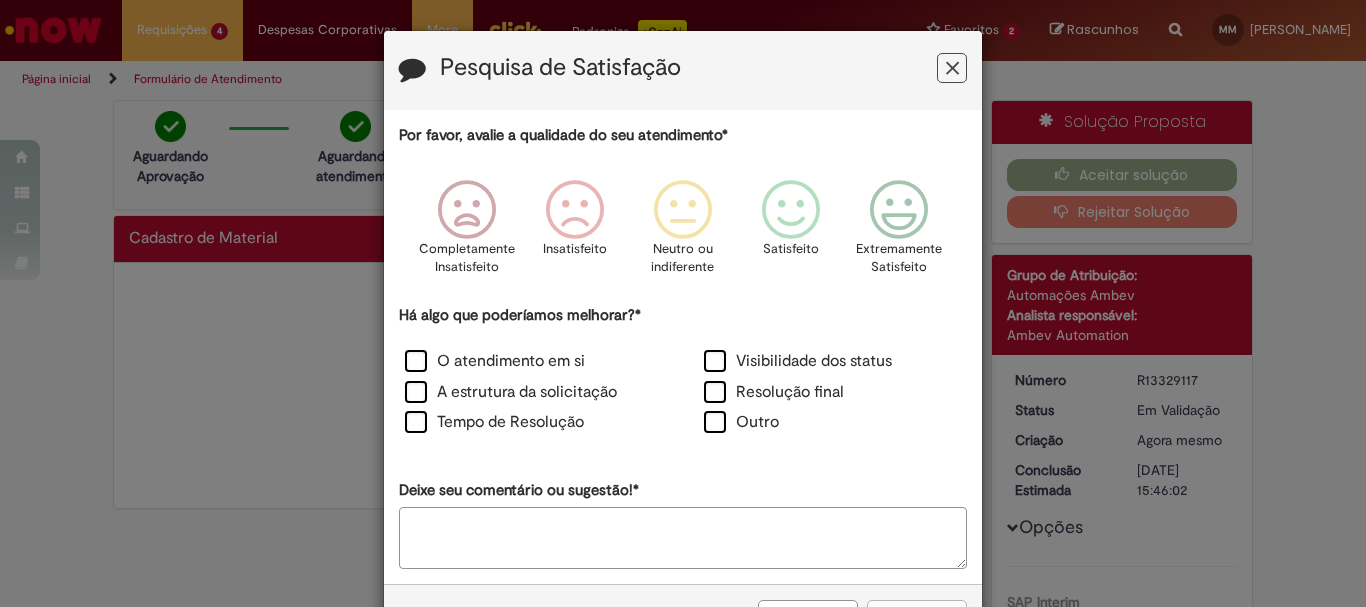click on "Pesquisa de Satisfação" at bounding box center [683, 70] 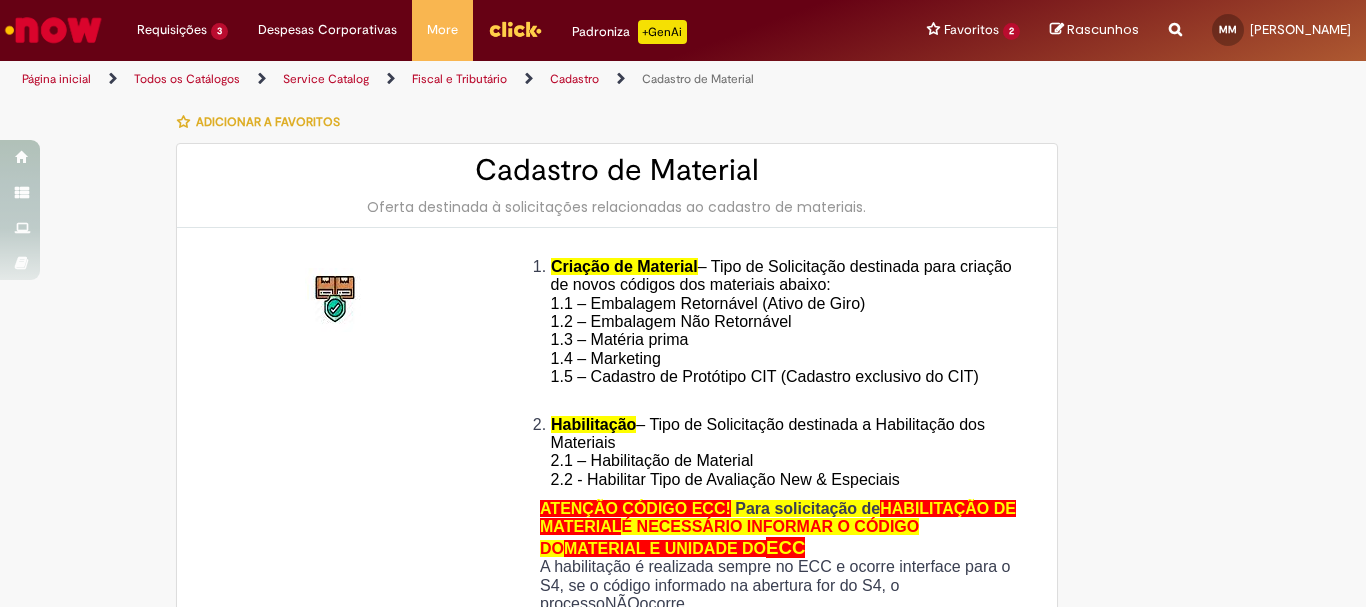 type on "********" 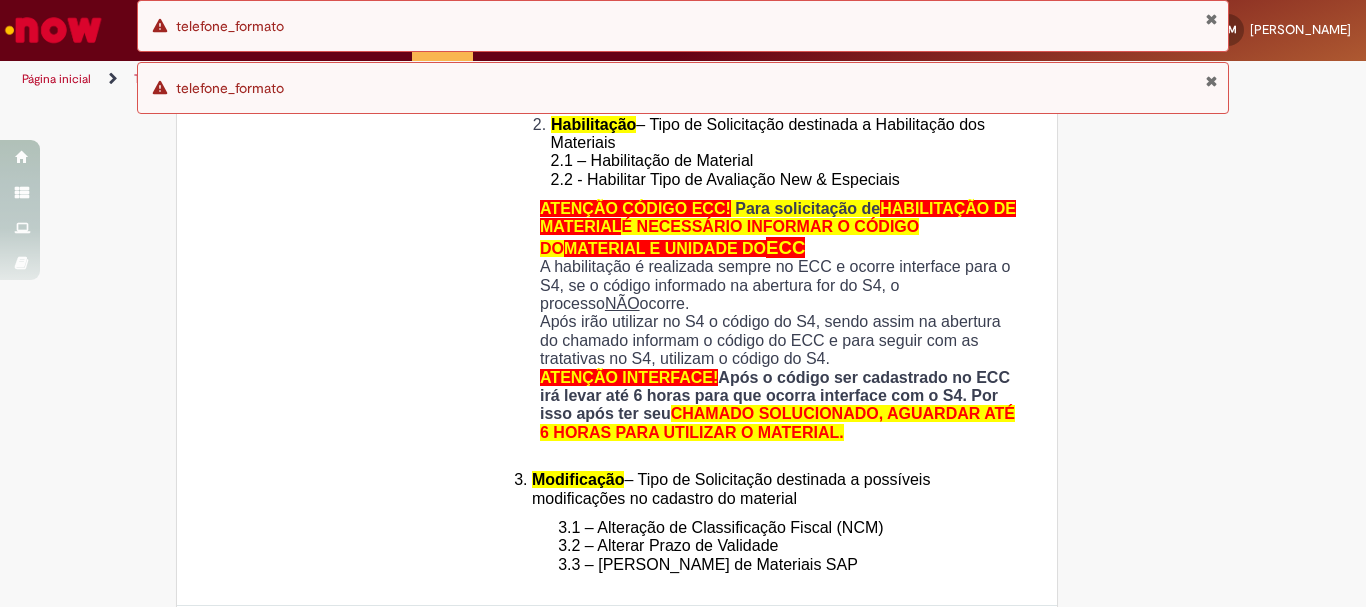 scroll, scrollTop: 700, scrollLeft: 0, axis: vertical 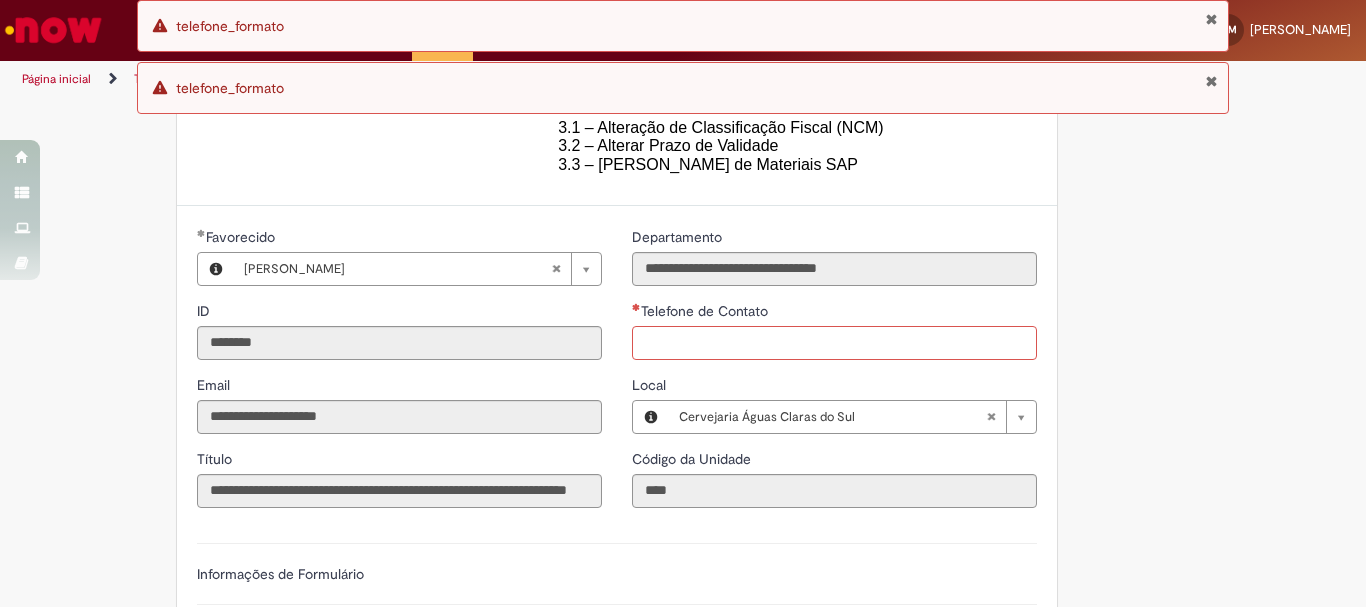 click on "Telefone de Contato" at bounding box center (834, 343) 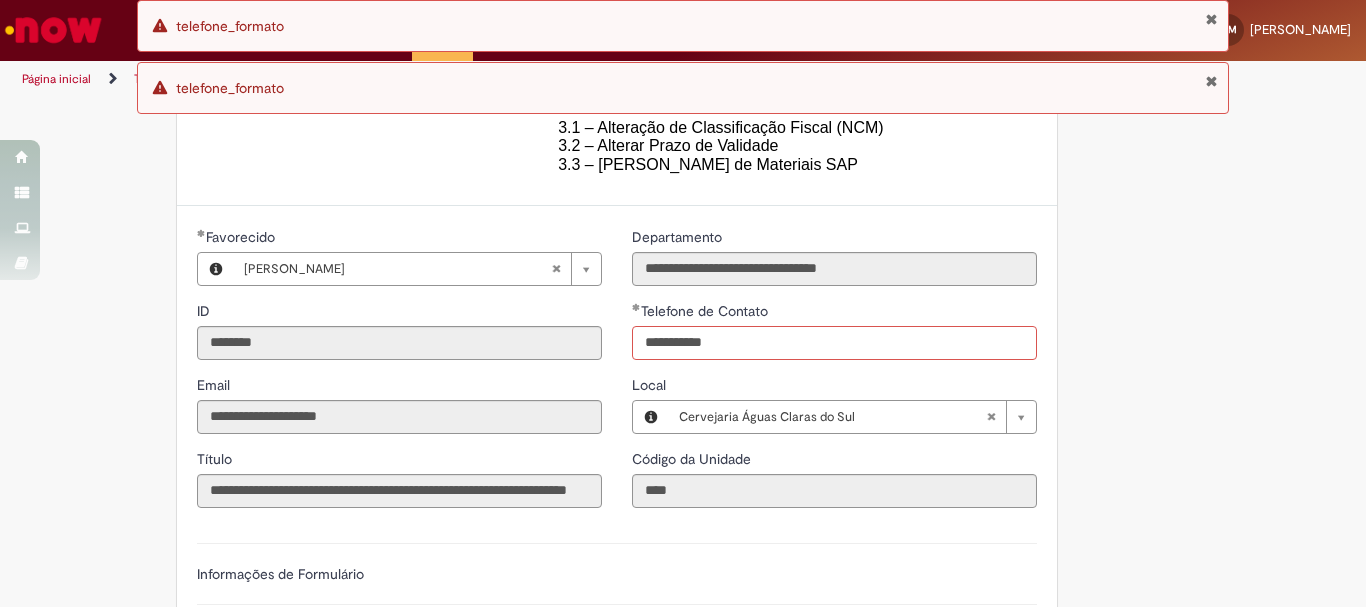scroll, scrollTop: 900, scrollLeft: 0, axis: vertical 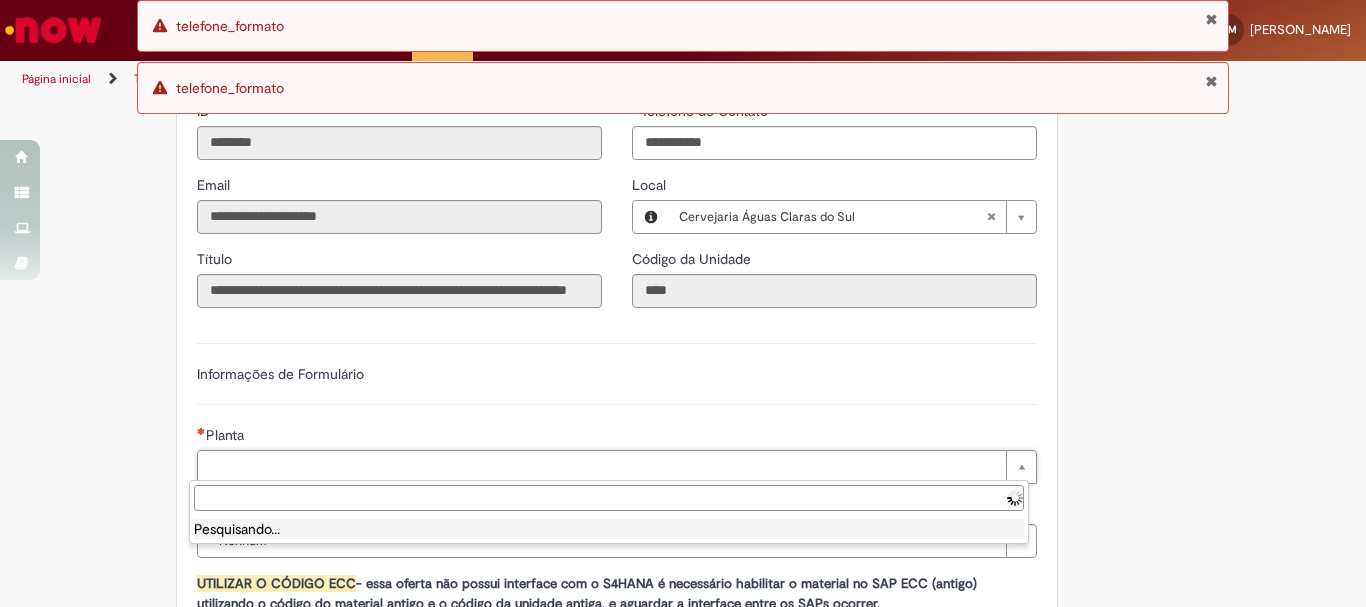 type on "**********" 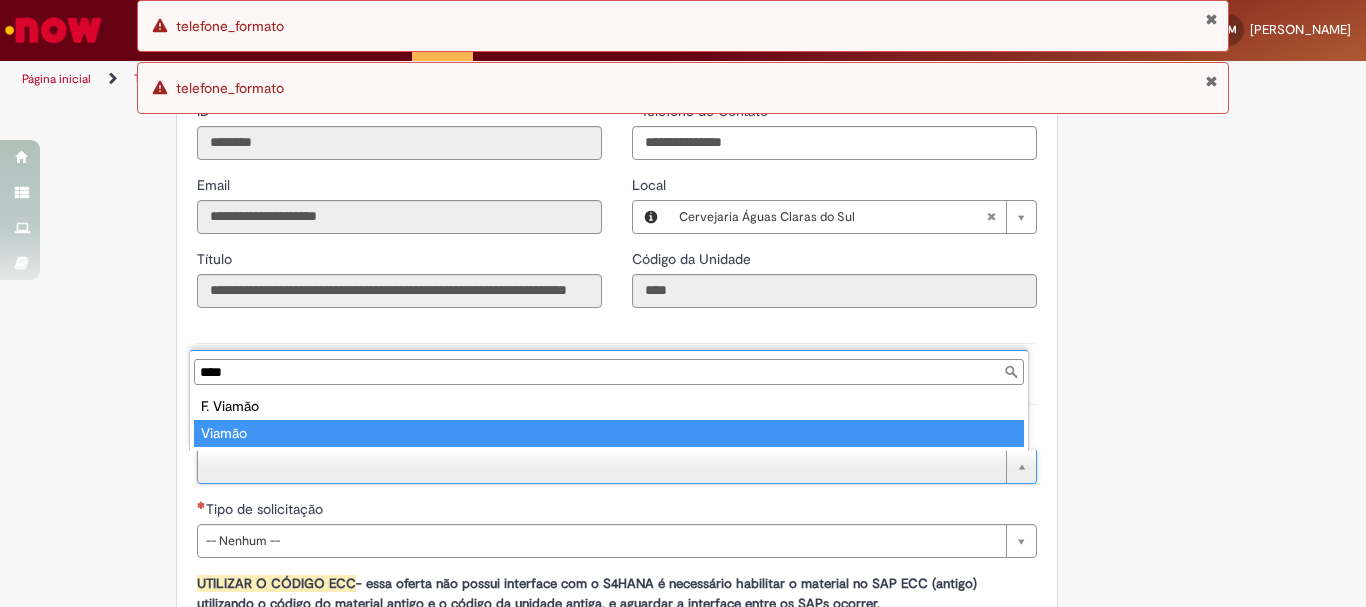 type on "****" 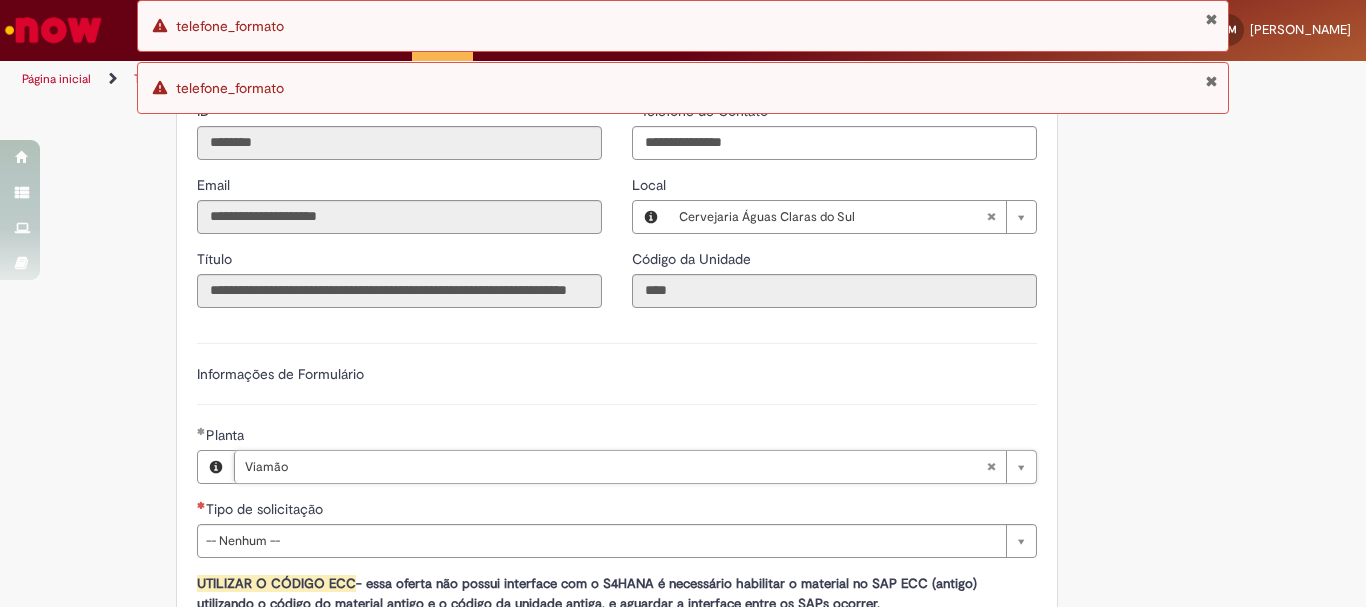 scroll, scrollTop: 1000, scrollLeft: 0, axis: vertical 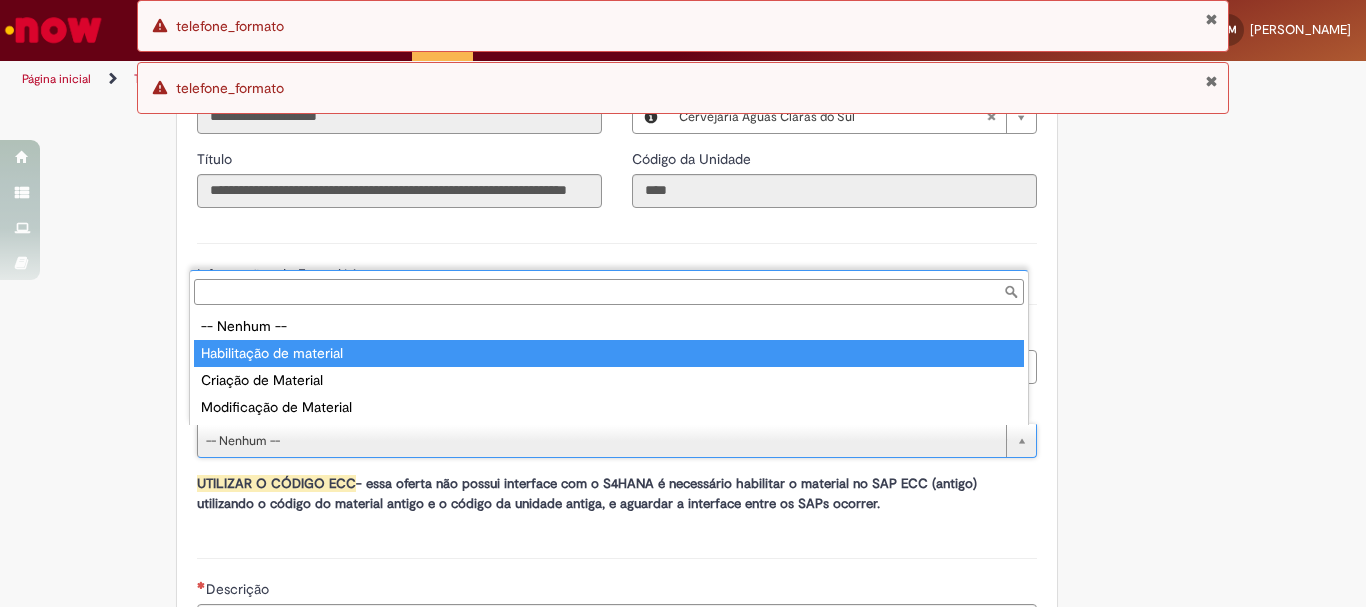 type 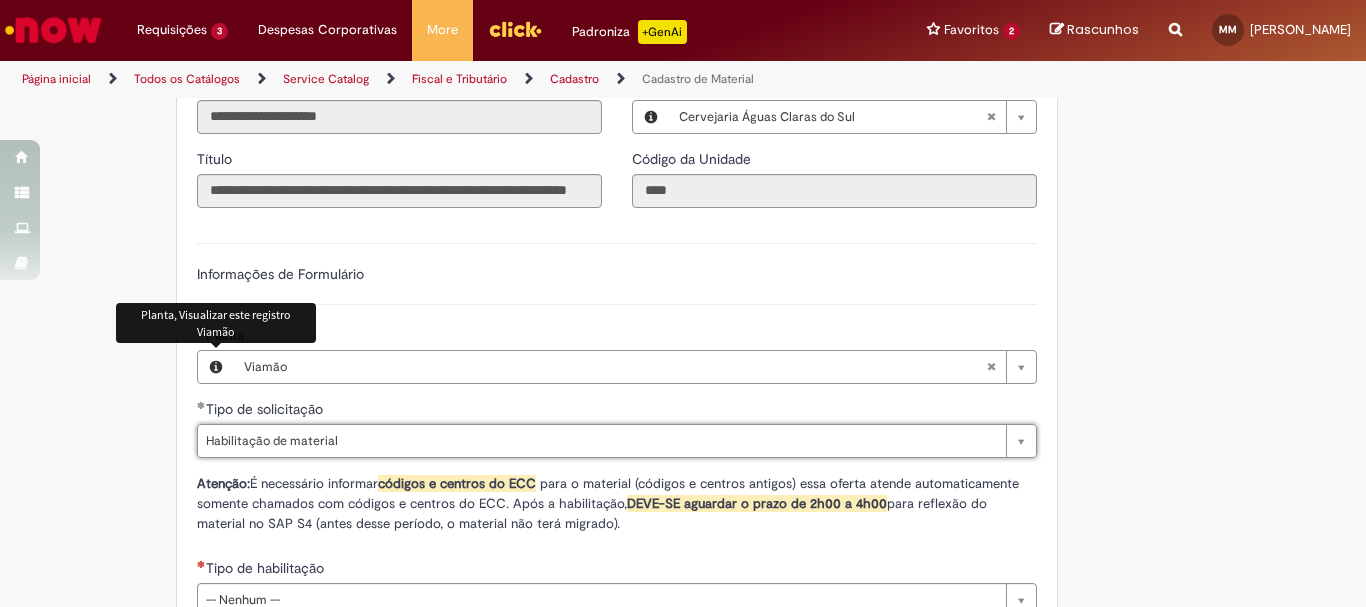 scroll, scrollTop: 1300, scrollLeft: 0, axis: vertical 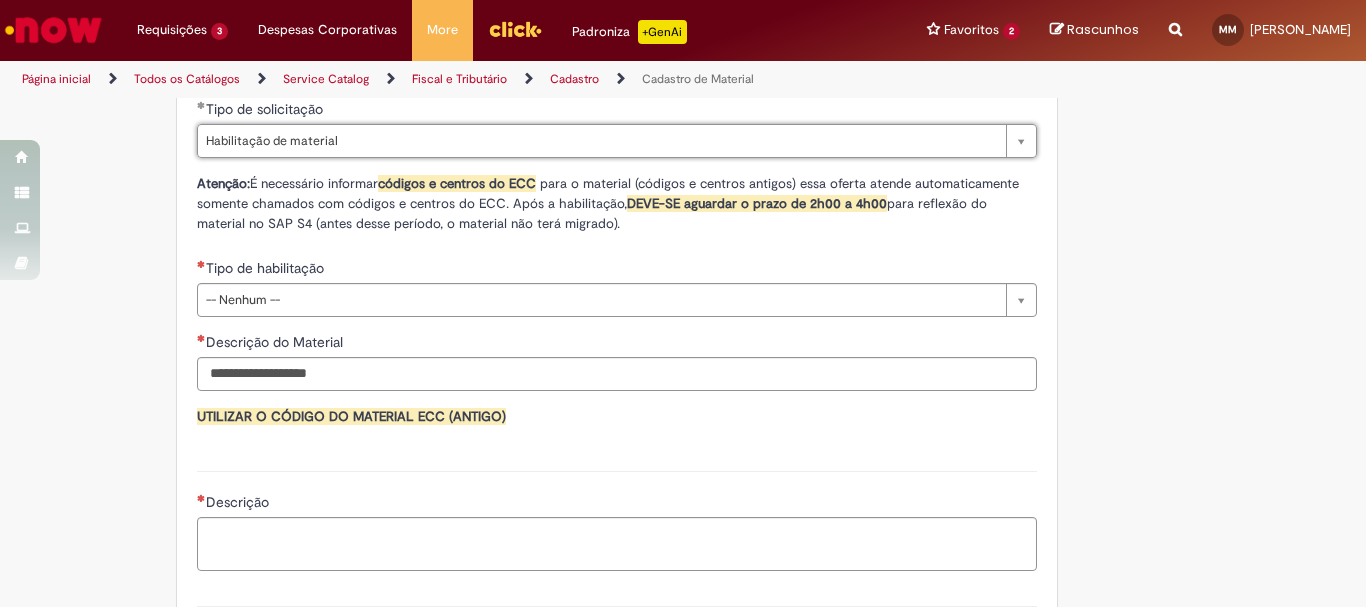 click on "Tipo de habilitação" at bounding box center [617, 270] 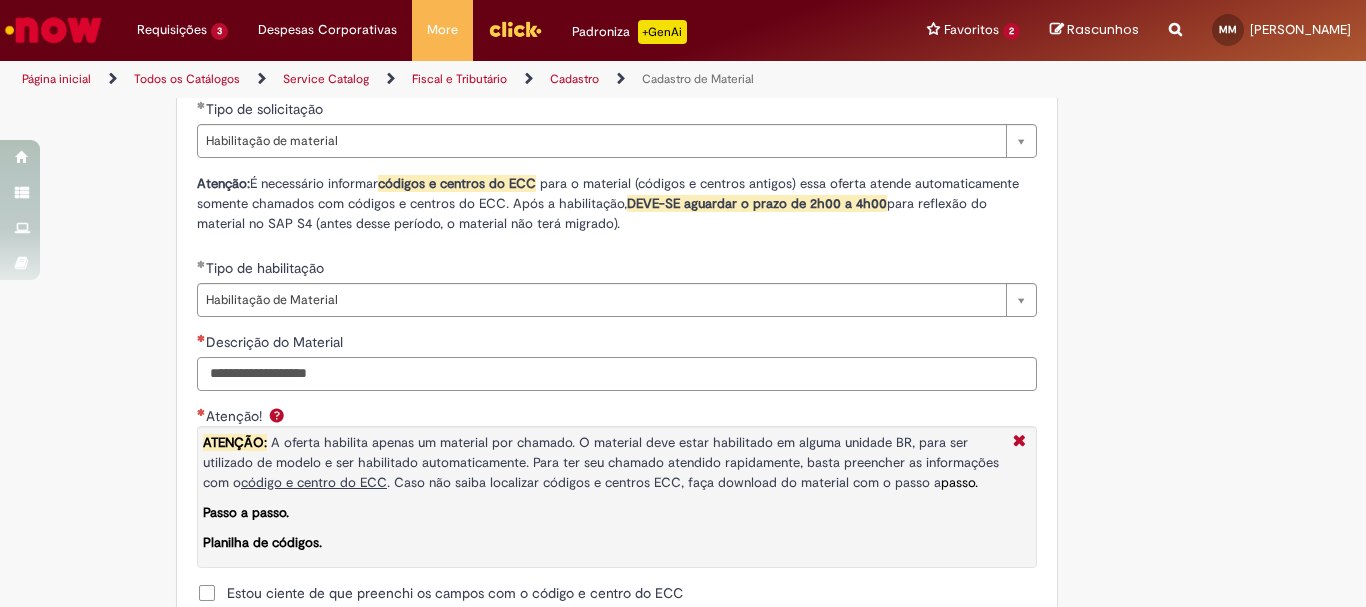click on "Descrição do Material" at bounding box center [617, 374] 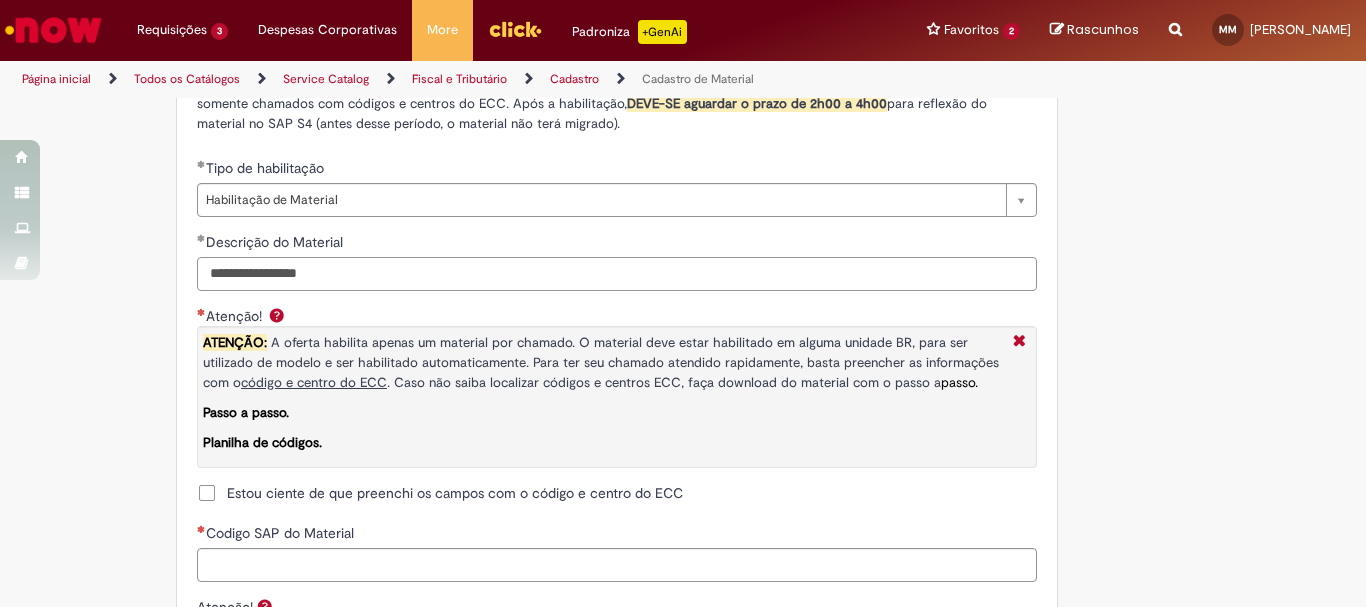 scroll, scrollTop: 1500, scrollLeft: 0, axis: vertical 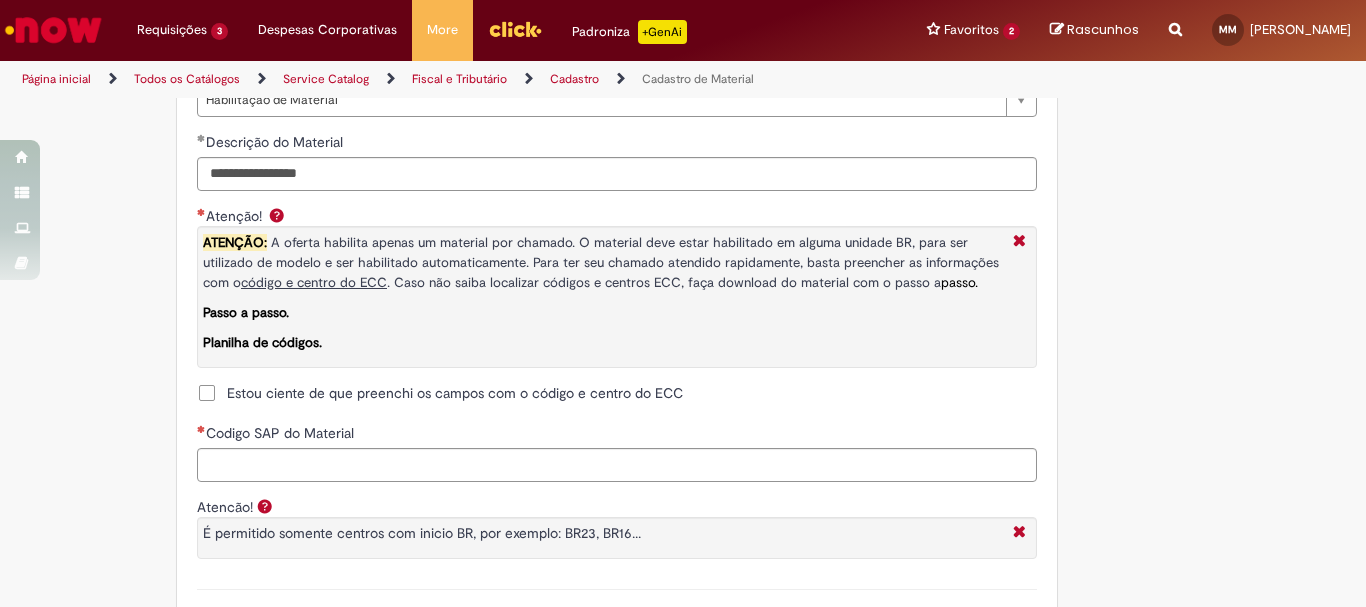 click on "Estou ciente de que preenchi os campos com o código e centro do ECC" at bounding box center (455, 393) 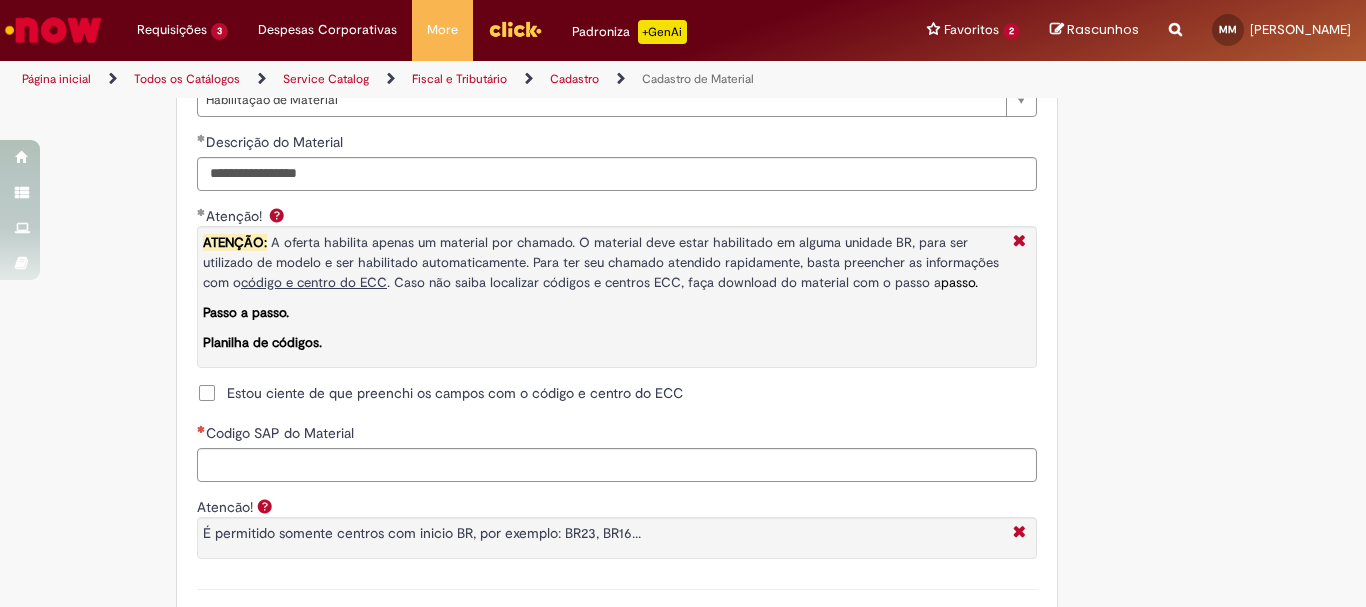 scroll, scrollTop: 1600, scrollLeft: 0, axis: vertical 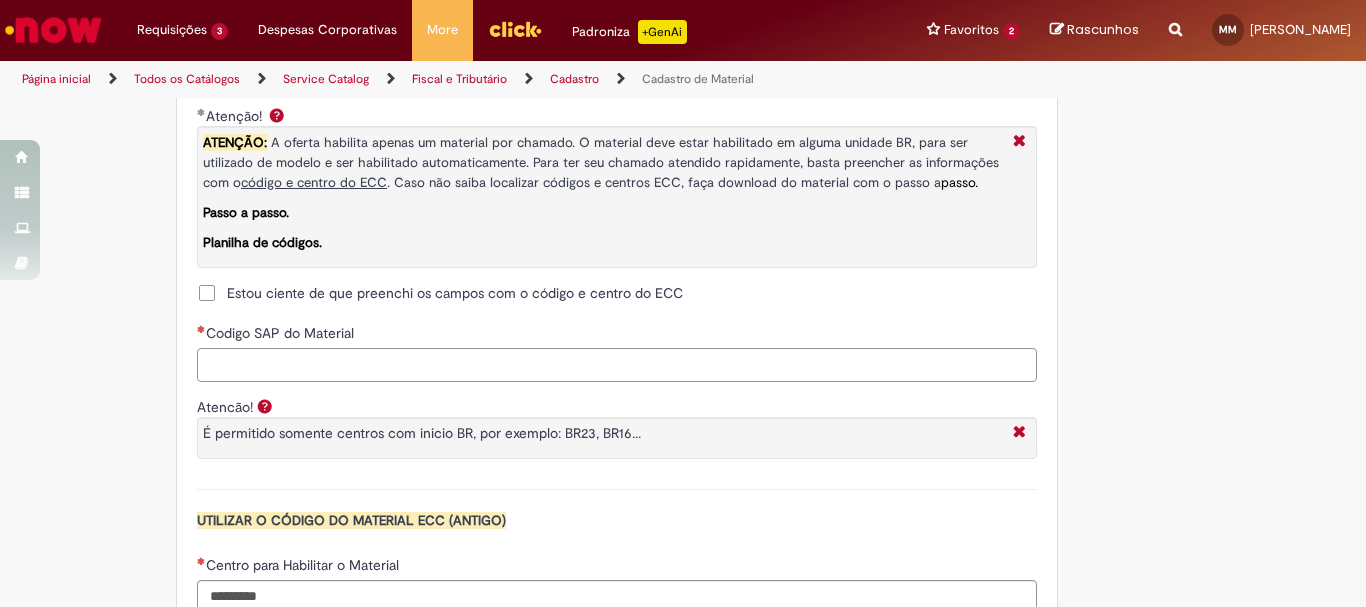 click on "Codigo SAP do Material" at bounding box center [617, 365] 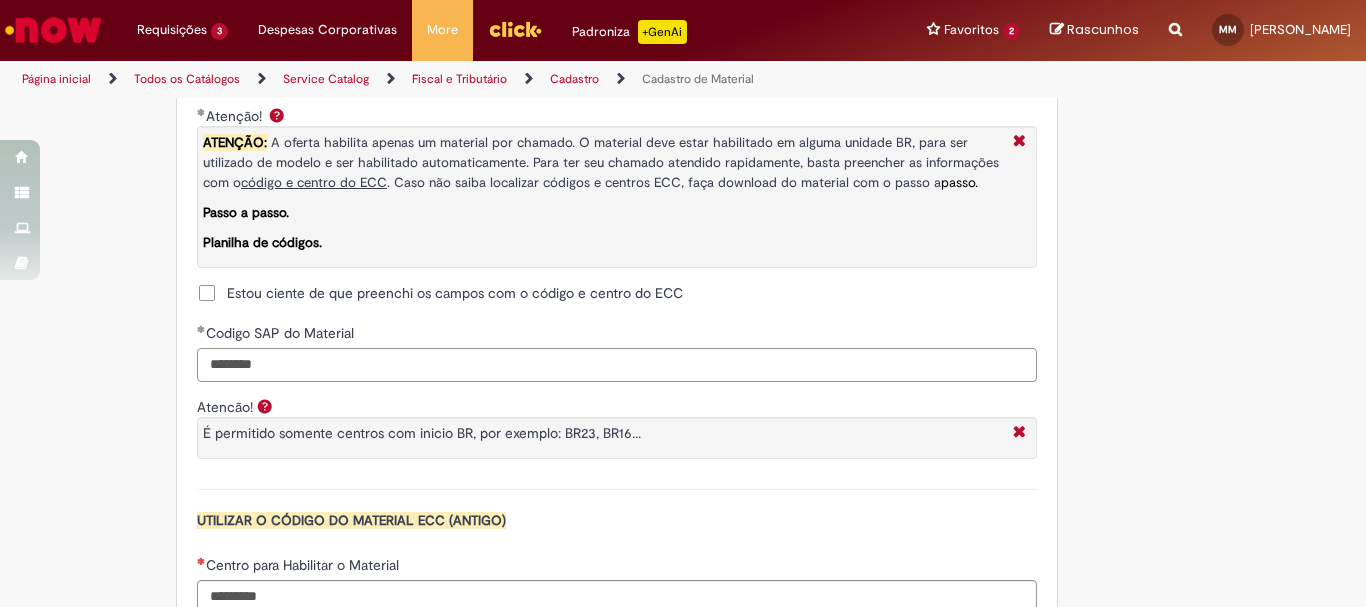 scroll, scrollTop: 1800, scrollLeft: 0, axis: vertical 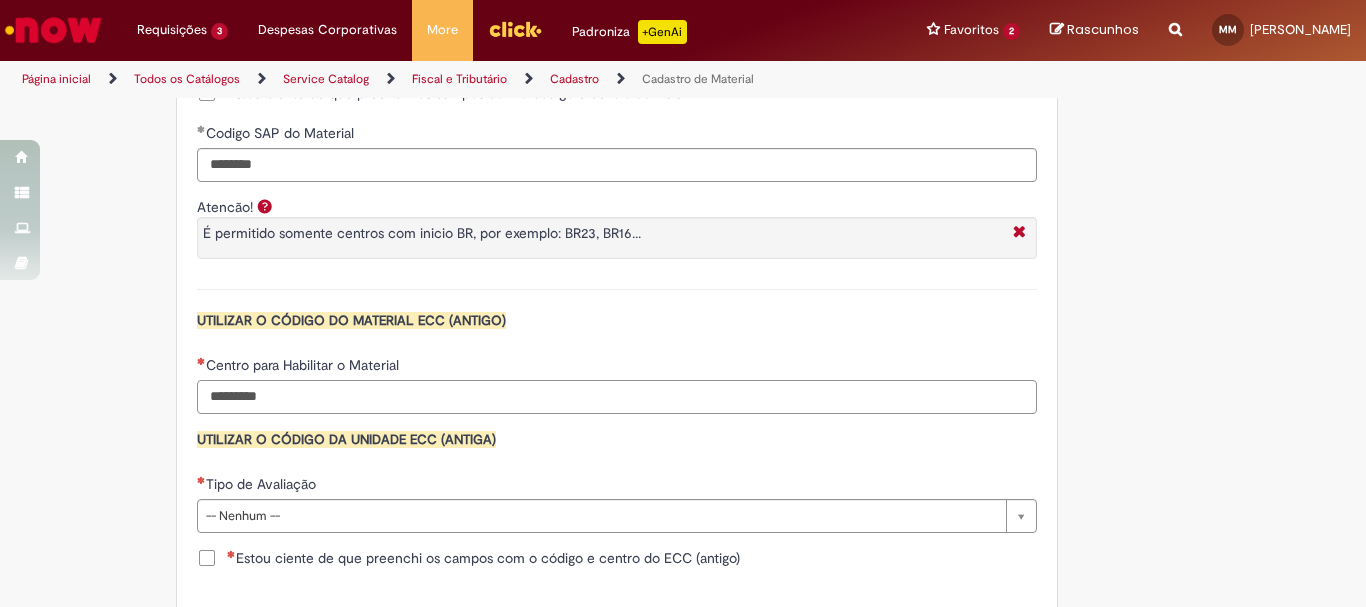 click on "Centro para Habilitar o Material" at bounding box center (617, 397) 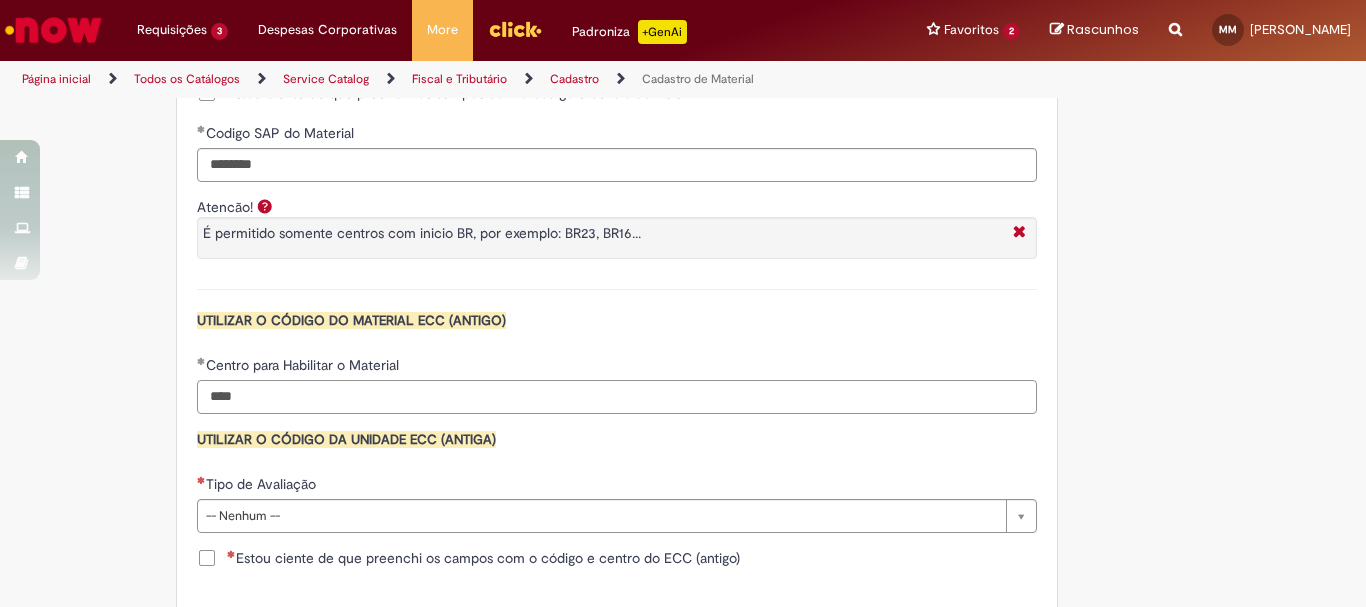 scroll, scrollTop: 2100, scrollLeft: 0, axis: vertical 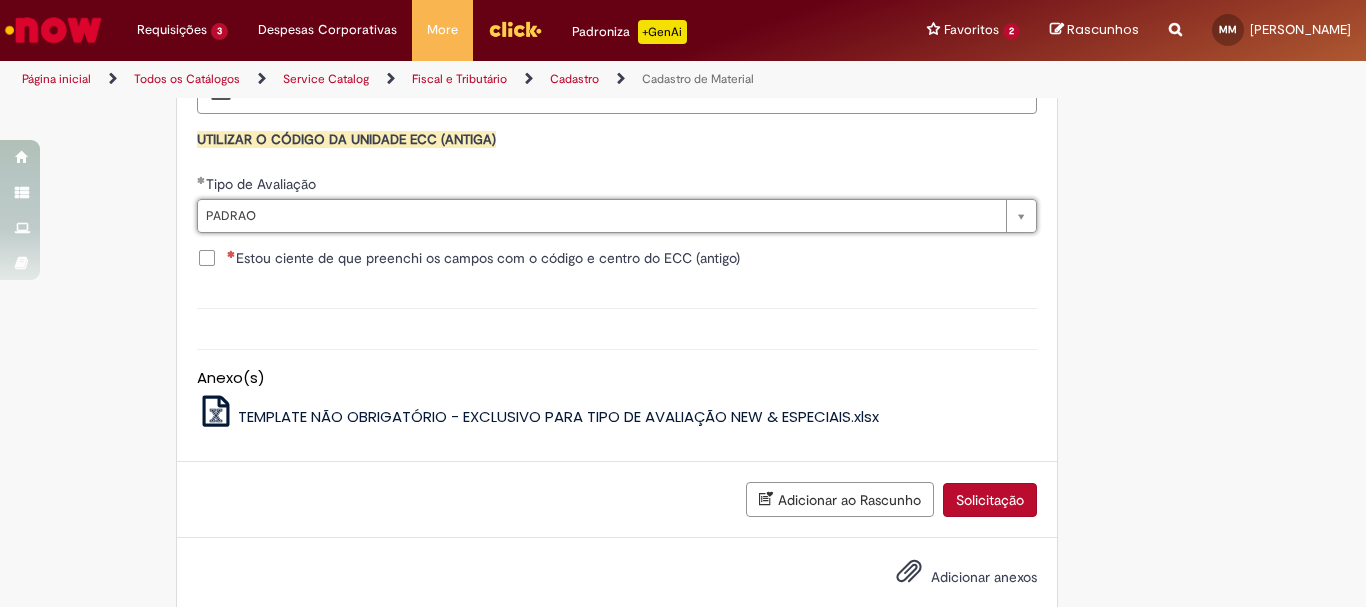 click on "Estou ciente de que preenchi os campos com o código e centro do ECC  (antigo)" at bounding box center [483, 258] 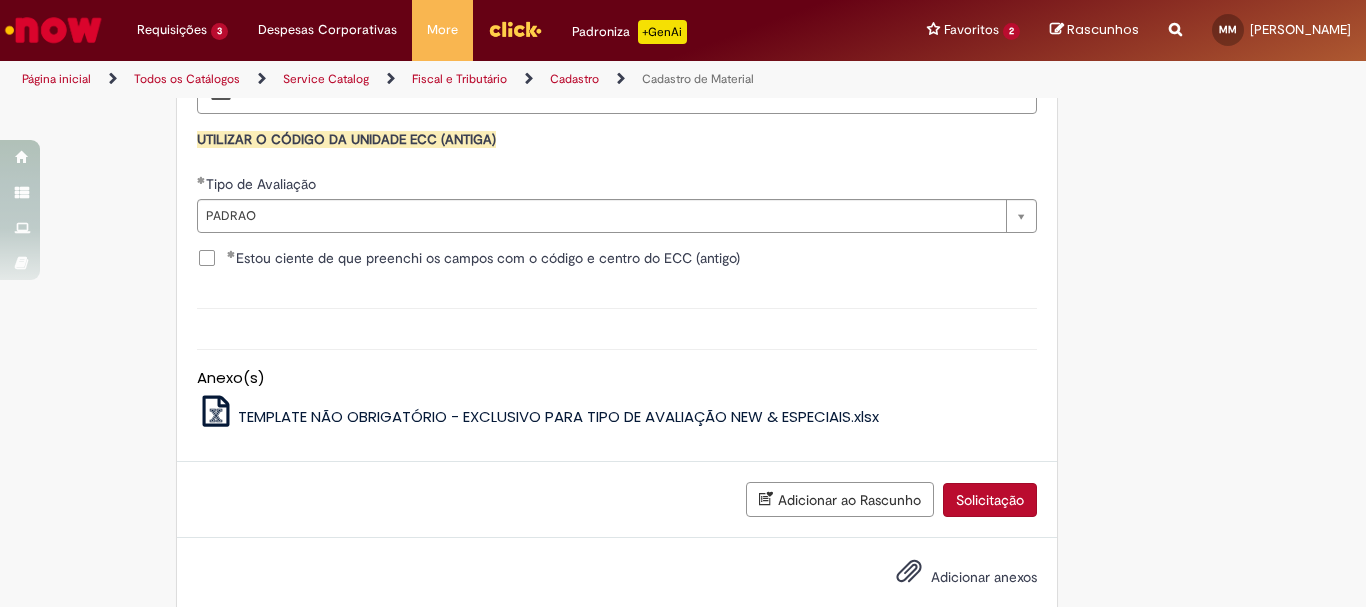 click on "Solicitação" at bounding box center [990, 500] 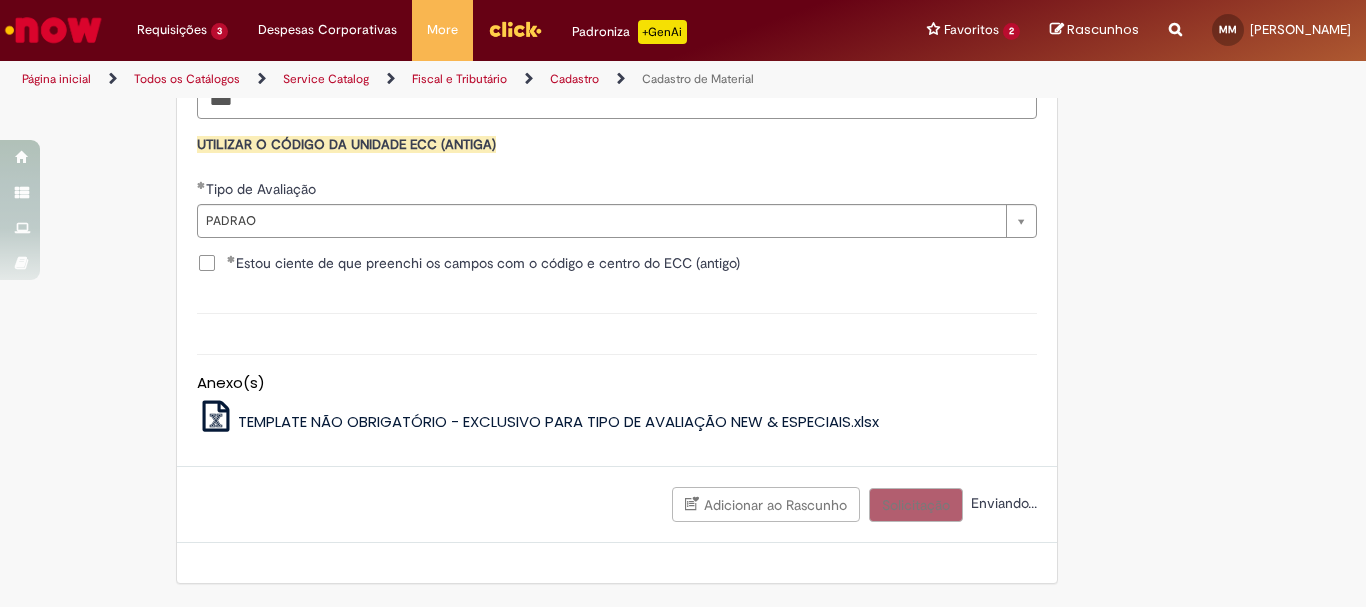 scroll, scrollTop: 2095, scrollLeft: 0, axis: vertical 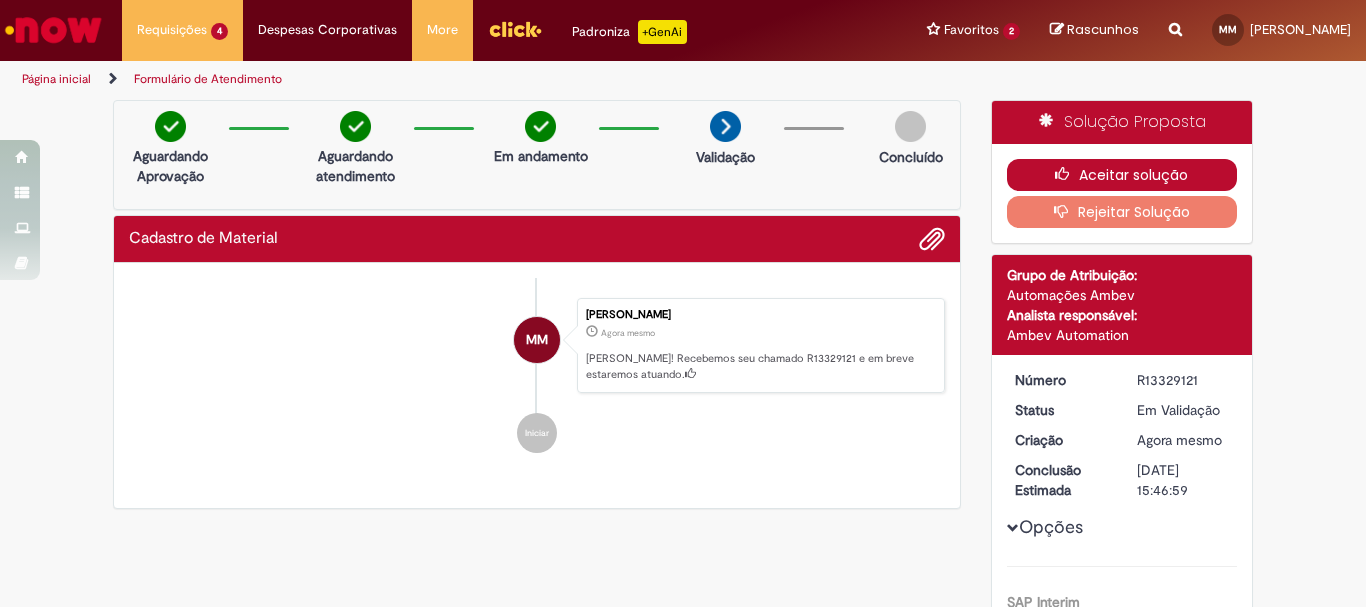 click on "Aceitar solução" at bounding box center [1122, 175] 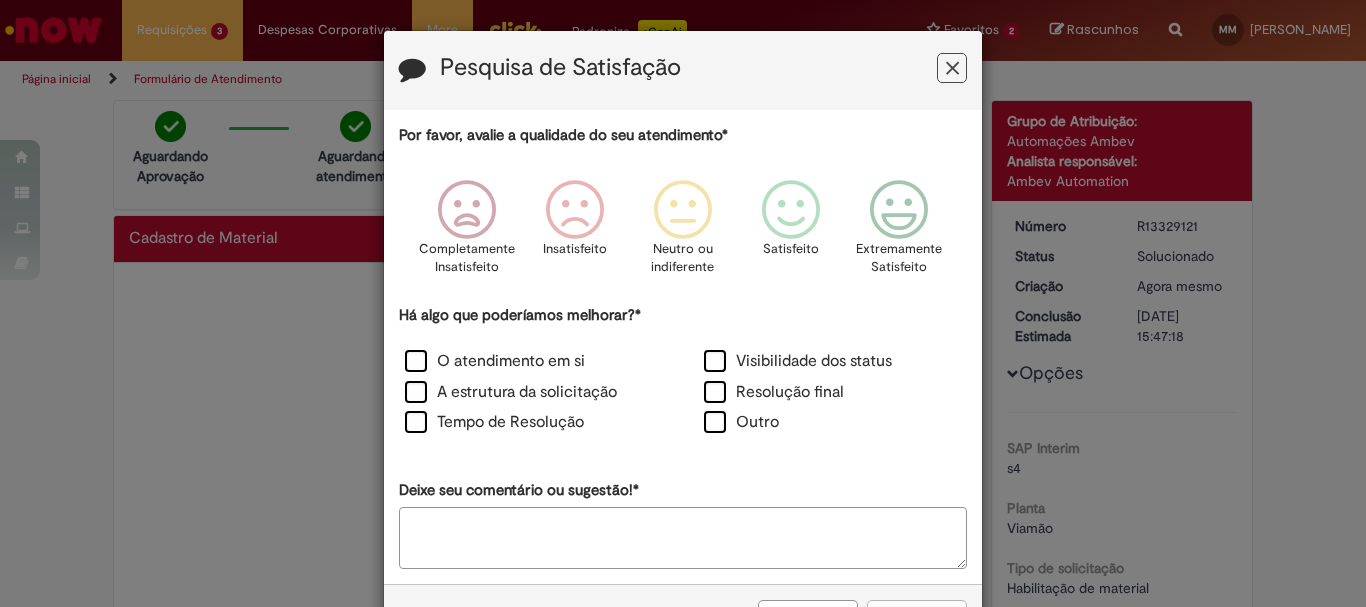 click at bounding box center (952, 68) 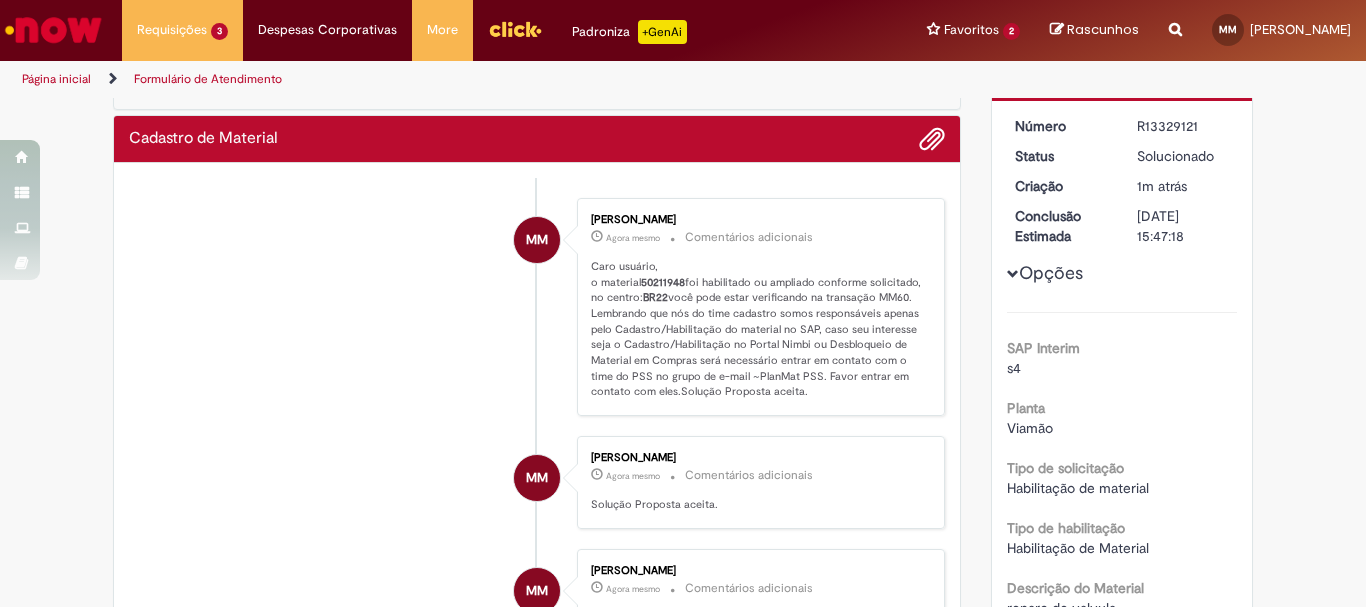 scroll, scrollTop: 0, scrollLeft: 0, axis: both 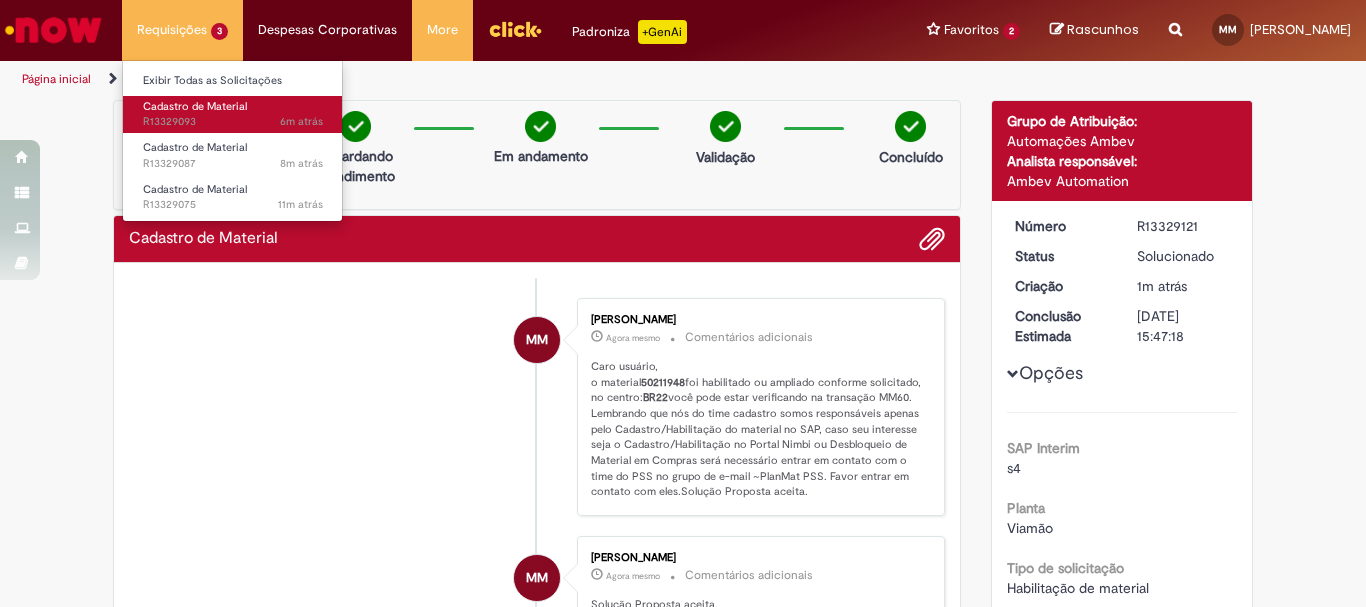 click on "6m atrás 6 minutos atrás  R13329093" at bounding box center [233, 122] 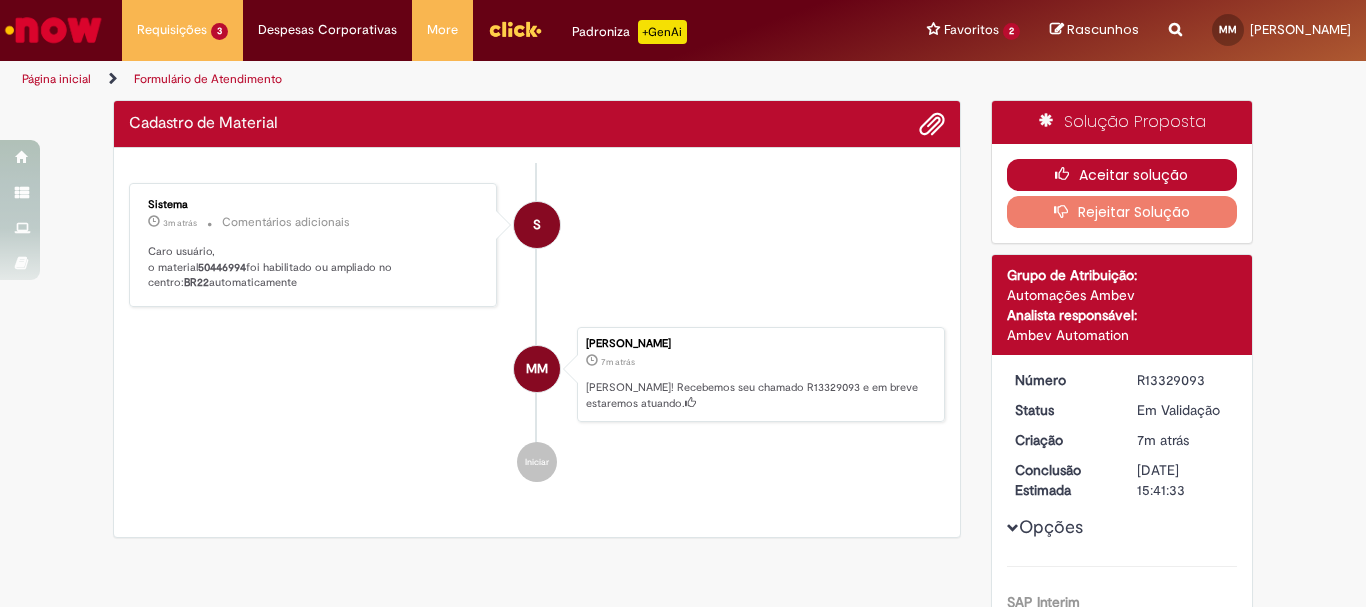 click on "Aceitar solução" at bounding box center [1122, 175] 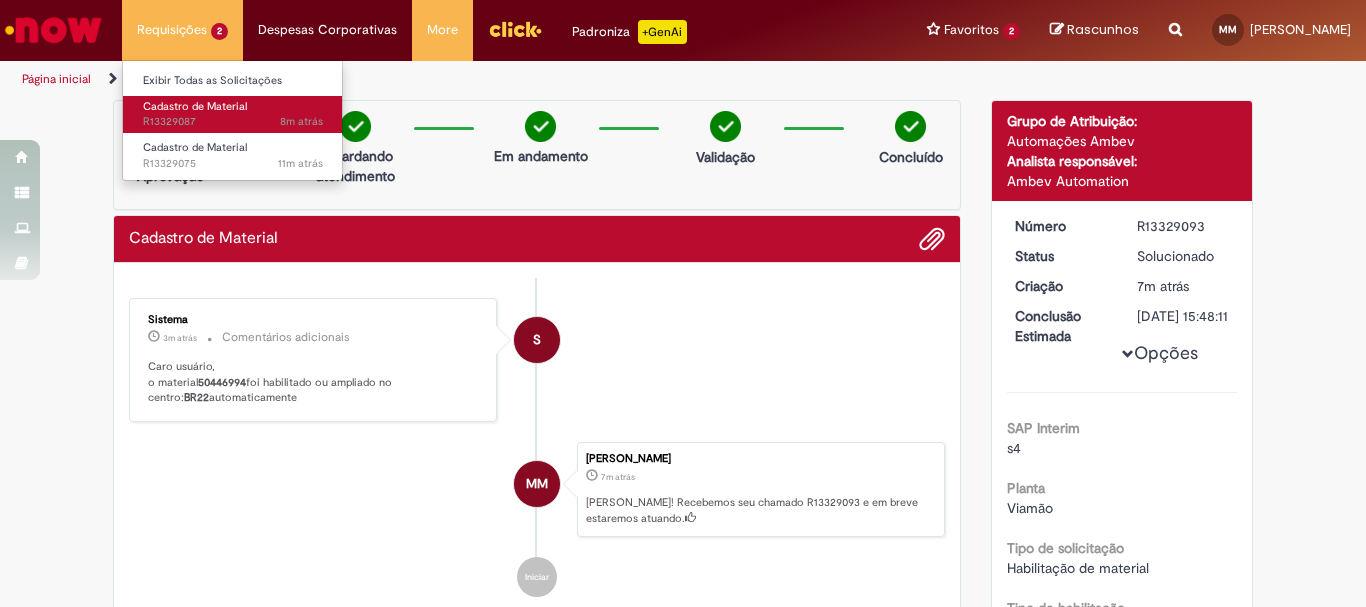 click on "Cadastro de Material" at bounding box center [195, 106] 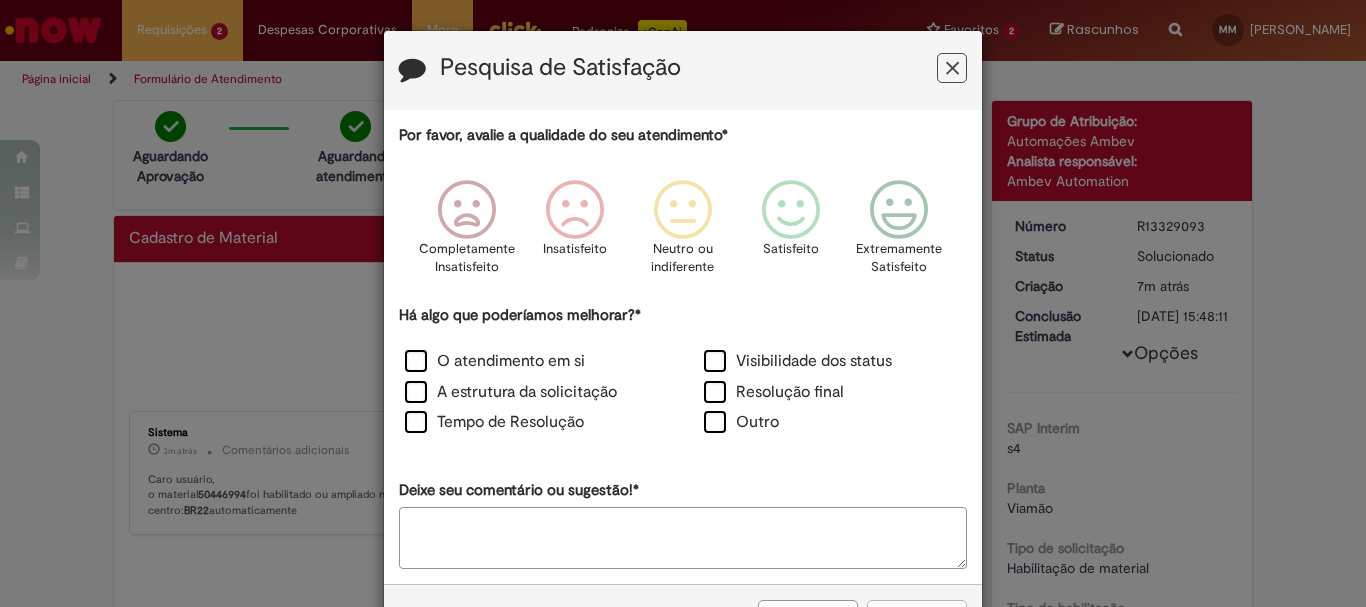 click at bounding box center (952, 68) 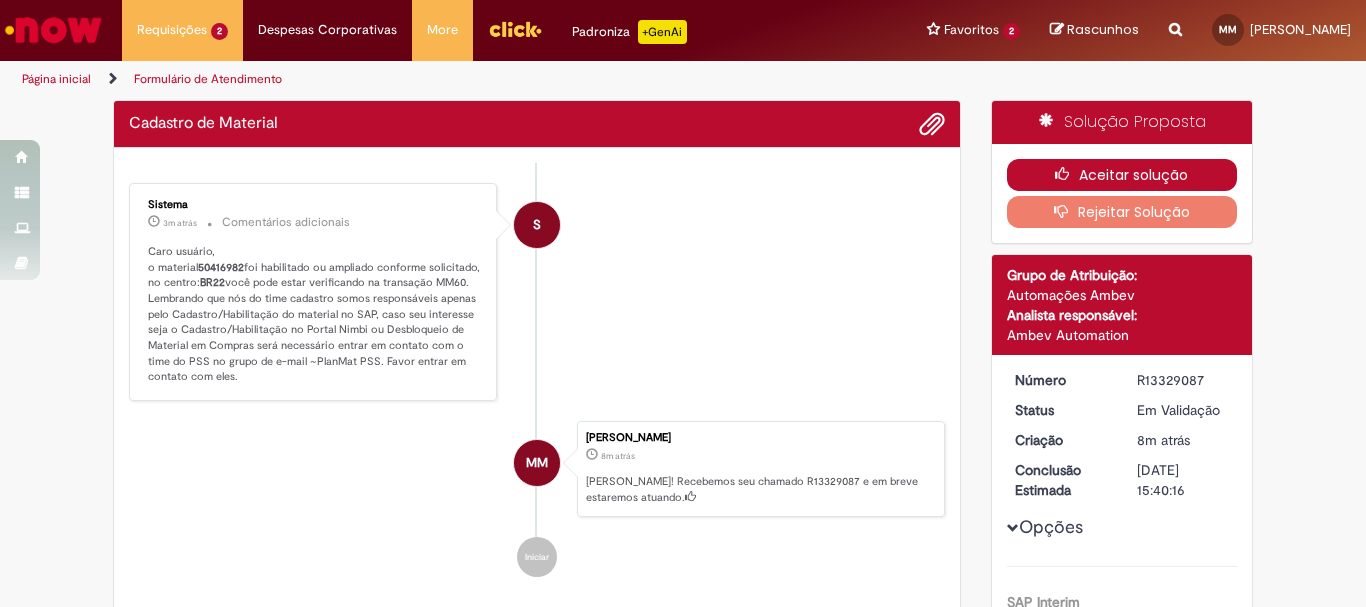 click on "Aceitar solução" at bounding box center [1122, 175] 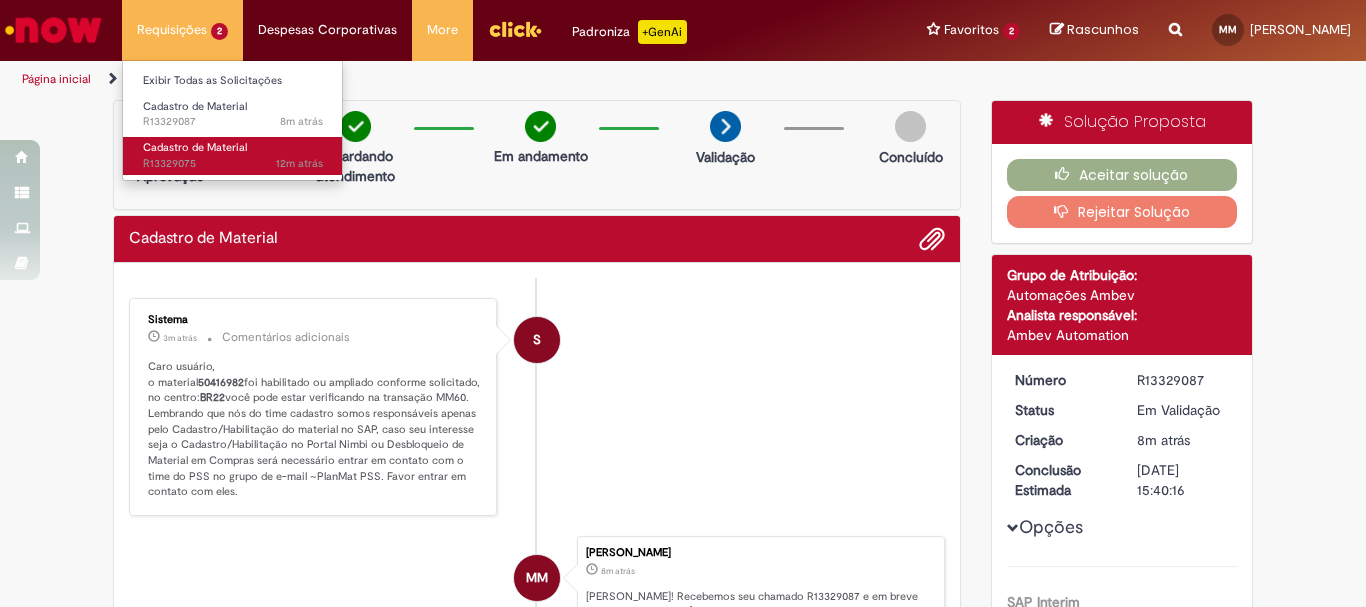 click on "Cadastro de Material" at bounding box center (195, 147) 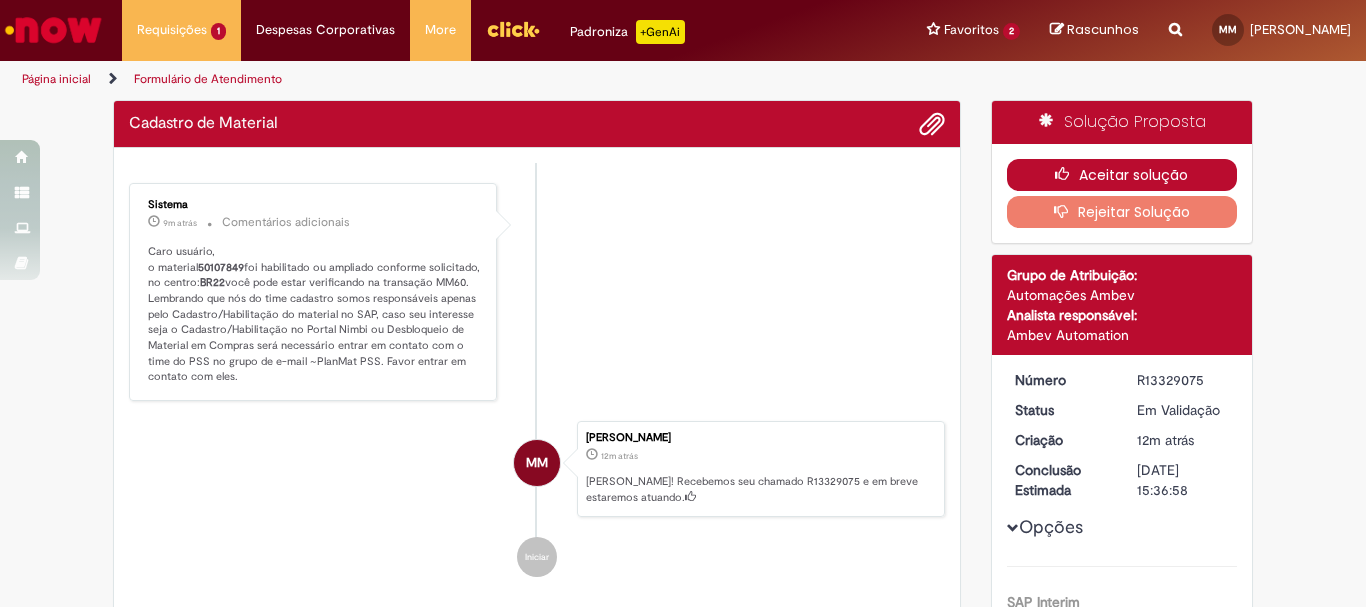click on "Aceitar solução" at bounding box center [1122, 175] 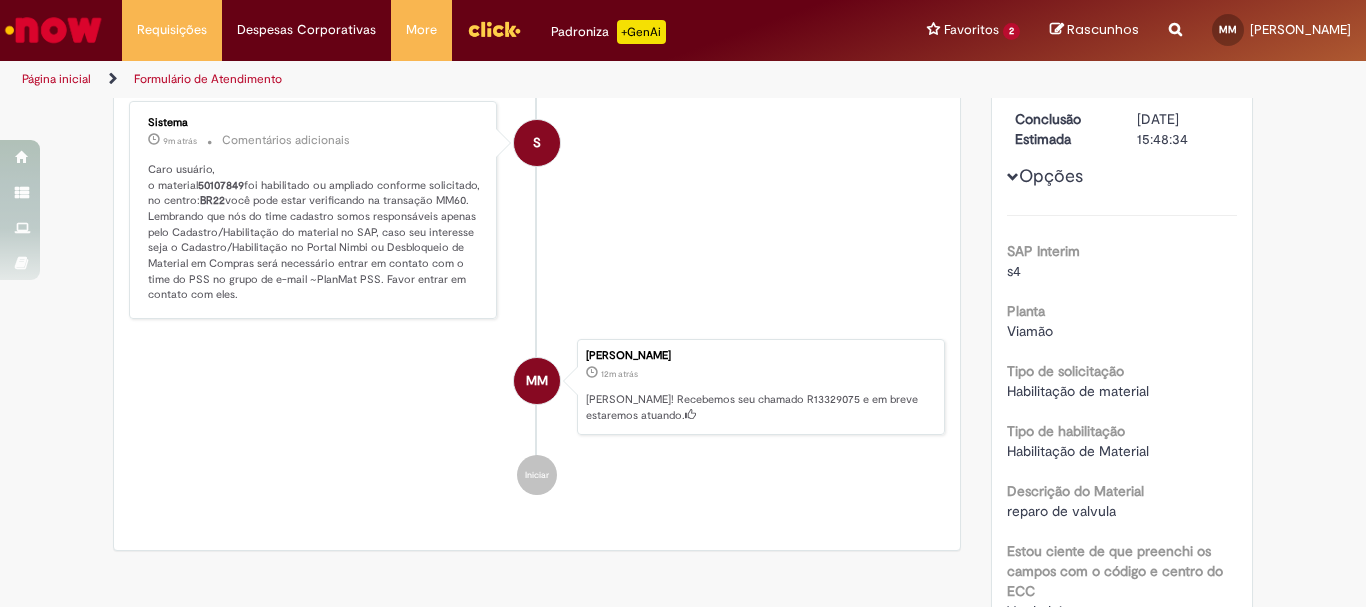 scroll, scrollTop: 0, scrollLeft: 0, axis: both 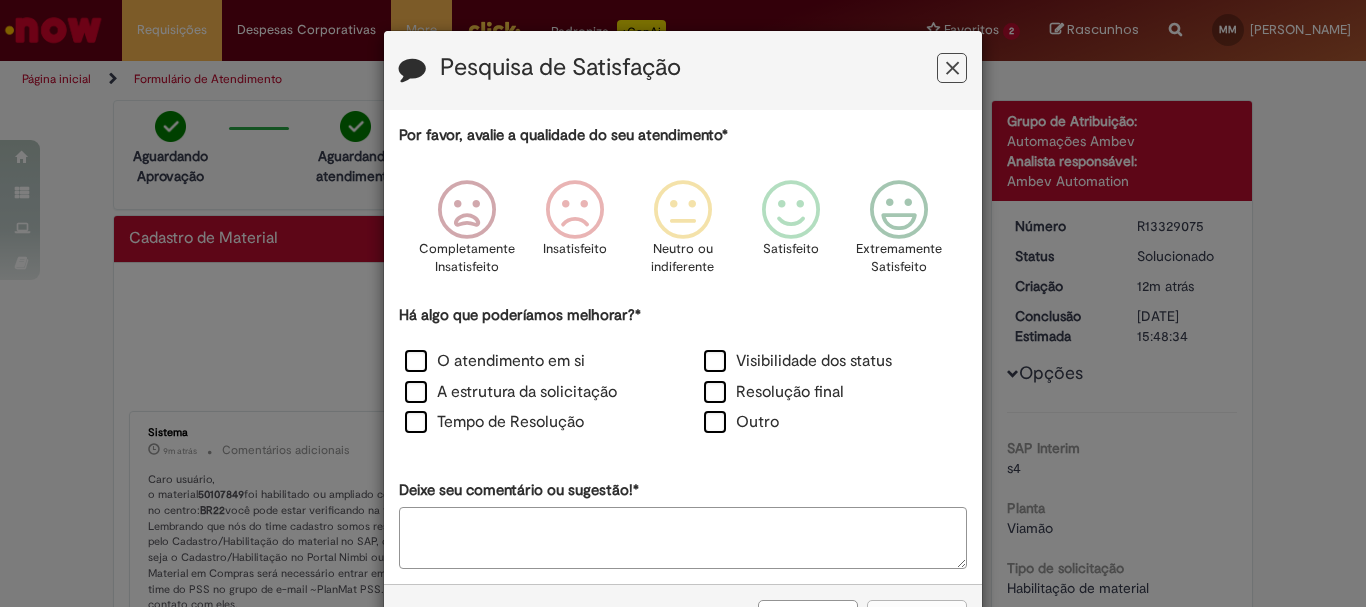 click at bounding box center [952, 68] 